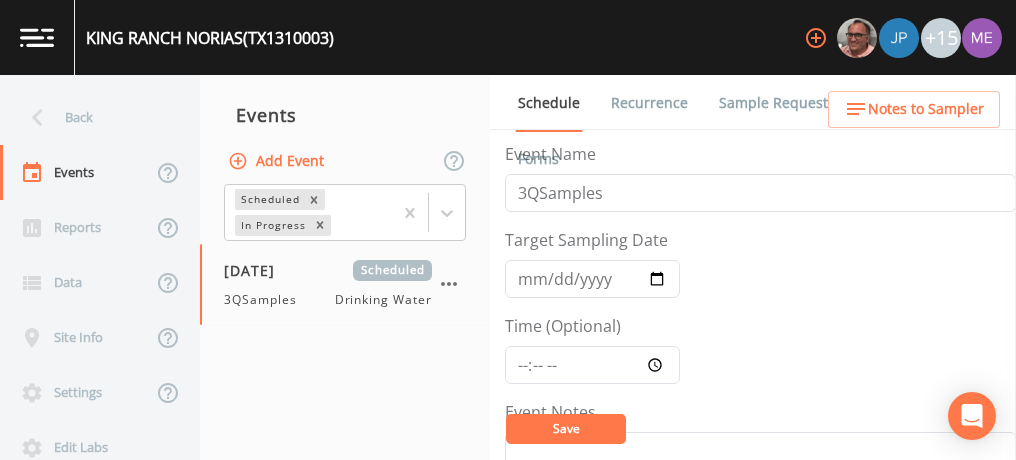 scroll, scrollTop: 0, scrollLeft: 0, axis: both 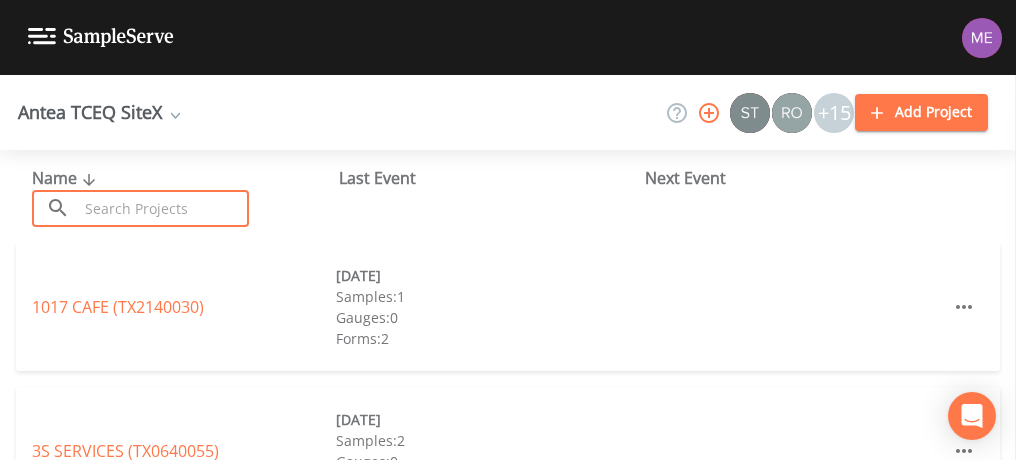 click at bounding box center [163, 208] 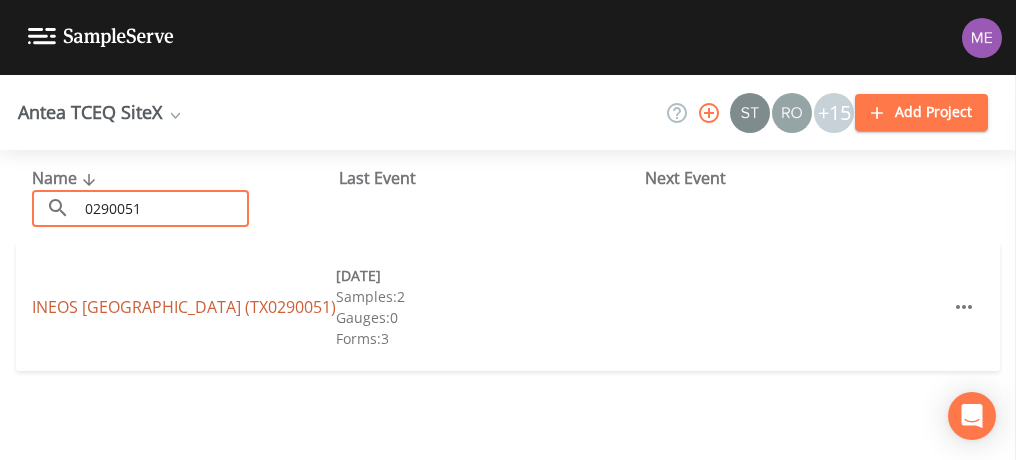 type on "0290051" 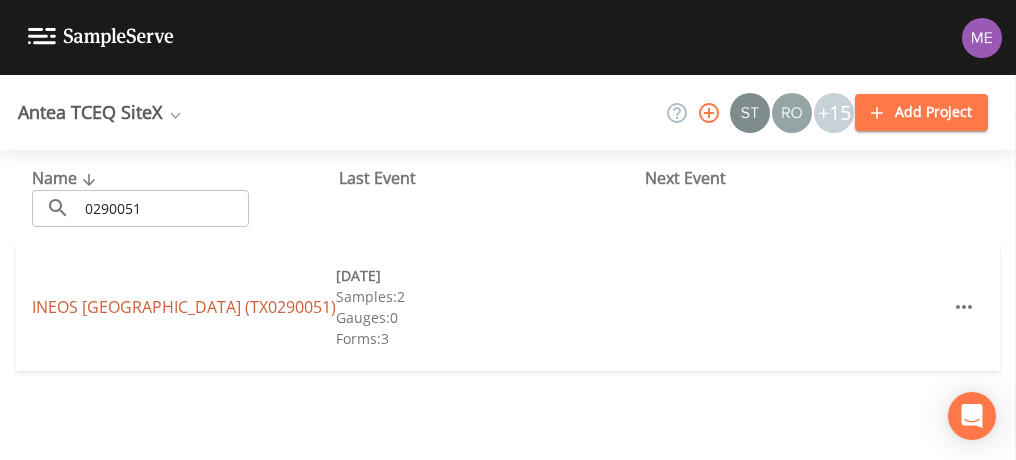 click on "INEOS [GEOGRAPHIC_DATA]   (TX0290051)" at bounding box center (184, 307) 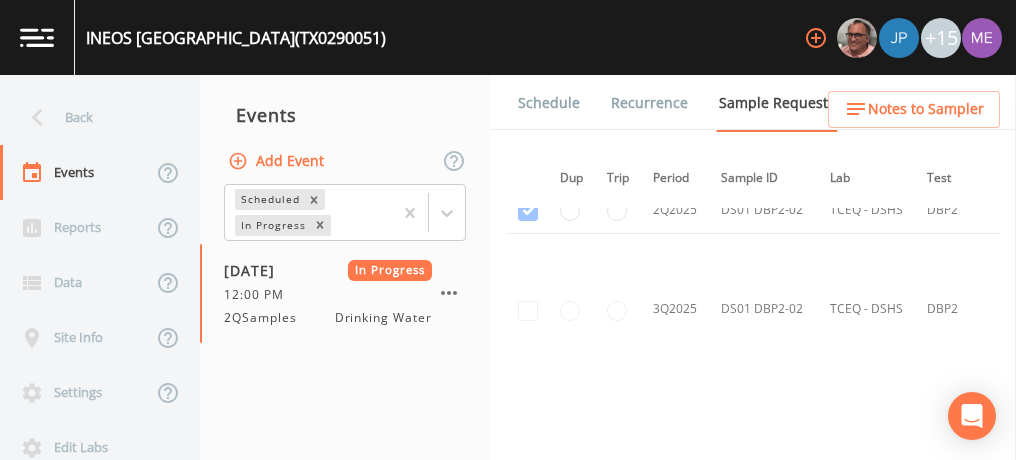 scroll, scrollTop: 1562, scrollLeft: 3, axis: both 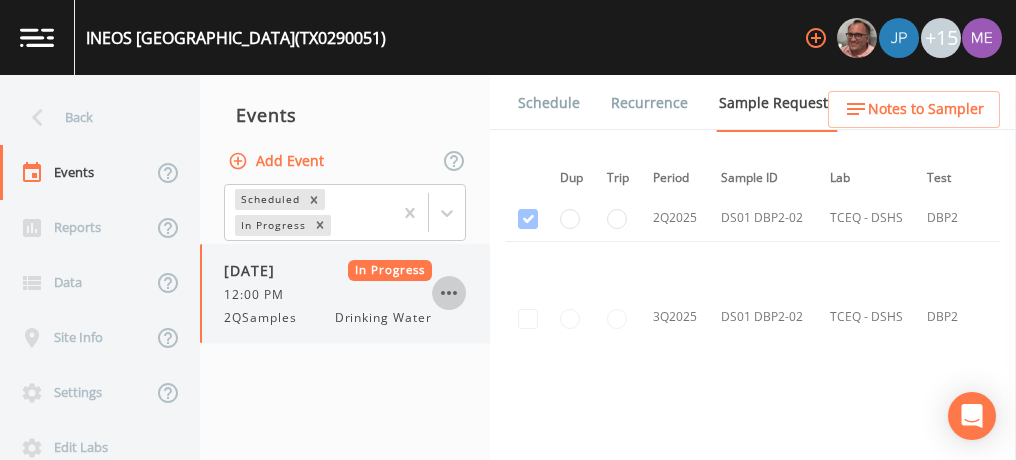 click 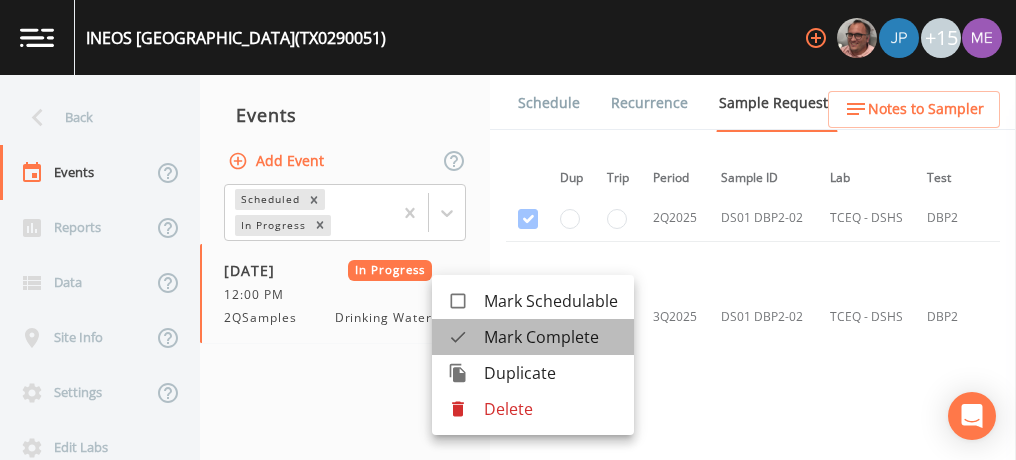 click on "Mark Complete" at bounding box center [551, 337] 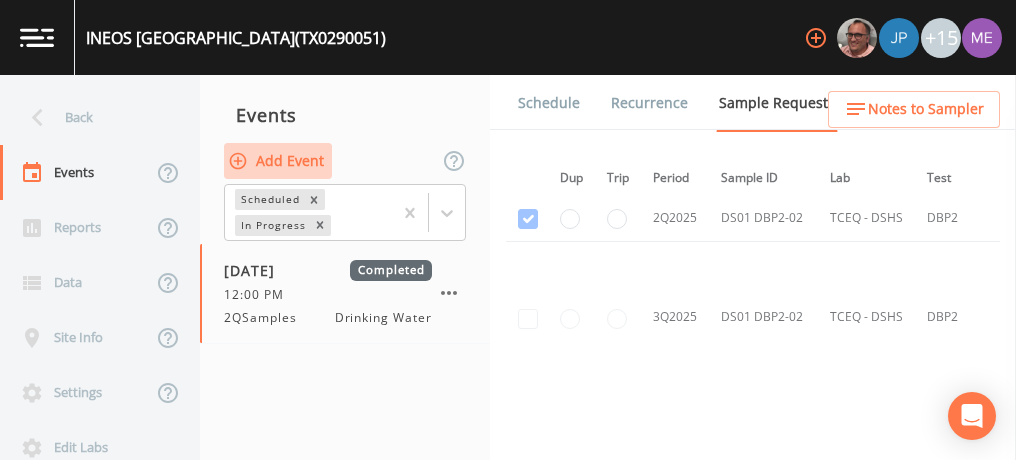 click on "Add Event" at bounding box center [278, 161] 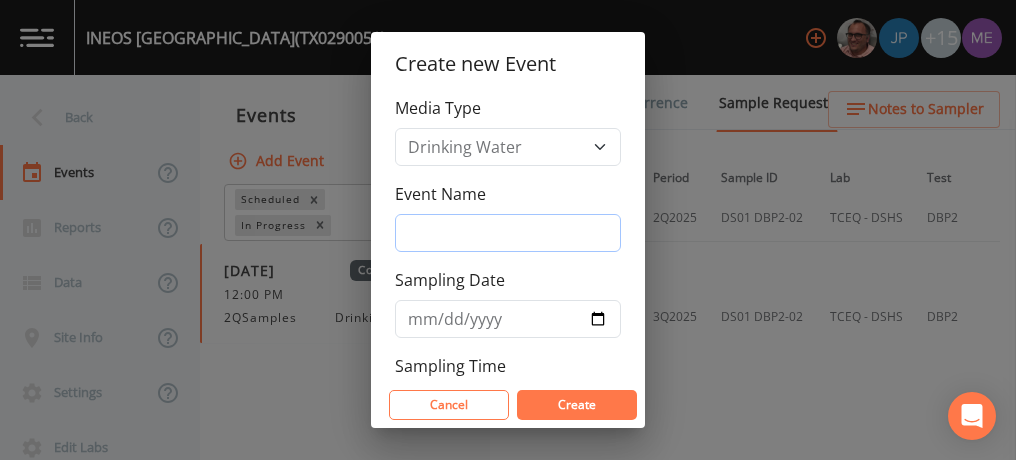 click on "Event Name" at bounding box center [508, 233] 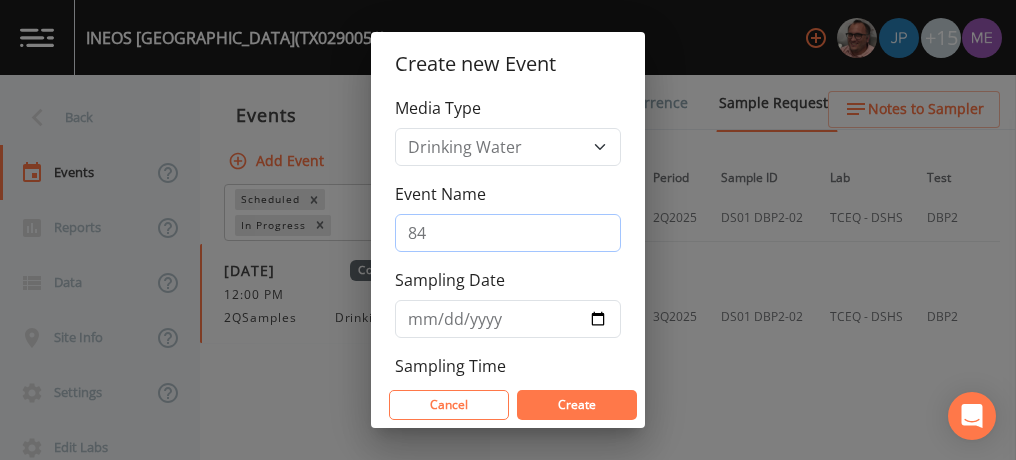 type on "8" 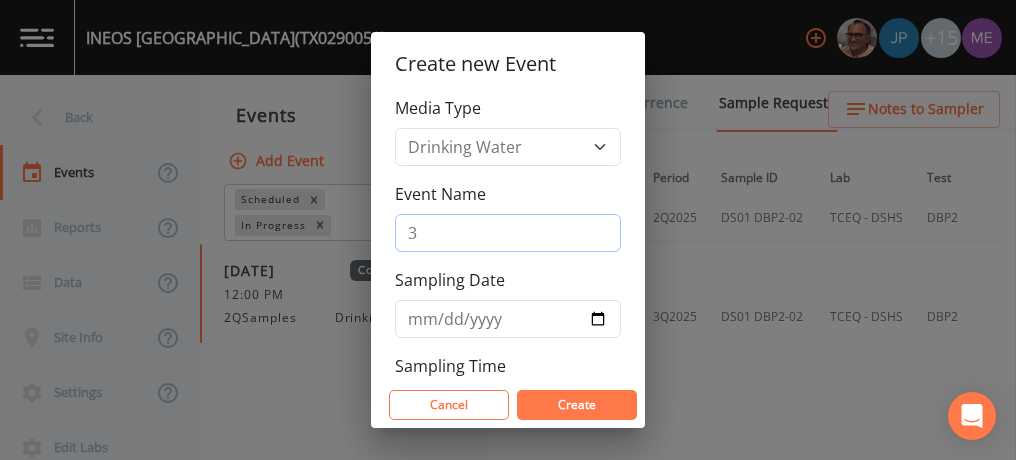 type on "3QSamples" 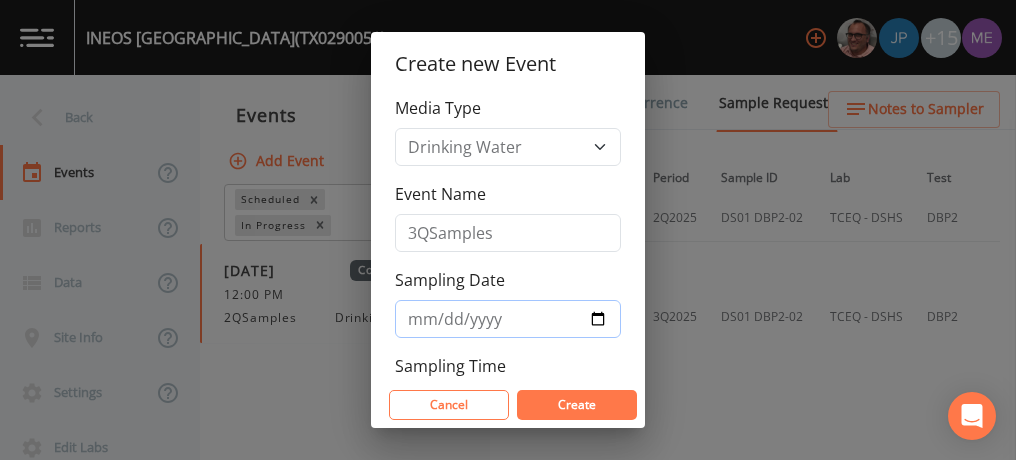 click on "2025-08-07" at bounding box center [508, 319] 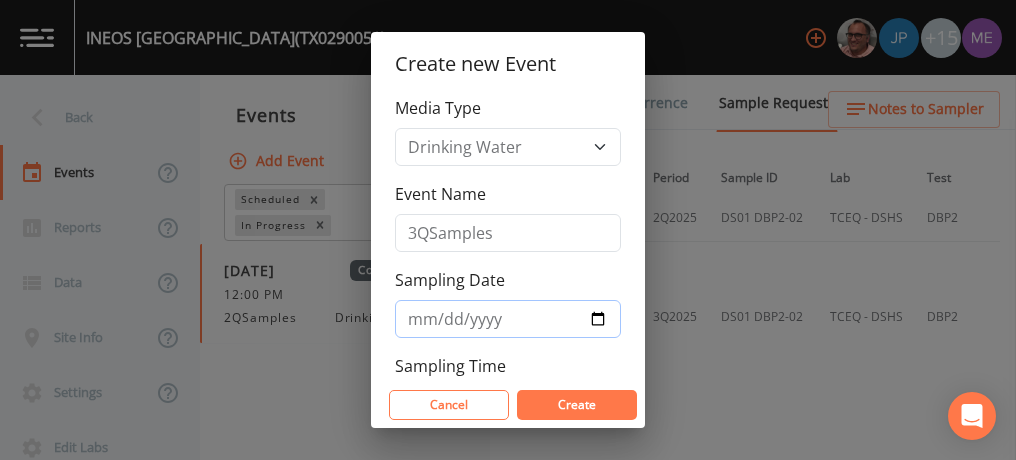 type on "[DATE]" 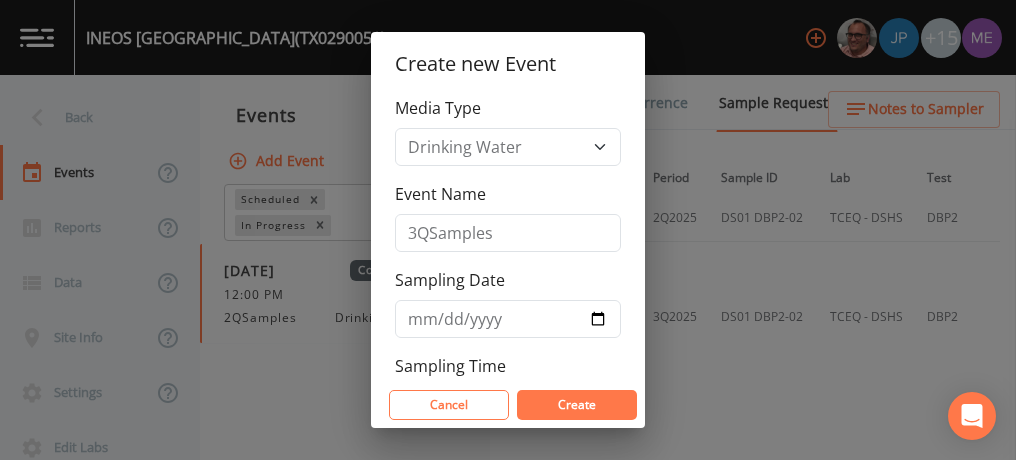 click on "Create" at bounding box center (577, 405) 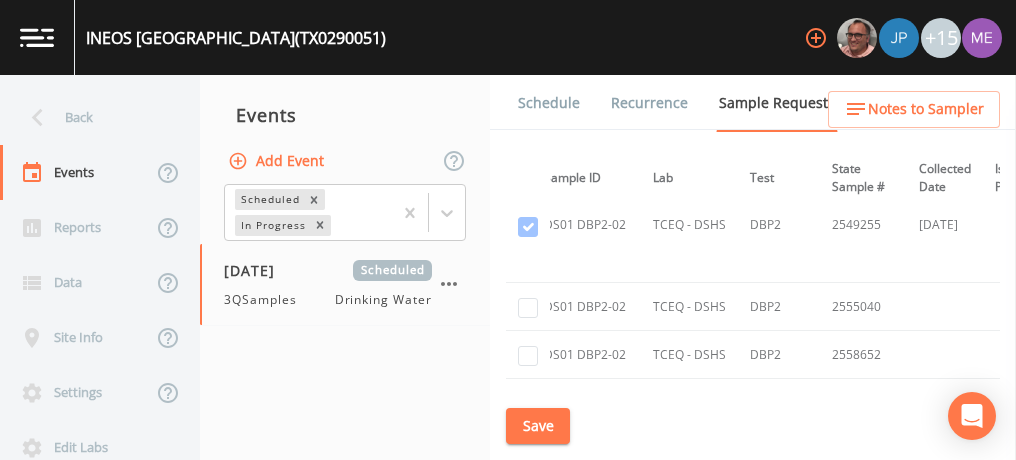 scroll, scrollTop: 2465, scrollLeft: 180, axis: both 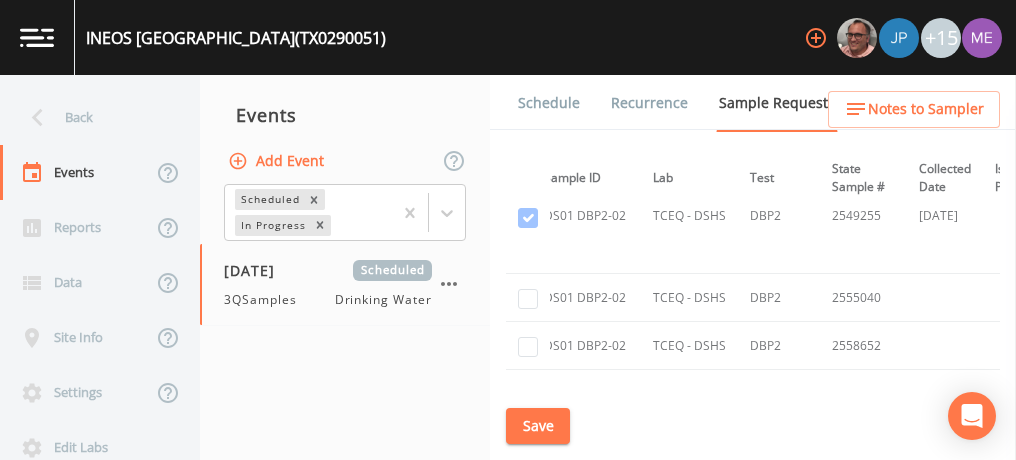 drag, startPoint x: 834, startPoint y: 274, endPoint x: 965, endPoint y: 256, distance: 132.23087 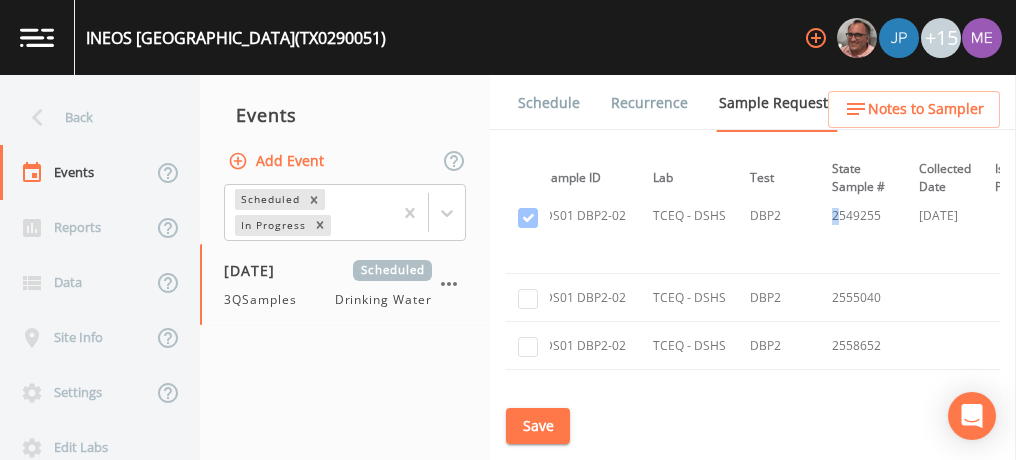 drag, startPoint x: 965, startPoint y: 256, endPoint x: 831, endPoint y: 256, distance: 134 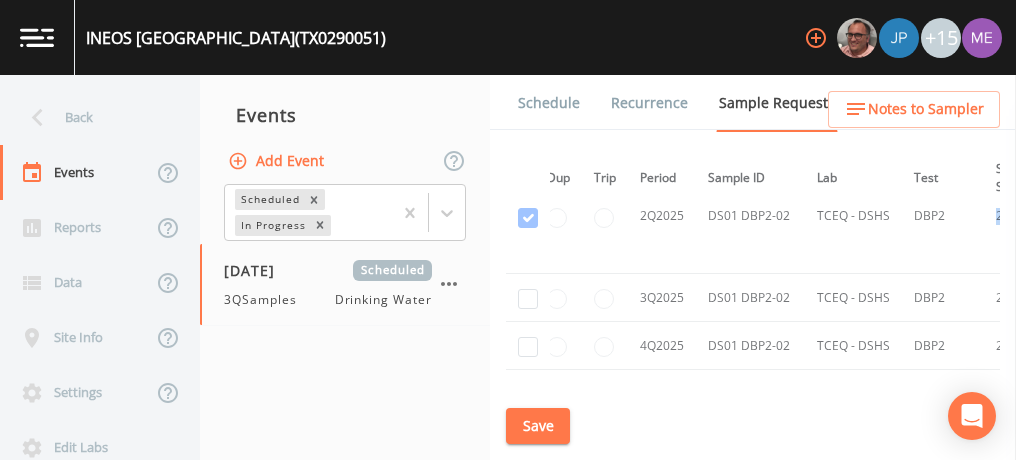 scroll, scrollTop: 2465, scrollLeft: 16, axis: both 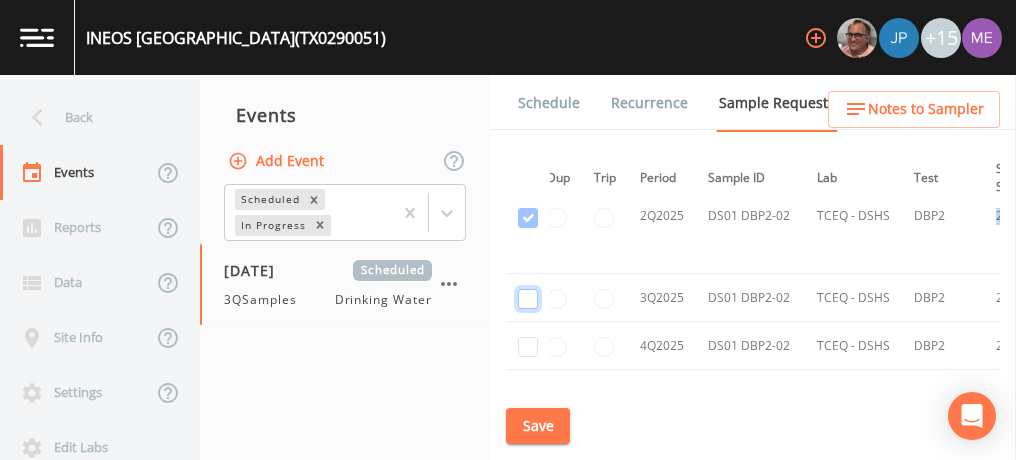 click at bounding box center [528, -1507] 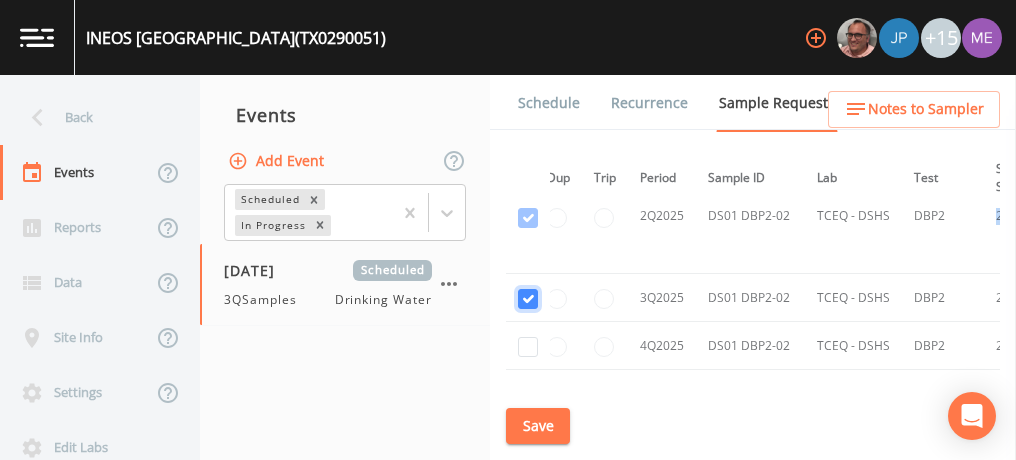 checkbox on "true" 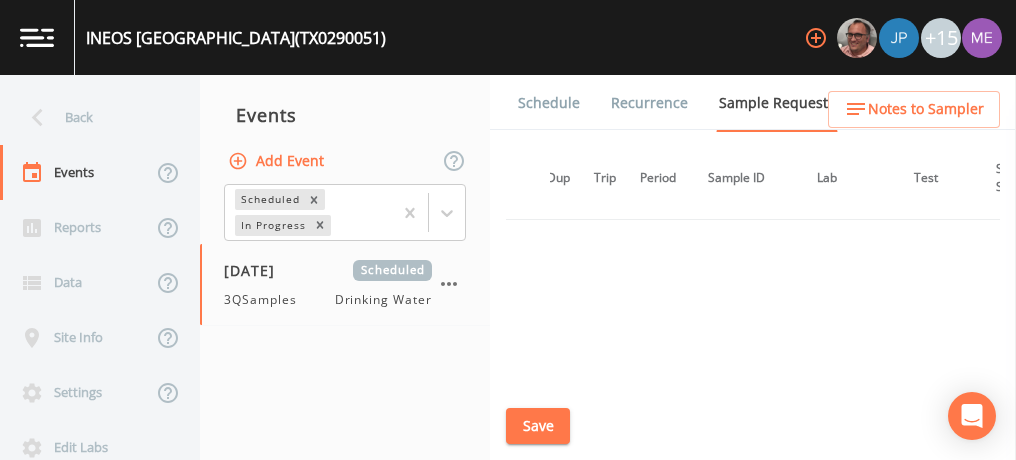 scroll, scrollTop: 2105, scrollLeft: 16, axis: both 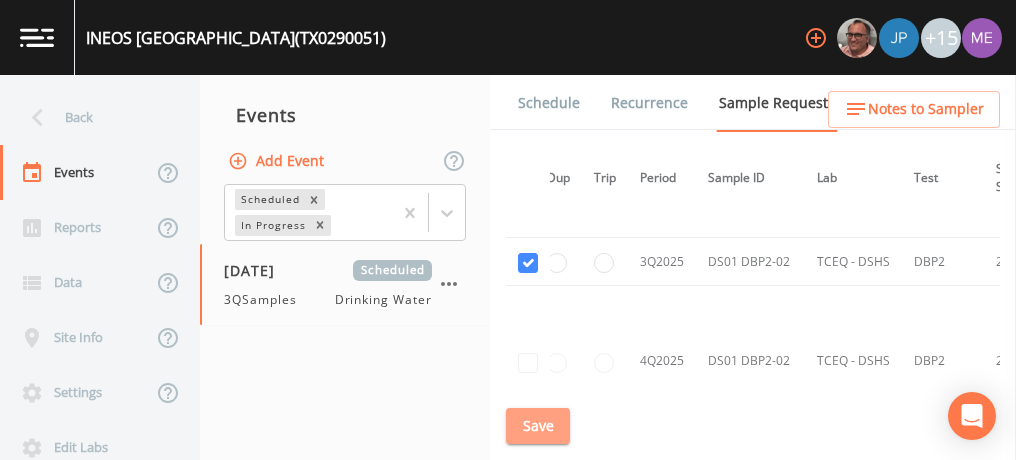 click on "Save" at bounding box center [538, 426] 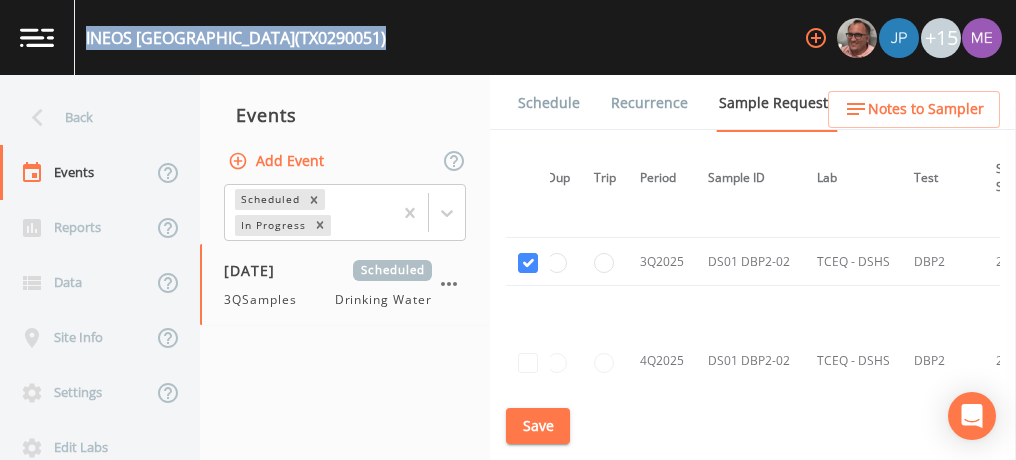 drag, startPoint x: 85, startPoint y: 39, endPoint x: 378, endPoint y: 47, distance: 293.1092 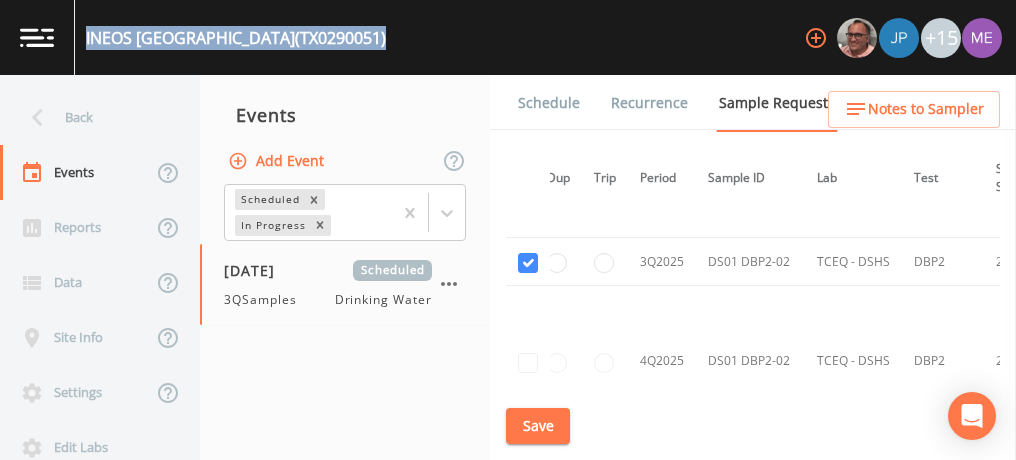 click on "INEOS GREEN LAKE PLANT  (TX0290051) +15" at bounding box center (508, 37) 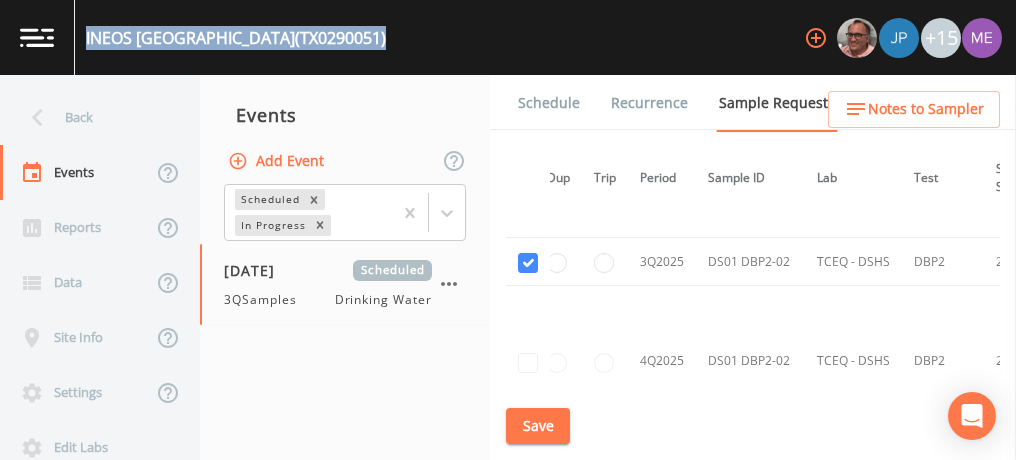 copy on "INEOS GREEN LAKE PLANT  (TX0290051)" 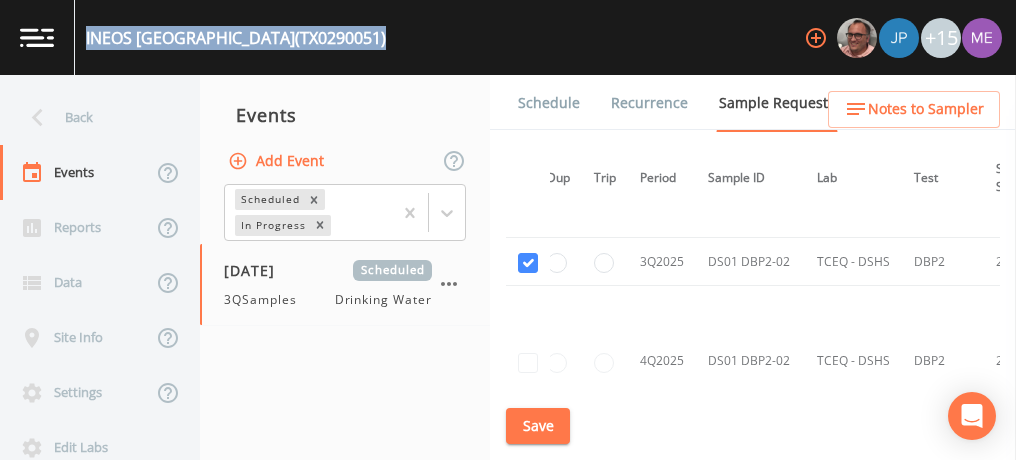 click on "Save" at bounding box center (538, 426) 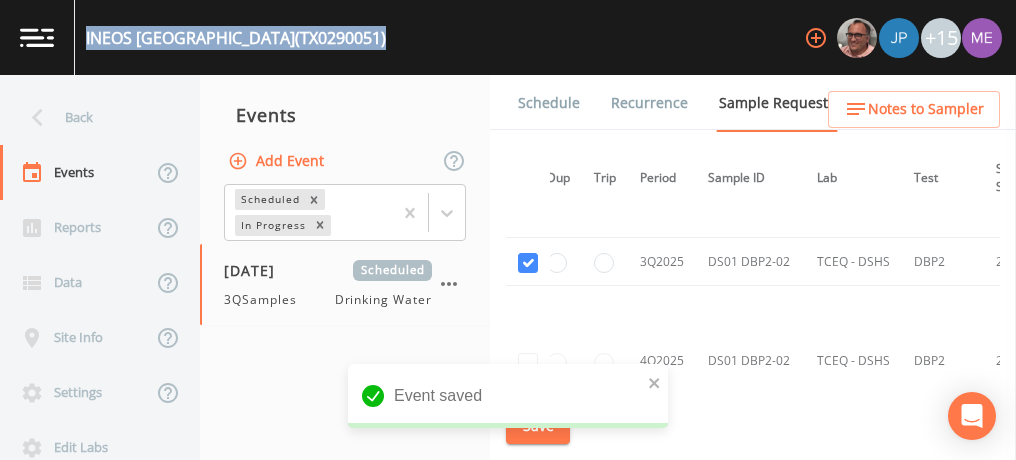 click on "Schedule" at bounding box center (549, 103) 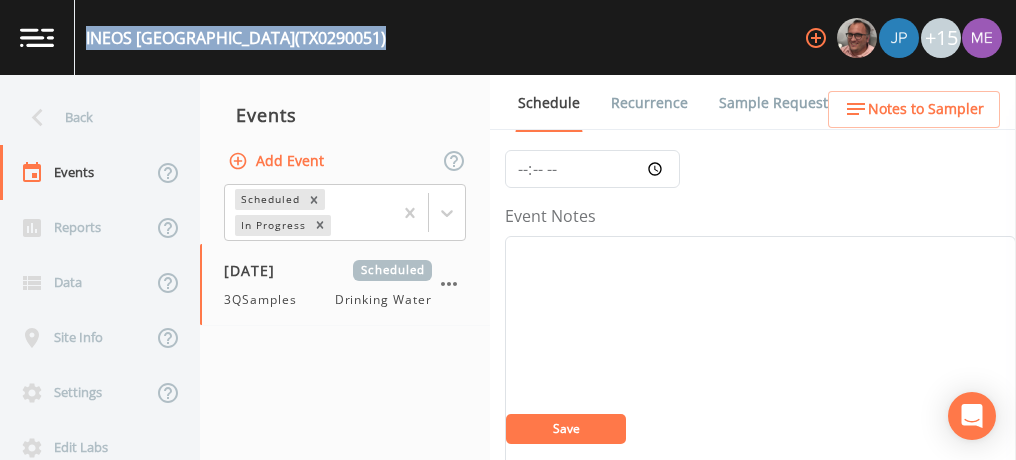 scroll, scrollTop: 195, scrollLeft: 0, axis: vertical 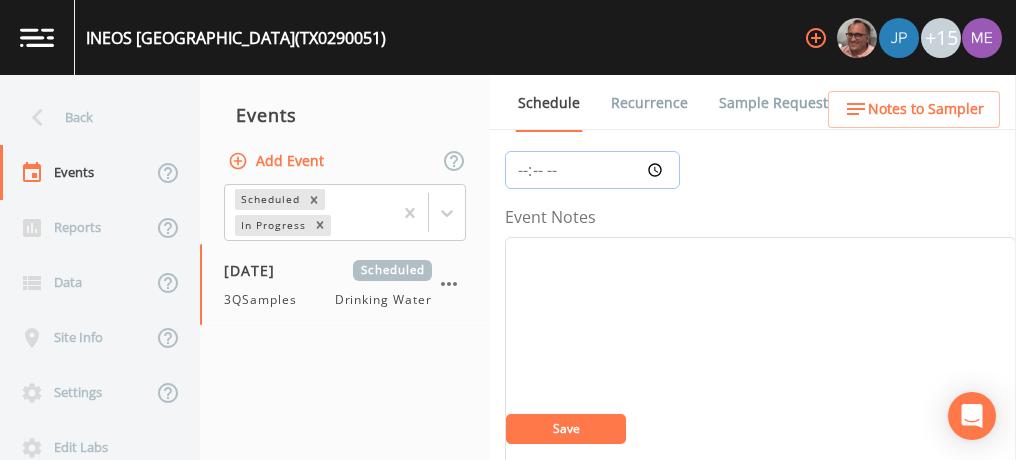 click on "Time (Optional)" at bounding box center [592, 170] 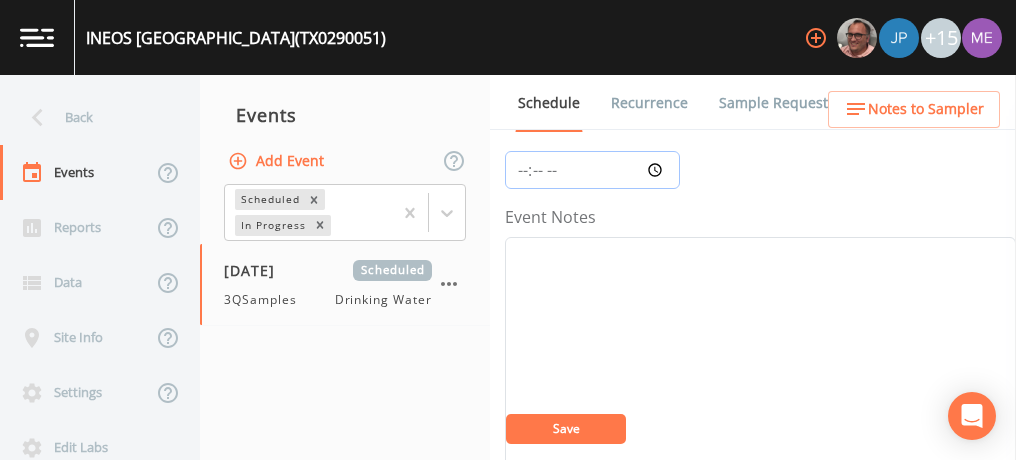 type on "10:00" 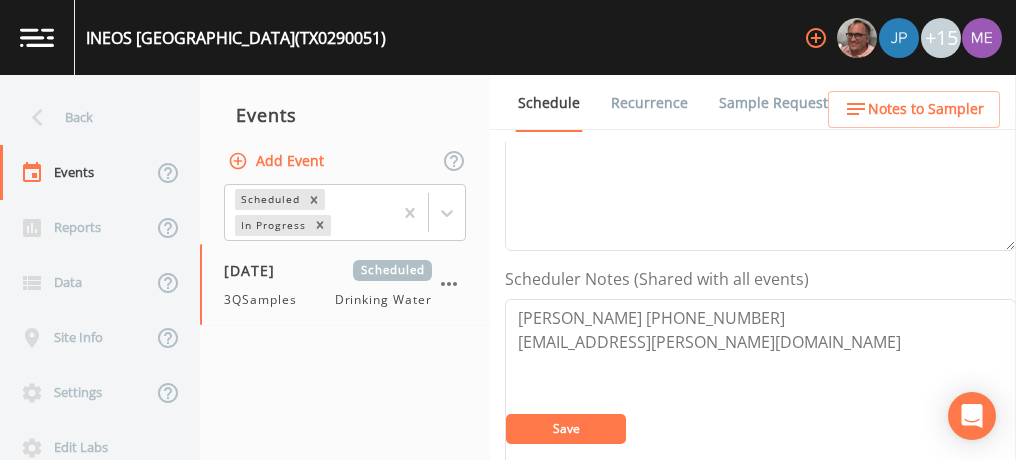 scroll, scrollTop: 436, scrollLeft: 0, axis: vertical 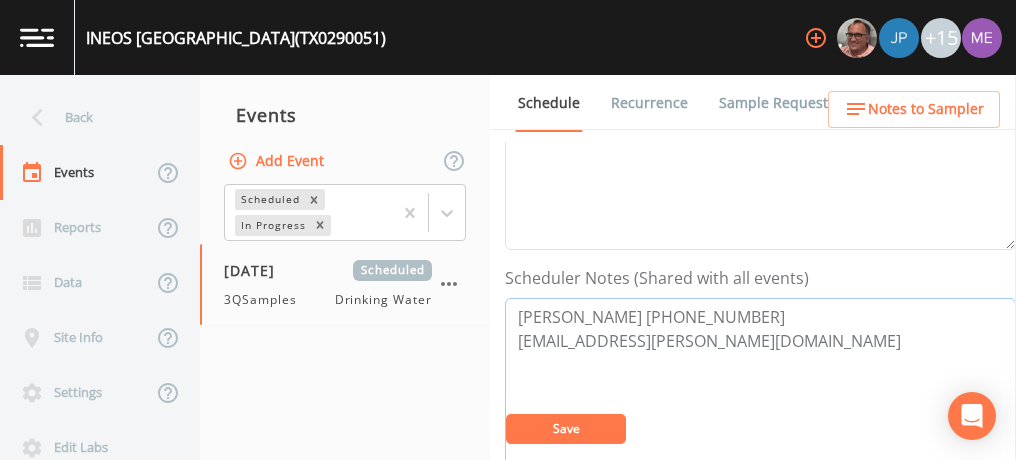 drag, startPoint x: 515, startPoint y: 312, endPoint x: 737, endPoint y: 311, distance: 222.00226 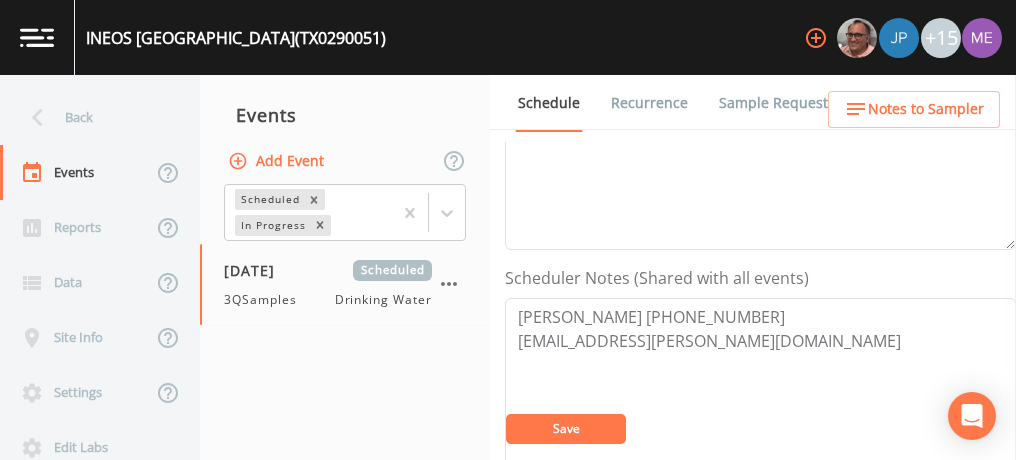 click on "Save" at bounding box center (566, 429) 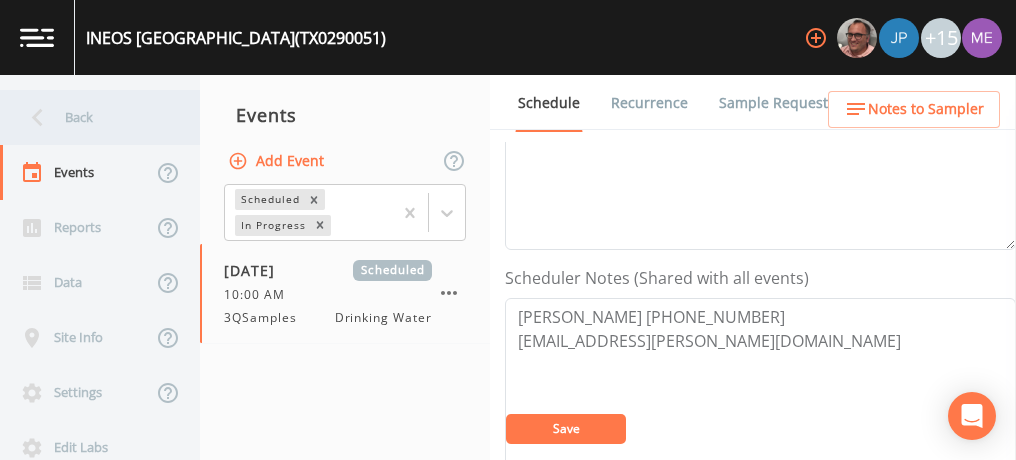click on "Back" at bounding box center (90, 117) 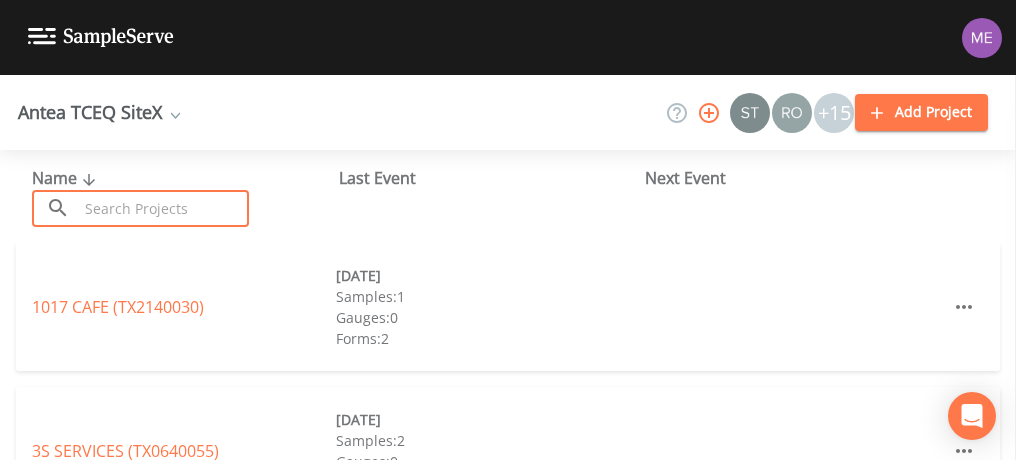 click at bounding box center [163, 208] 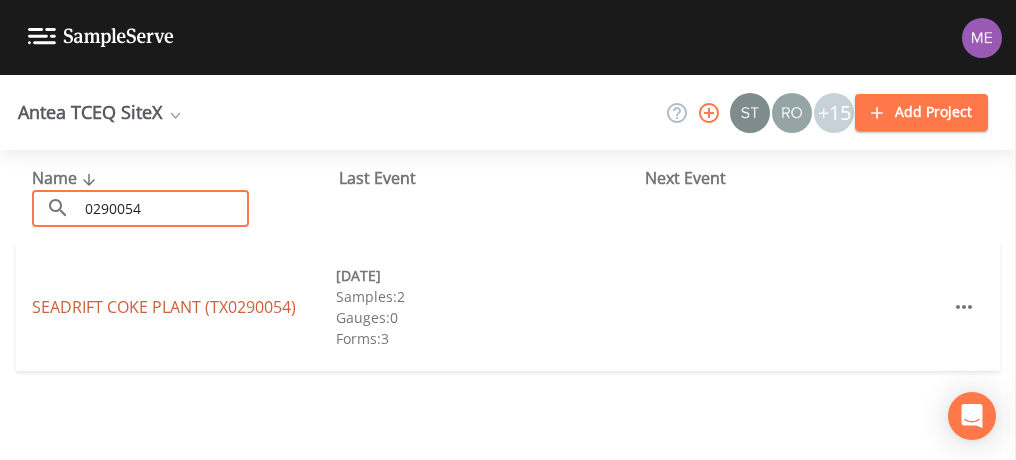 type on "0290054" 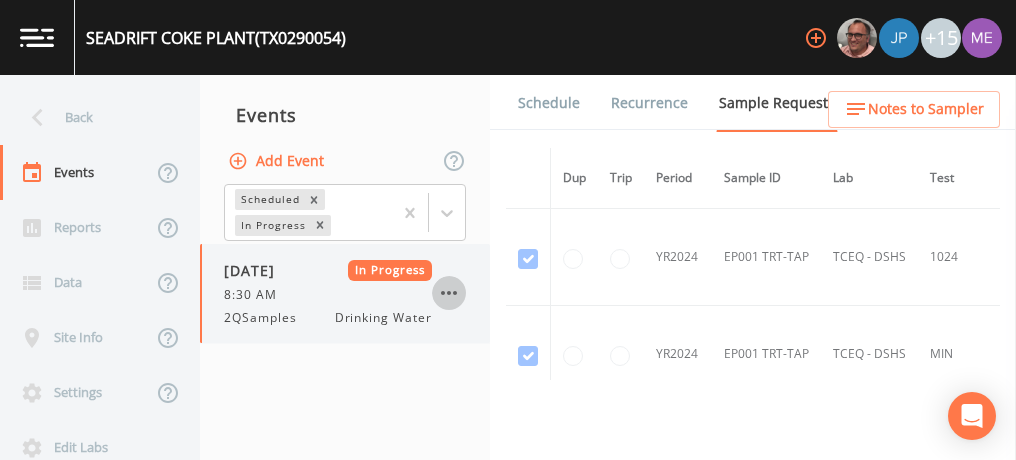 click 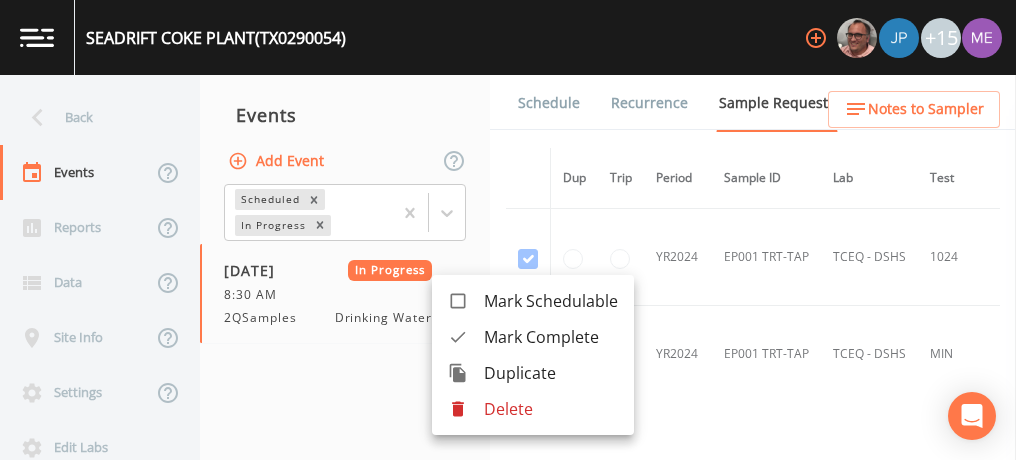 click on "Mark Complete" at bounding box center [551, 337] 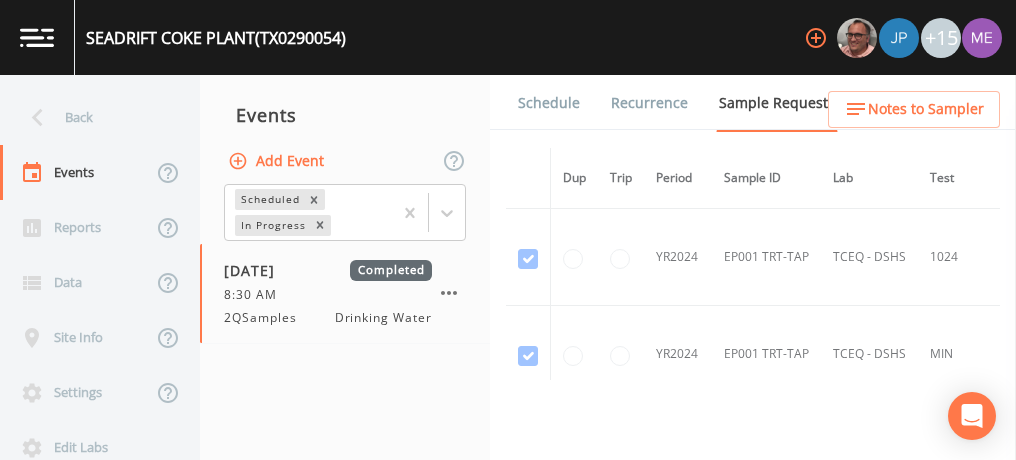 click on "Schedule" at bounding box center [549, 103] 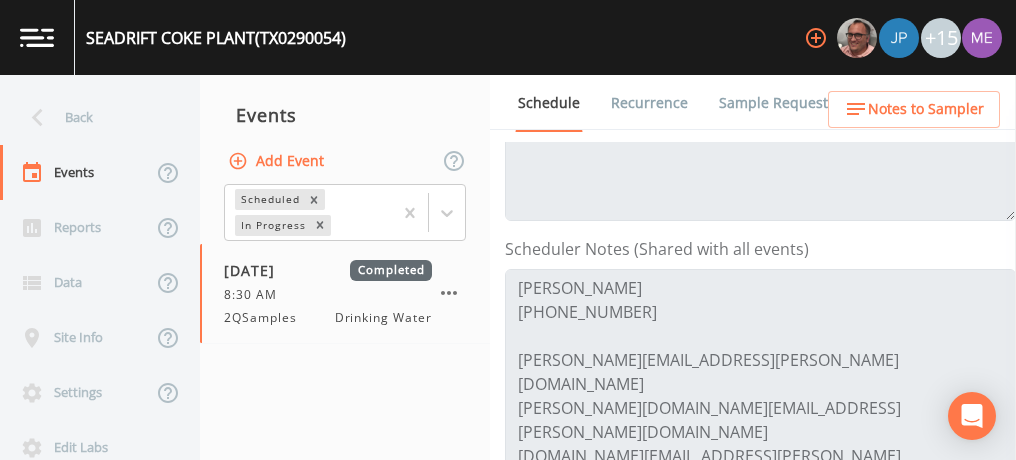 scroll, scrollTop: 472, scrollLeft: 0, axis: vertical 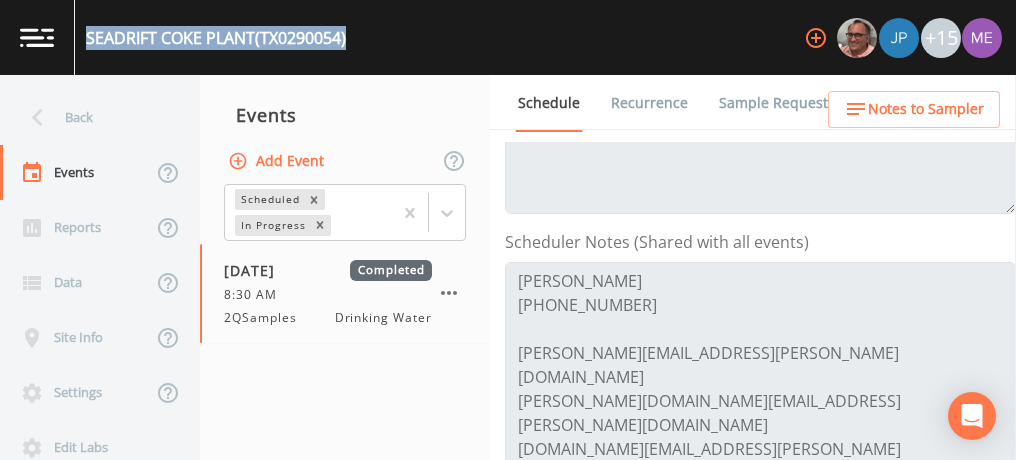 drag, startPoint x: 86, startPoint y: 36, endPoint x: 362, endPoint y: 51, distance: 276.40732 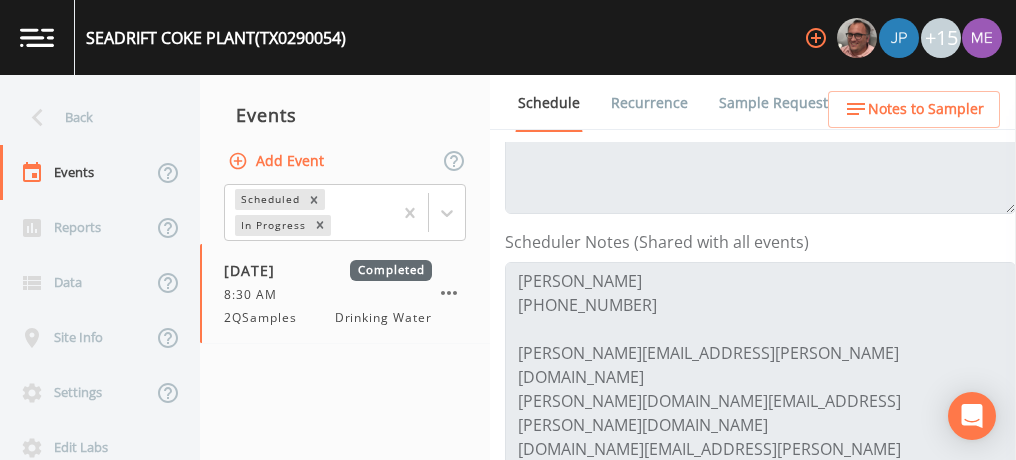 click on "Sample Requests" at bounding box center (777, 103) 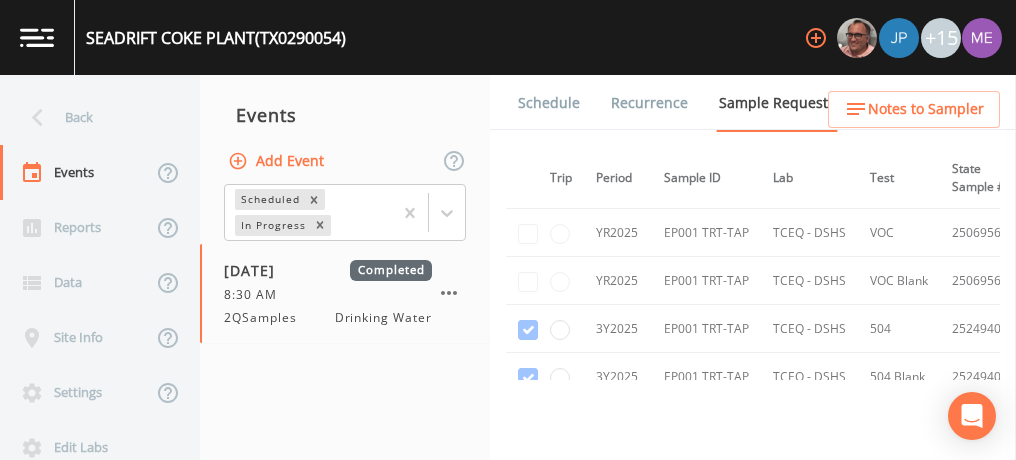scroll, scrollTop: 1162, scrollLeft: 0, axis: vertical 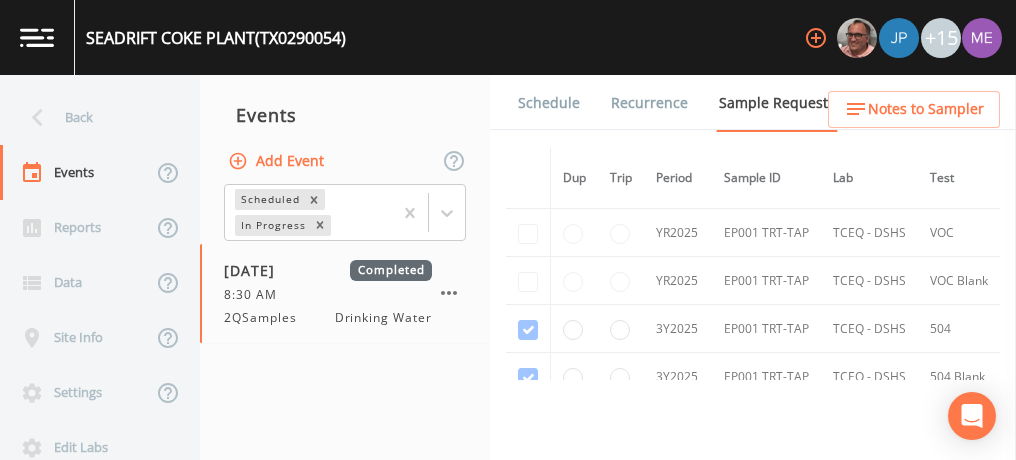 click at bounding box center [528, 233] 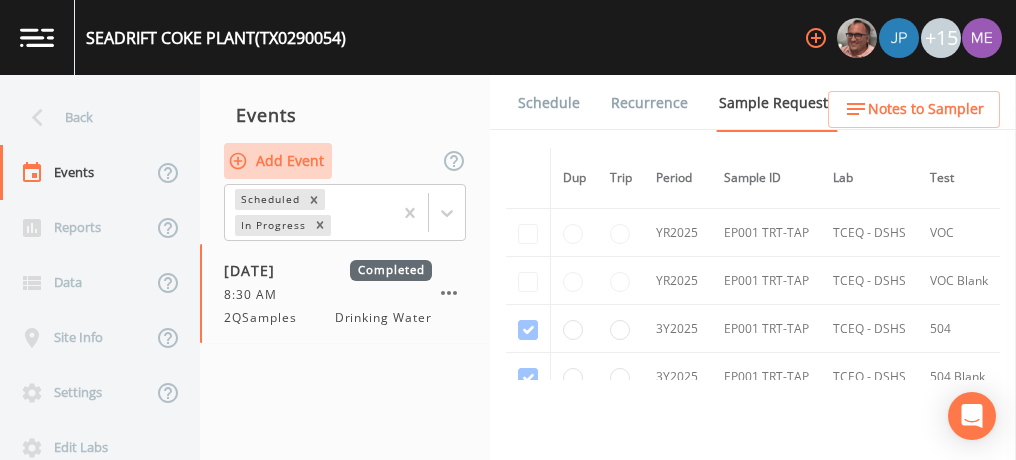 click on "Add Event" at bounding box center (278, 161) 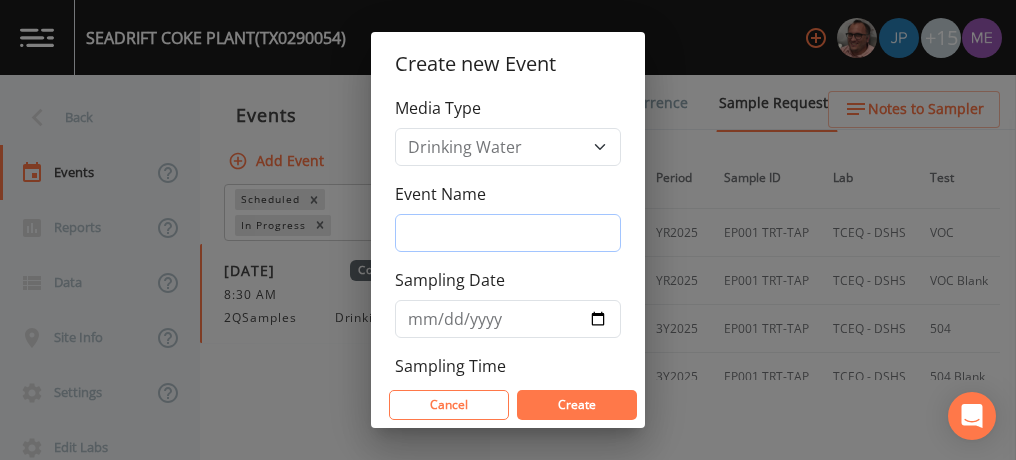 click on "Event Name" at bounding box center [508, 233] 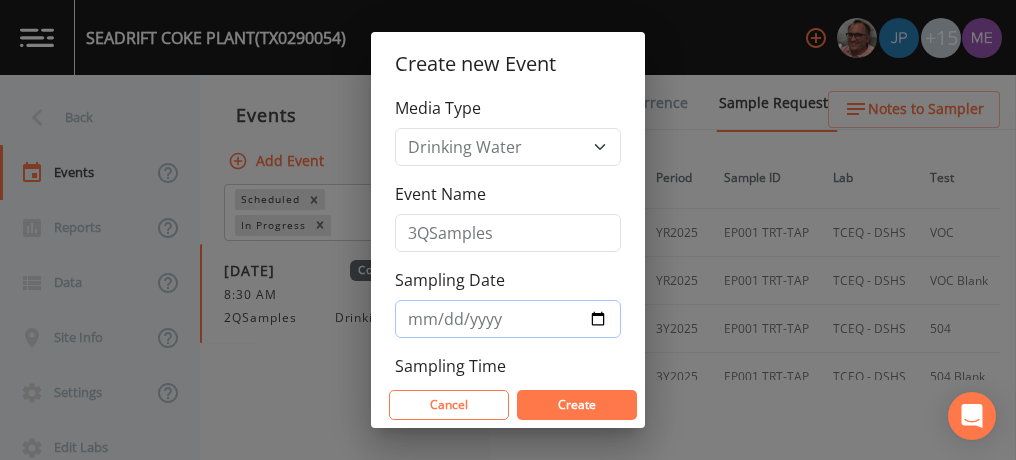 type on "[DATE]" 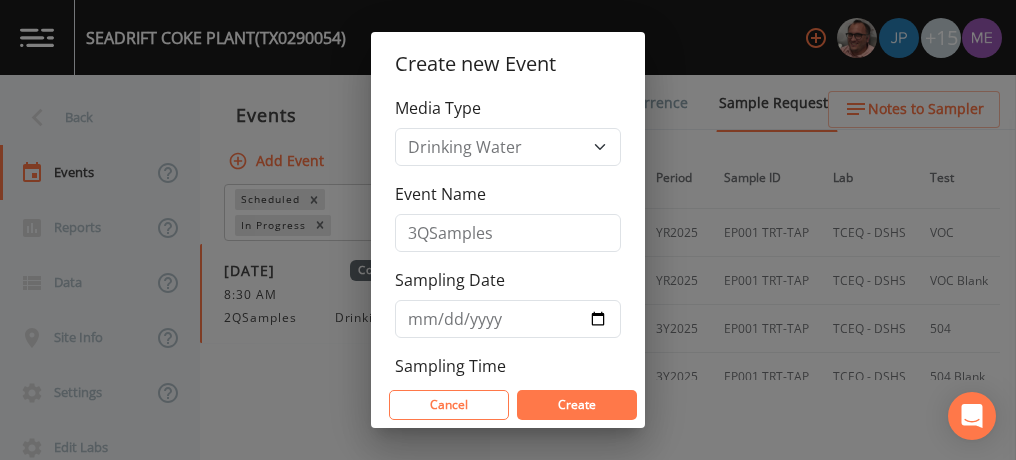 click on "Create" at bounding box center (577, 404) 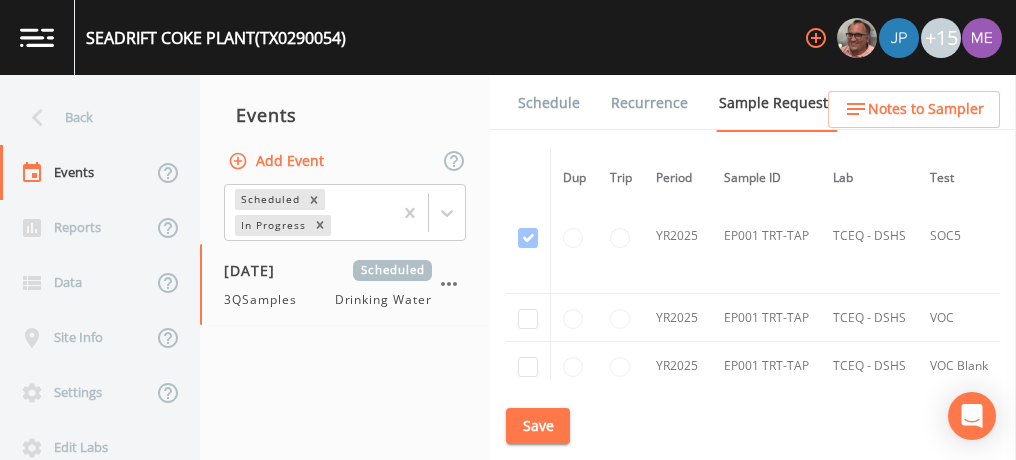 scroll, scrollTop: 1577, scrollLeft: 0, axis: vertical 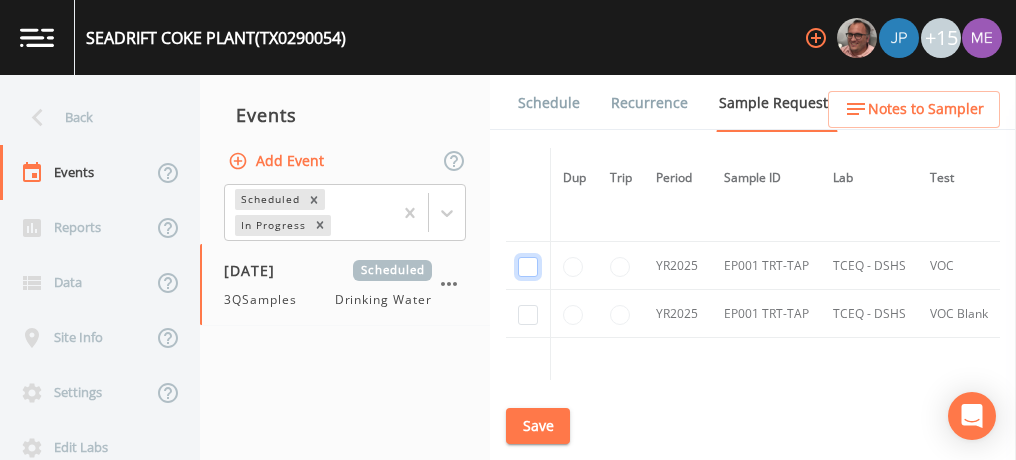 click at bounding box center (528, -849) 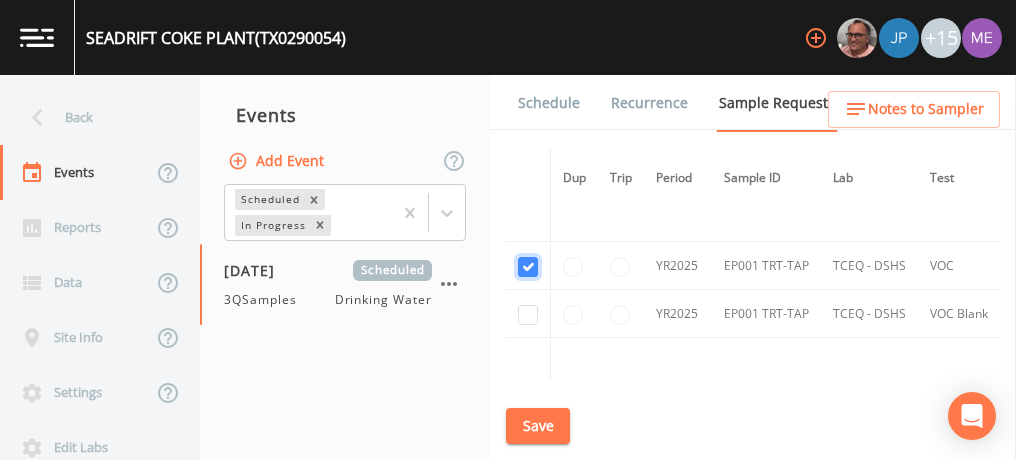 checkbox on "true" 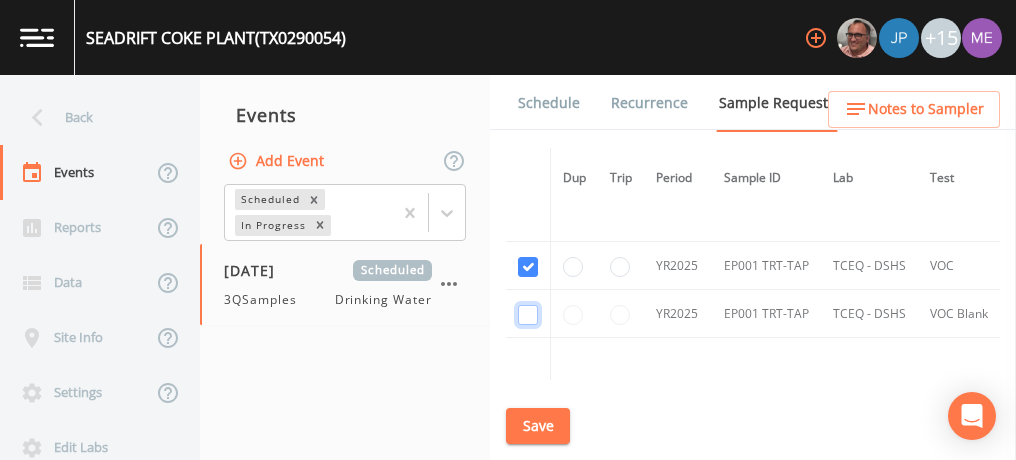 click at bounding box center (528, -734) 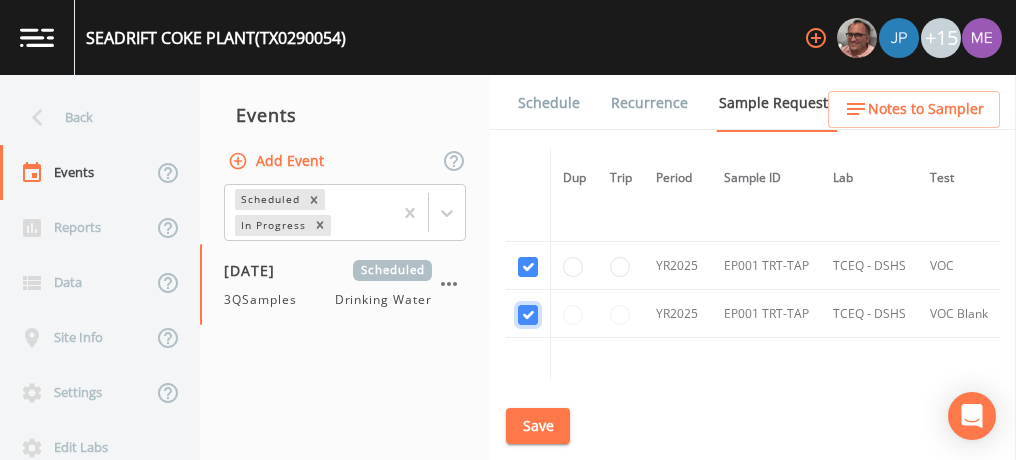 checkbox on "true" 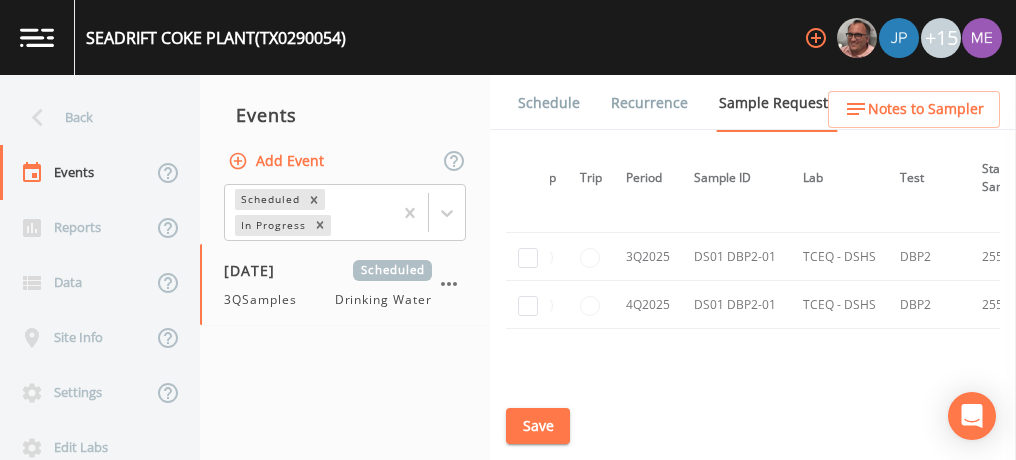 scroll, scrollTop: 2372, scrollLeft: 0, axis: vertical 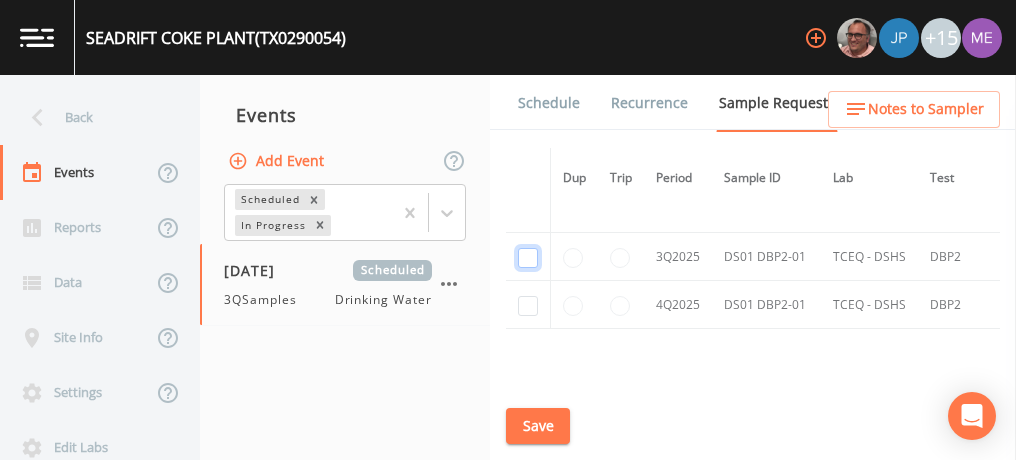click at bounding box center (528, -1414) 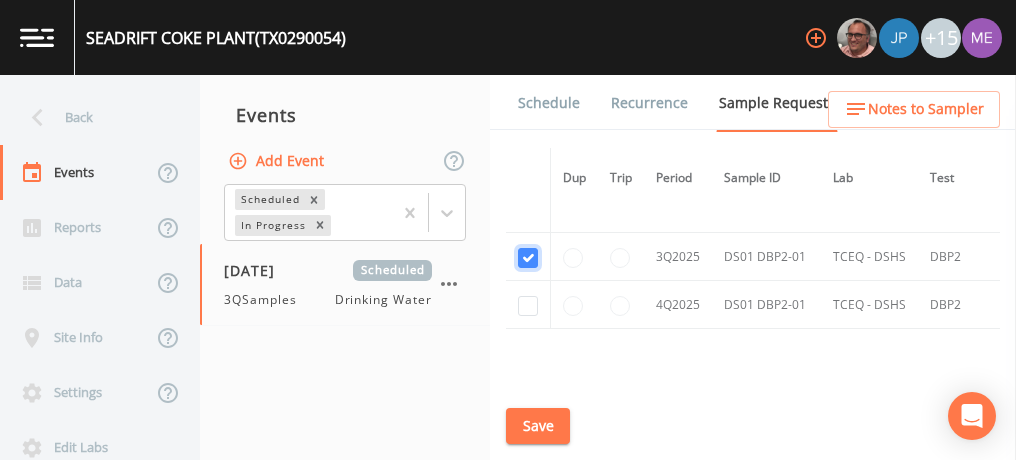 checkbox on "true" 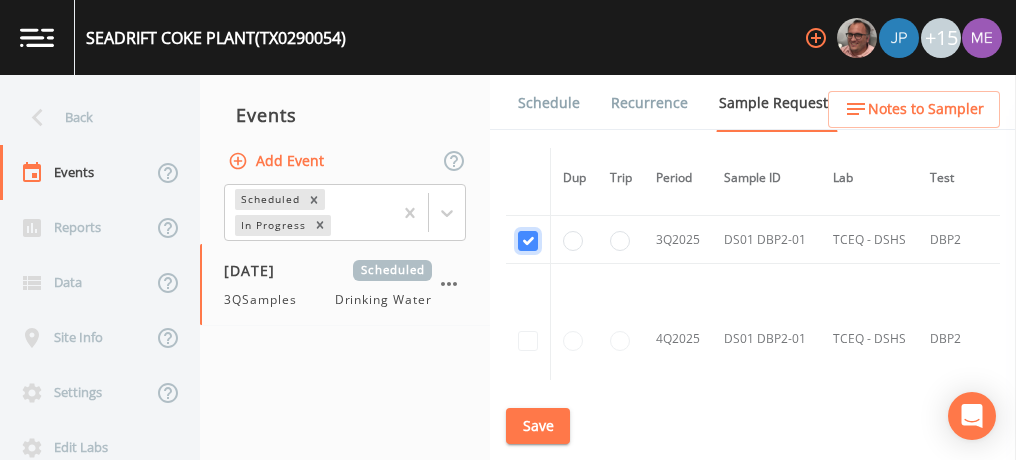 scroll, scrollTop: 2032, scrollLeft: 0, axis: vertical 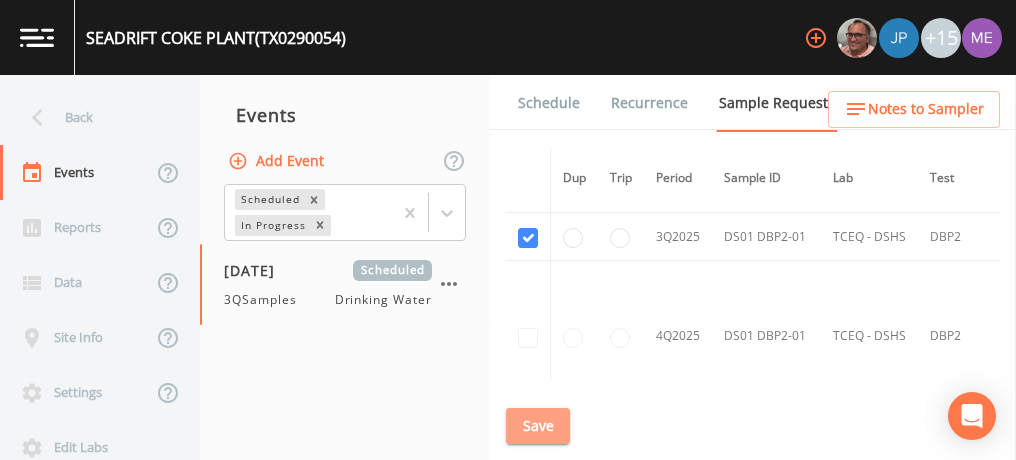 click on "Save" at bounding box center (538, 426) 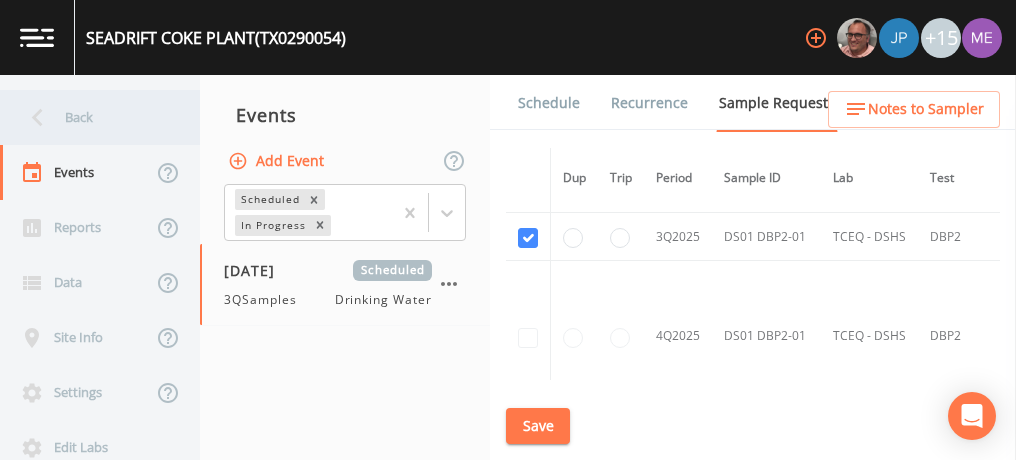 click on "Back" at bounding box center (90, 117) 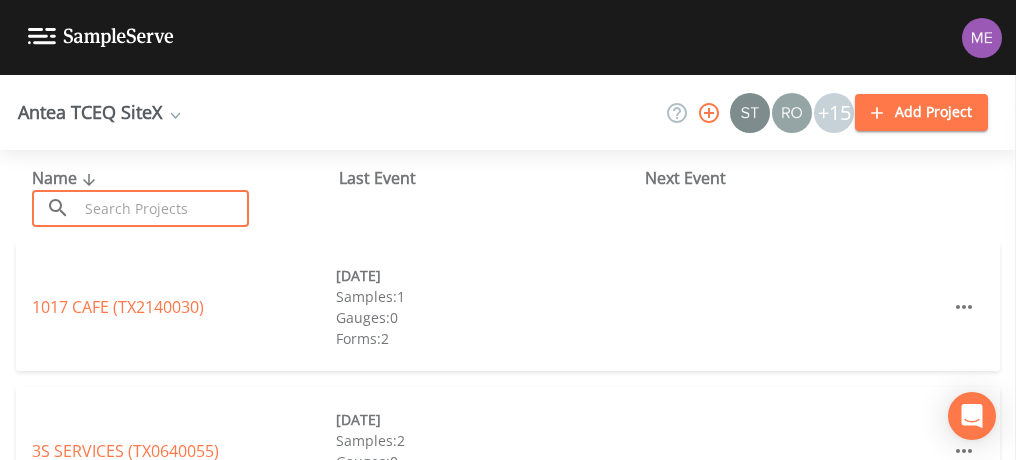 click at bounding box center (163, 208) 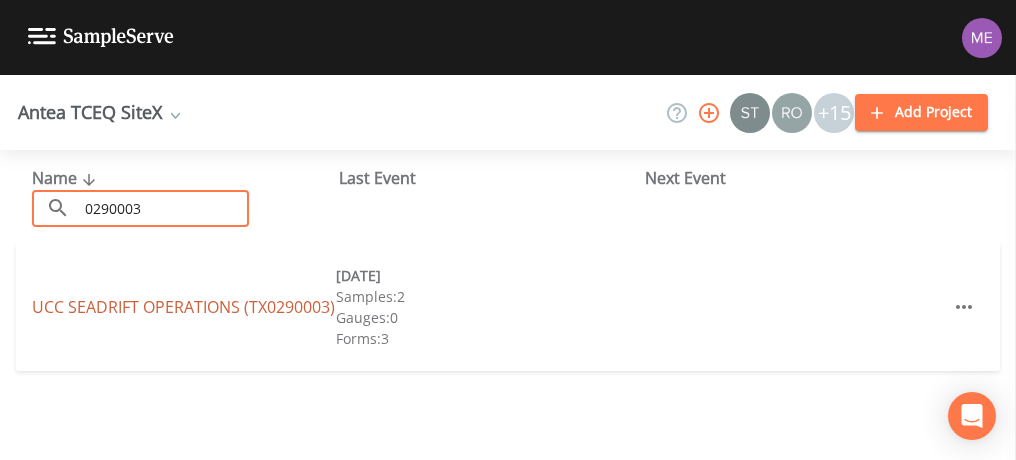 type on "0290003" 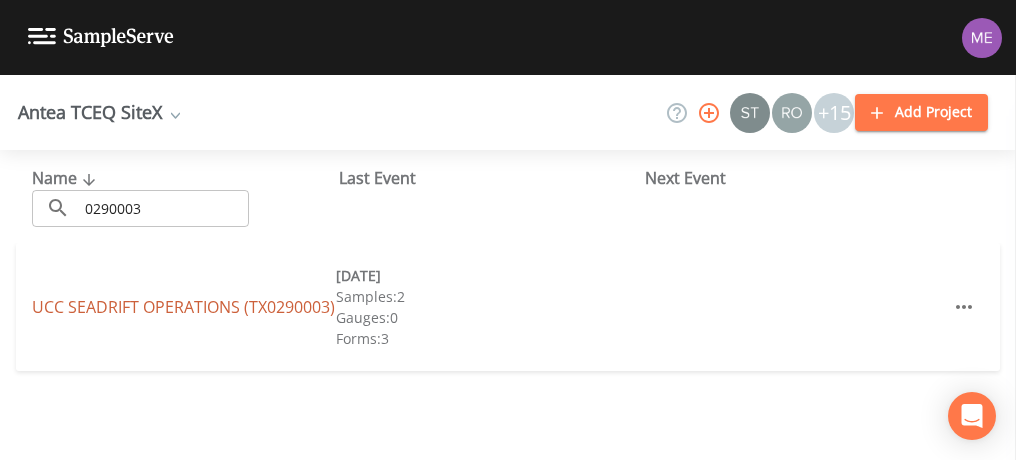 click on "UCC SEADRIFT OPERATIONS   (TX0290003)" at bounding box center [183, 307] 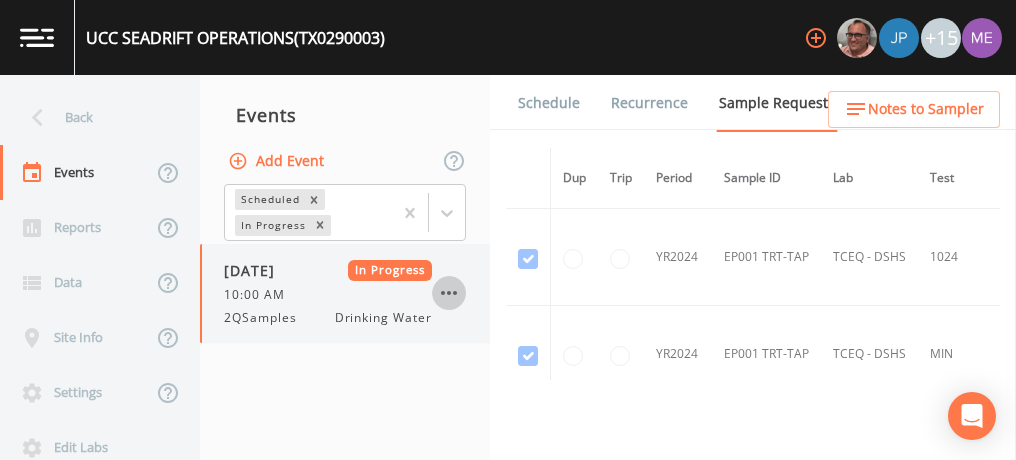 click 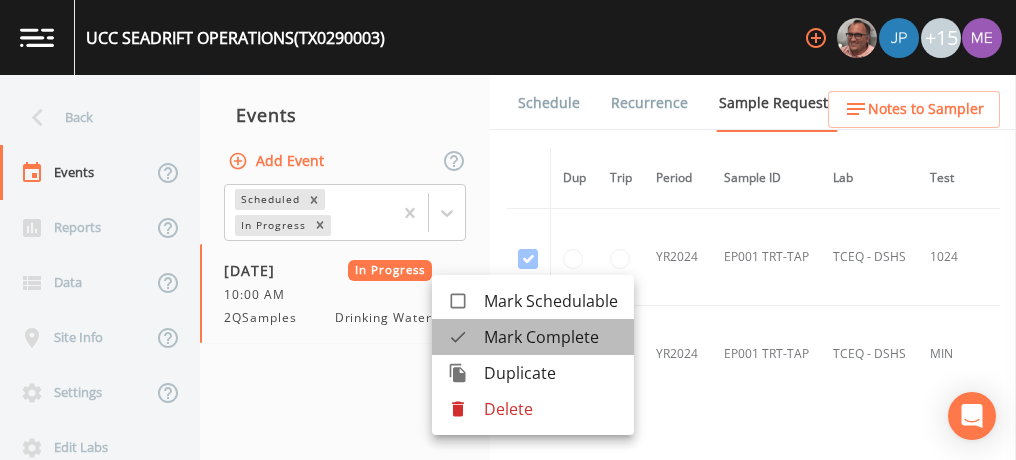 click on "Mark Complete" at bounding box center [551, 337] 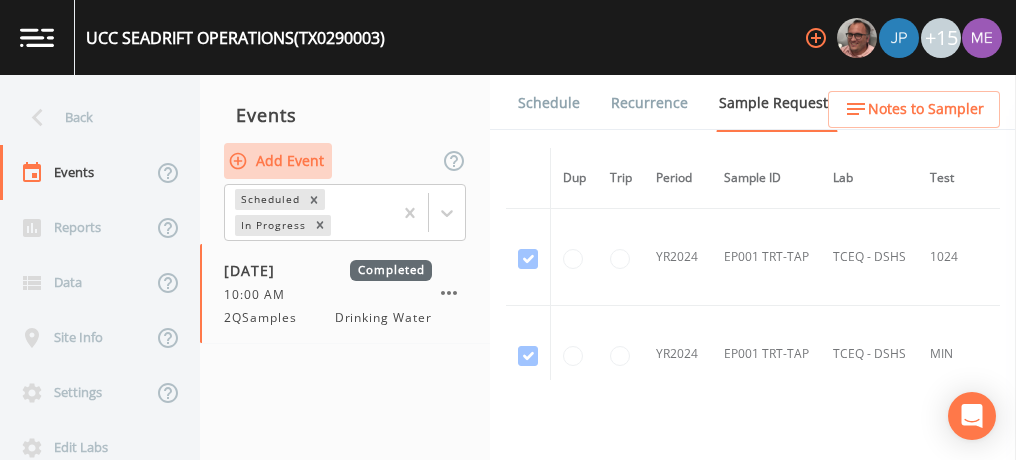 click on "Add Event" at bounding box center (278, 161) 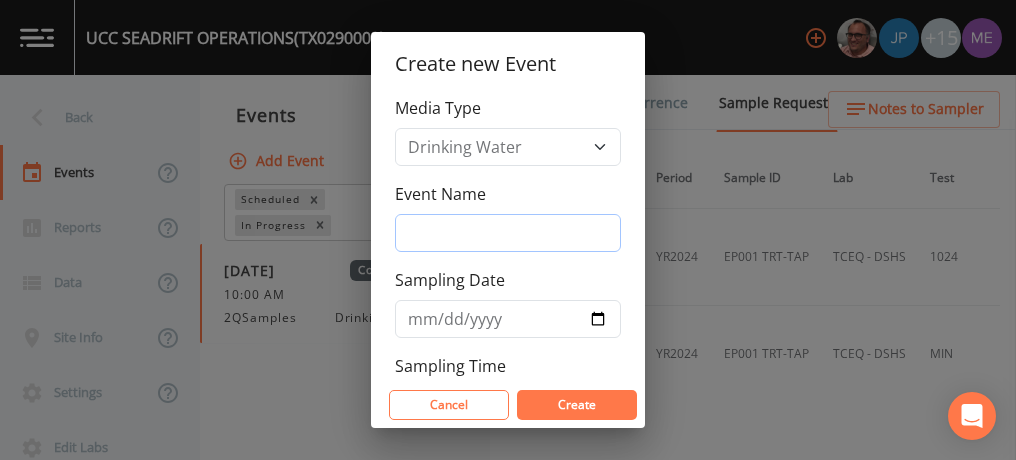 click on "Event Name" at bounding box center [508, 233] 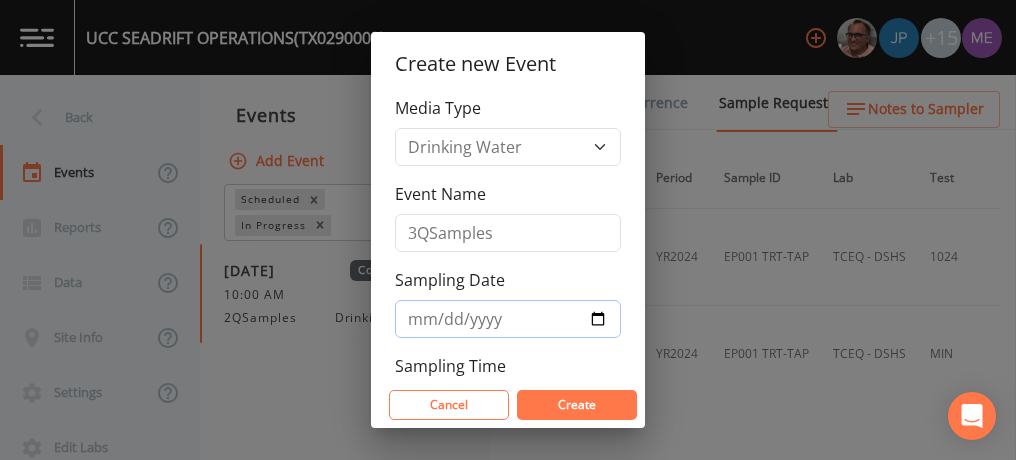 type on "[DATE]" 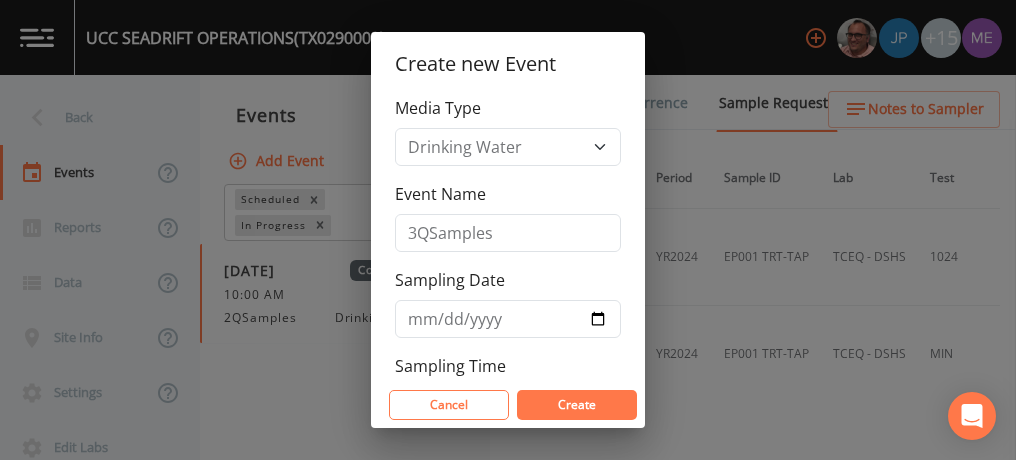click on "Create" at bounding box center [577, 404] 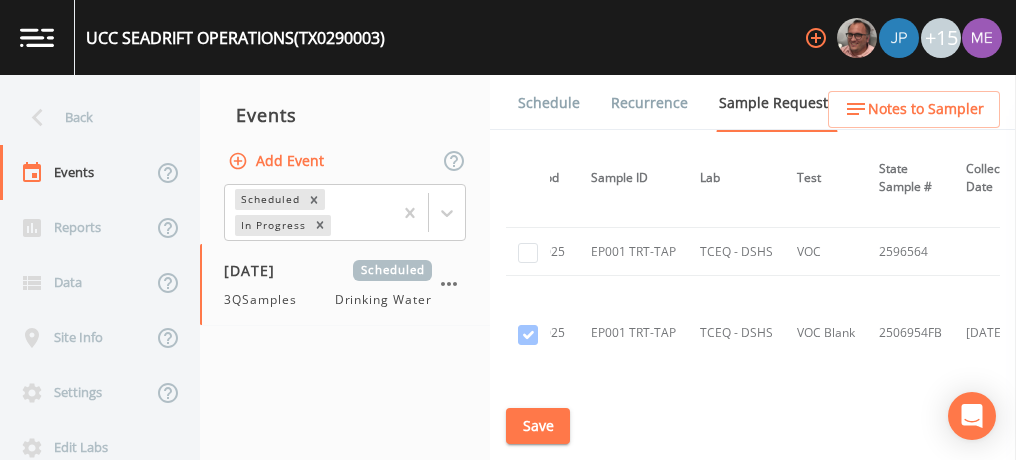 scroll, scrollTop: 1708, scrollLeft: 133, axis: both 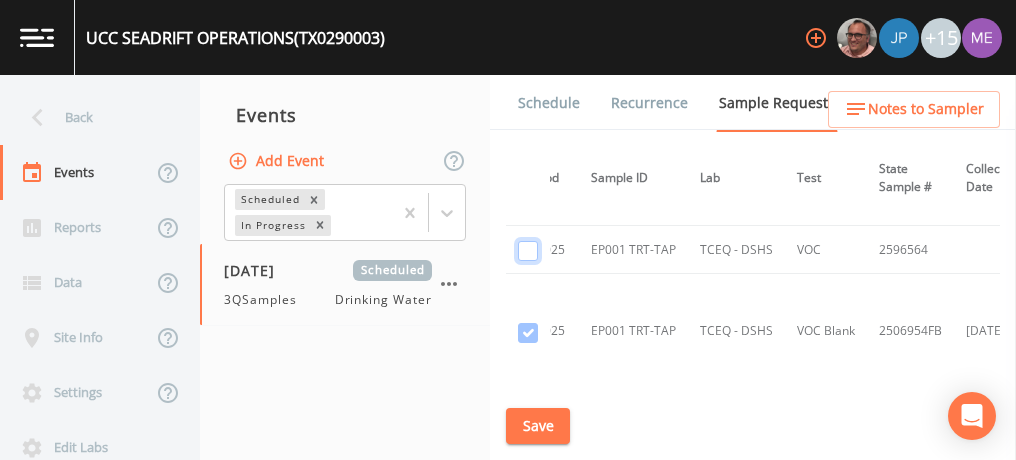 click at bounding box center (528, -980) 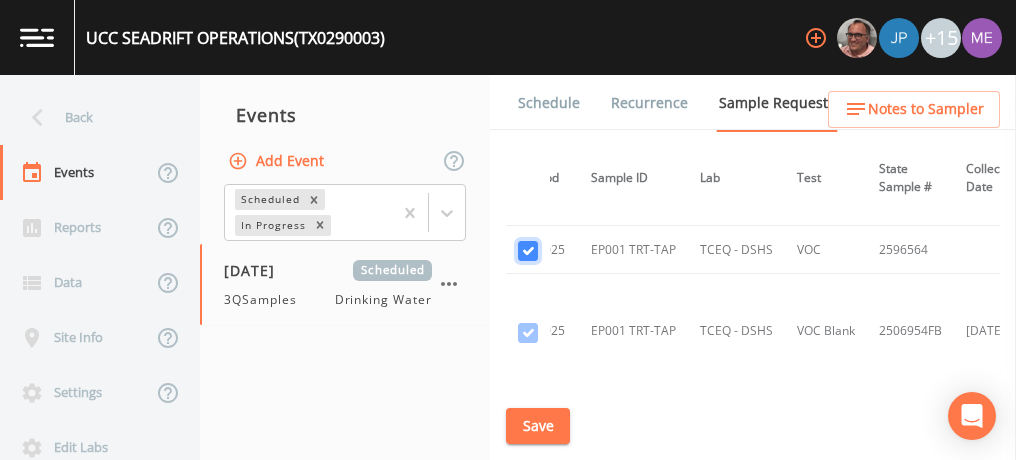 checkbox on "true" 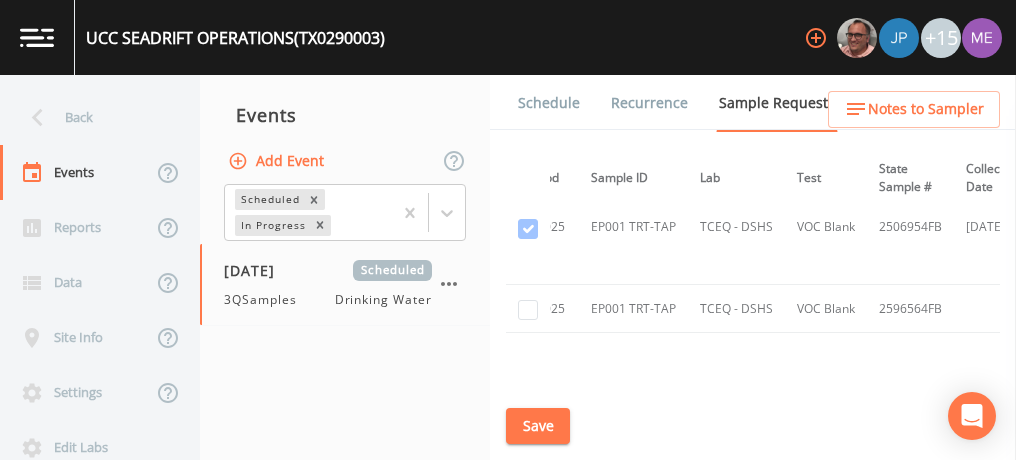 scroll, scrollTop: 1812, scrollLeft: 133, axis: both 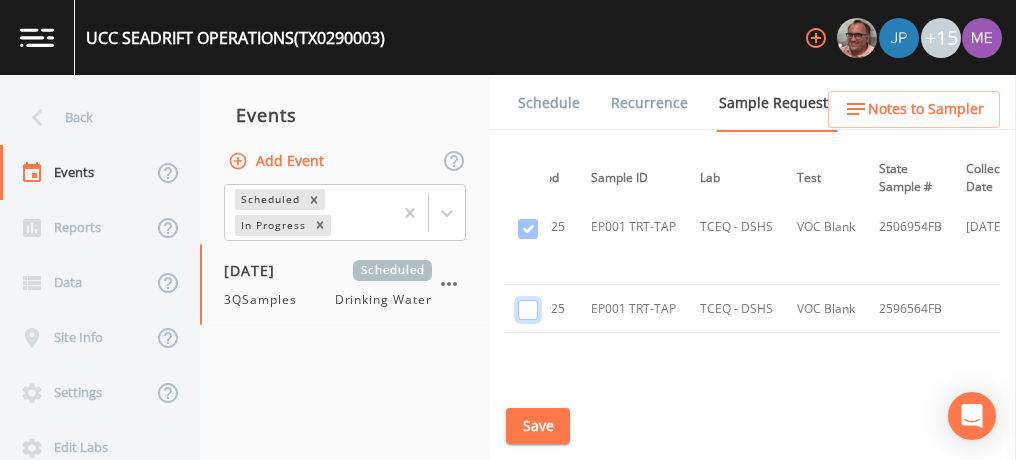 click at bounding box center [528, -969] 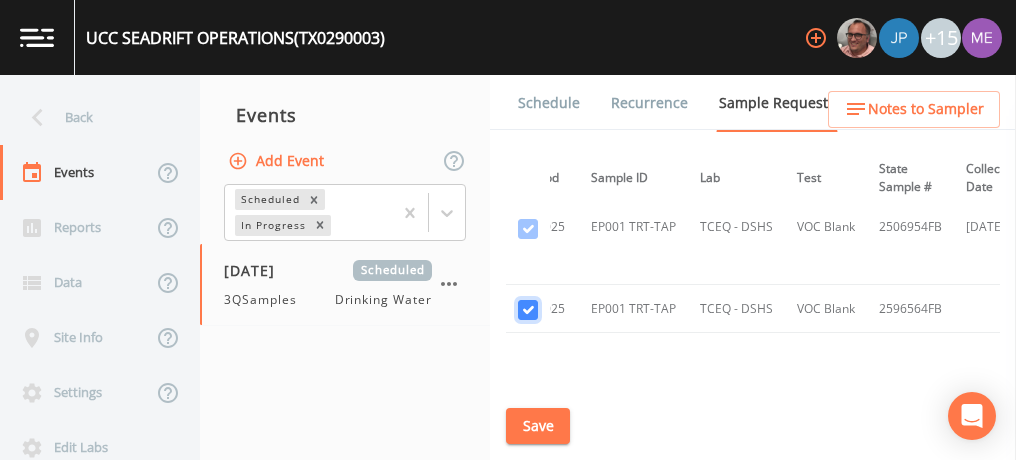 checkbox on "true" 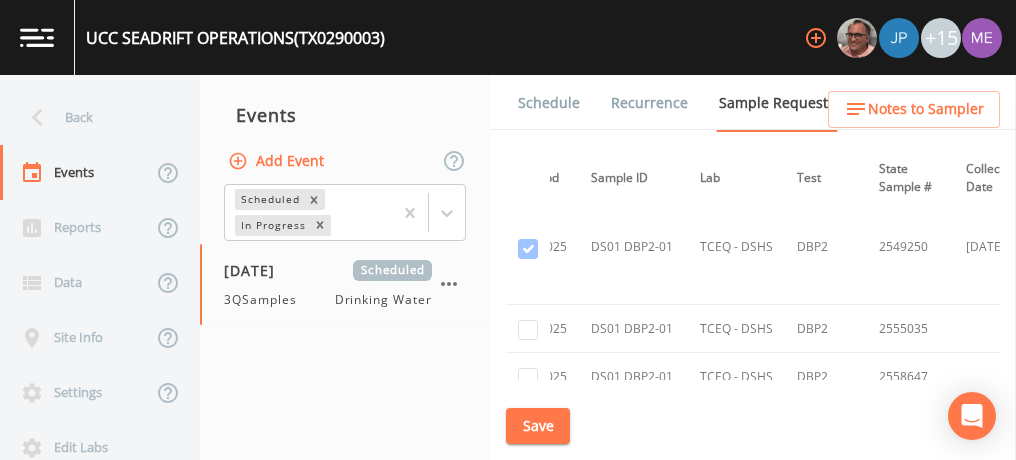 scroll, scrollTop: 2545, scrollLeft: 133, axis: both 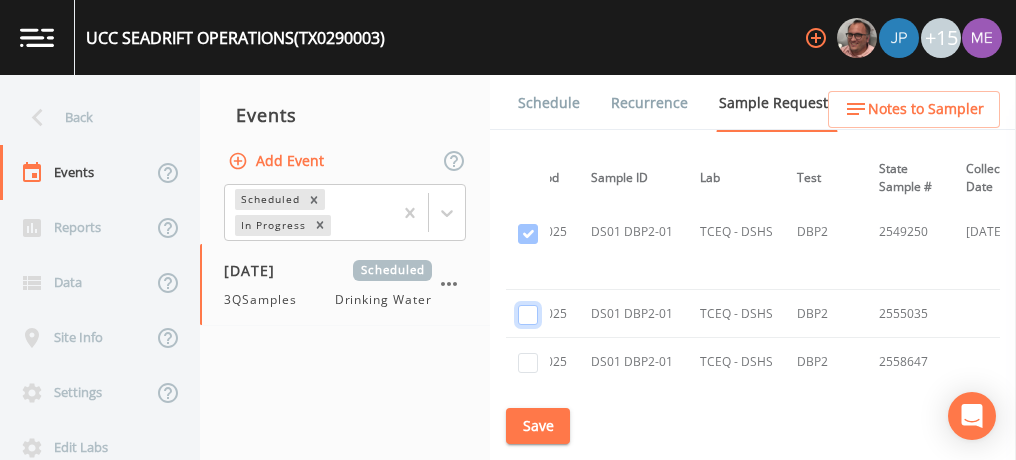 click at bounding box center [528, -1587] 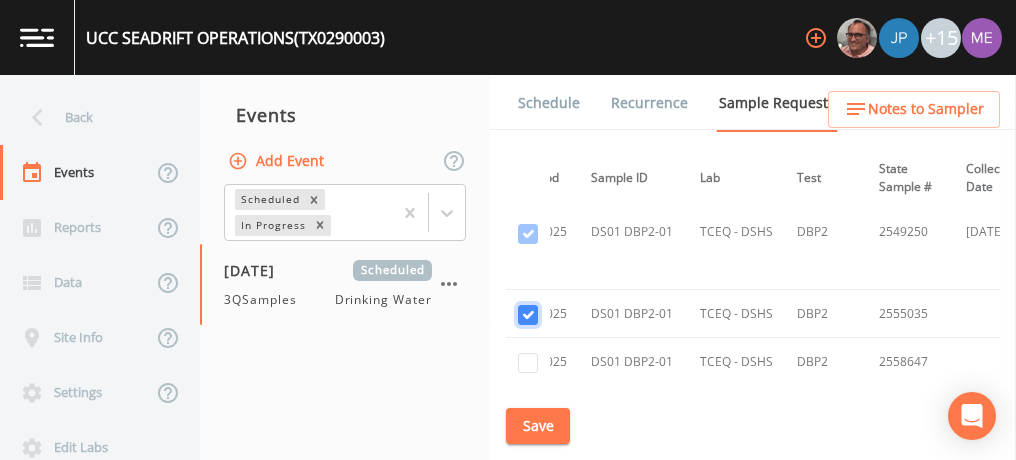 checkbox on "true" 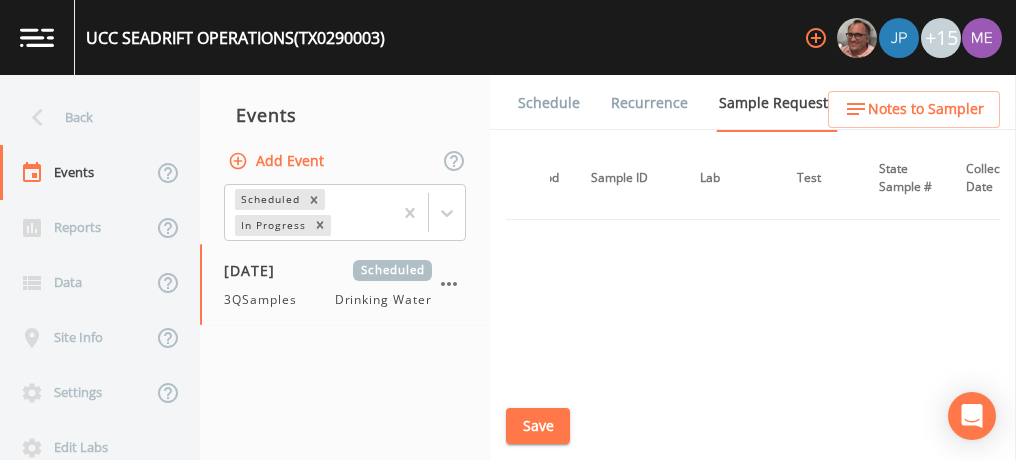 scroll, scrollTop: 2185, scrollLeft: 133, axis: both 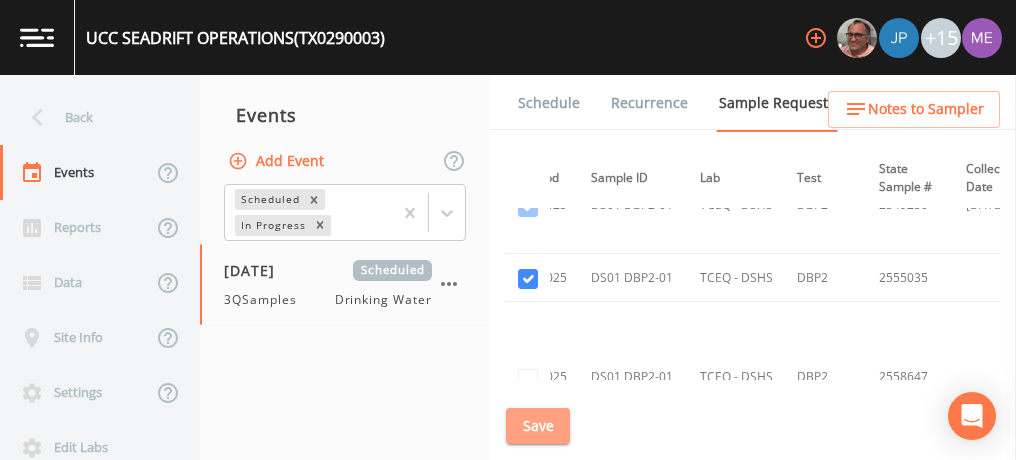 click on "Save" at bounding box center [538, 426] 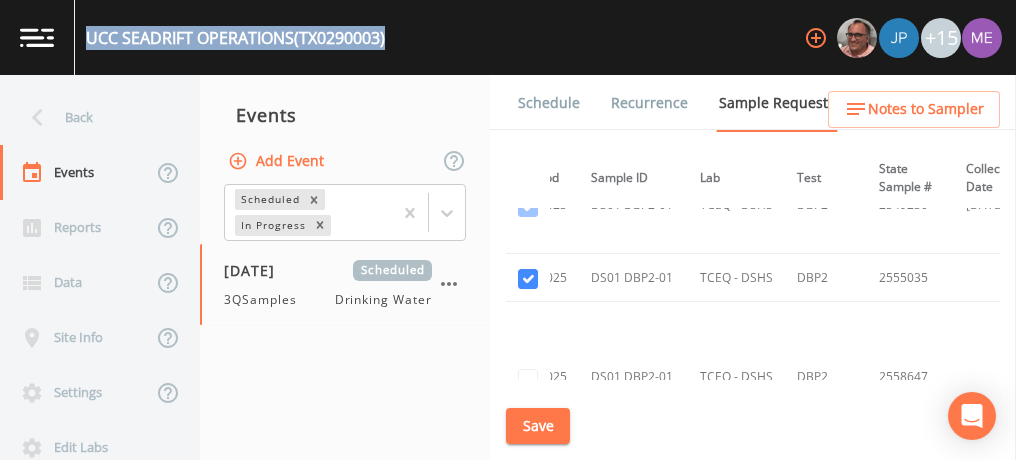drag, startPoint x: 90, startPoint y: 34, endPoint x: 392, endPoint y: 39, distance: 302.04138 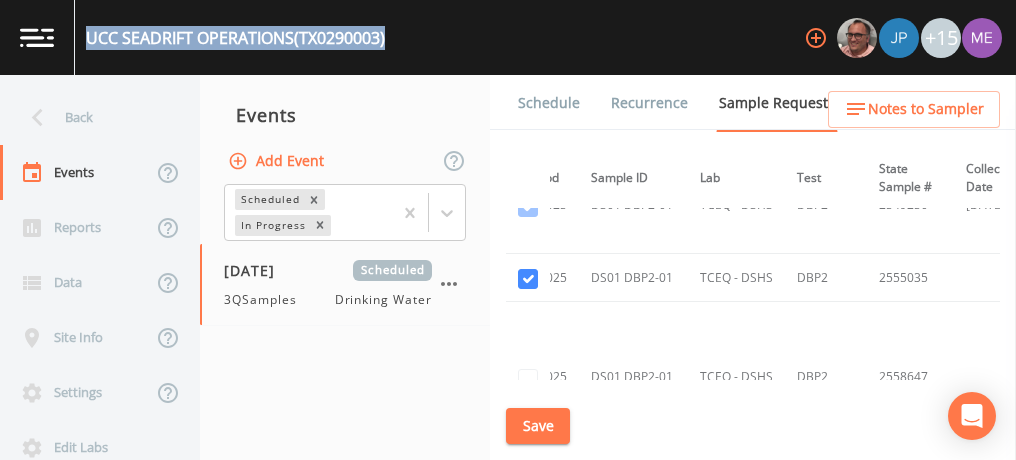 click on "UCC SEADRIFT OPERATIONS  (TX0290003) +15" at bounding box center (508, 37) 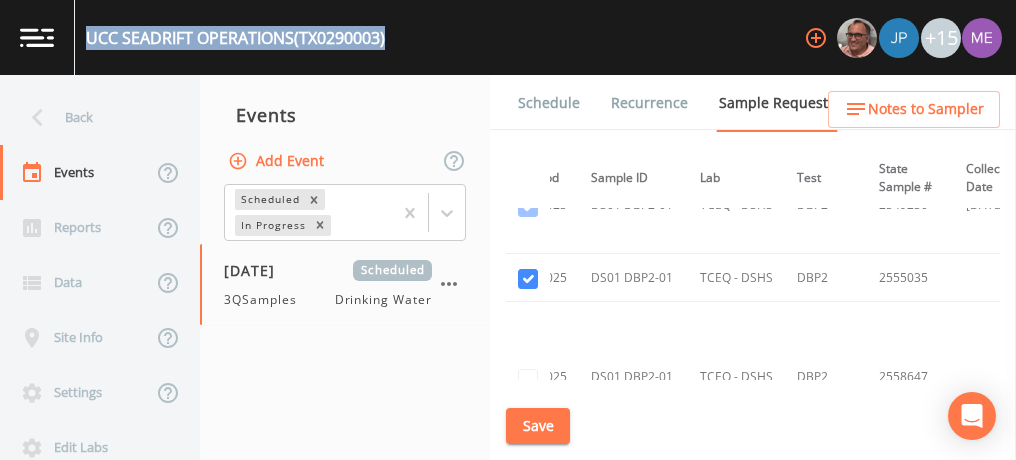 copy on "UCC SEADRIFT OPERATIONS  (TX0290003)" 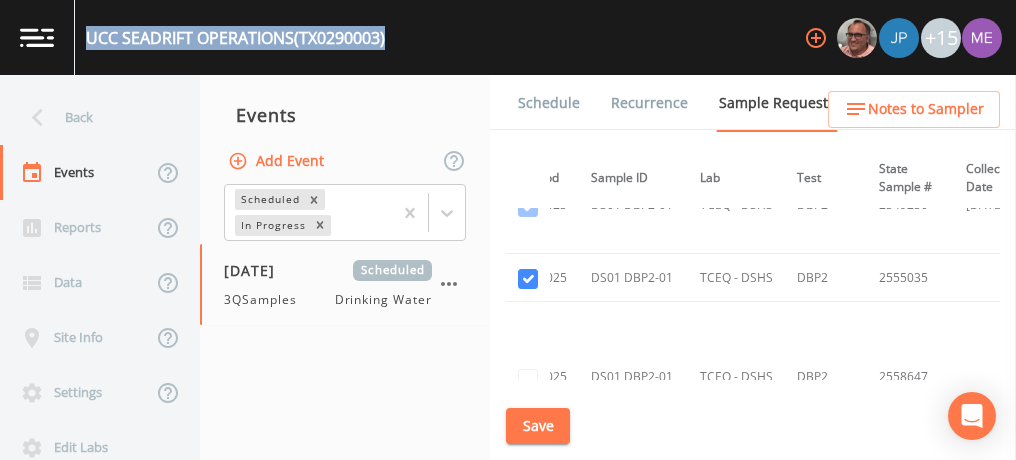 click on "Schedule" at bounding box center (549, 103) 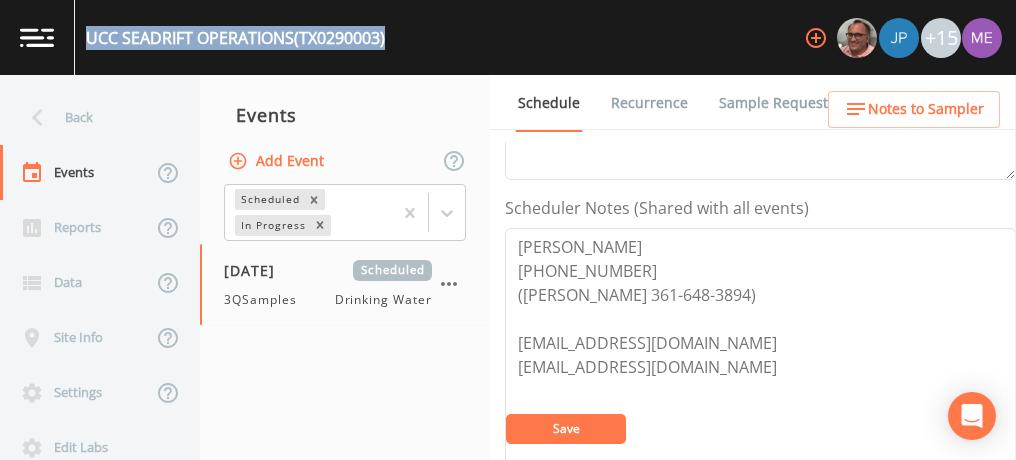 scroll, scrollTop: 513, scrollLeft: 0, axis: vertical 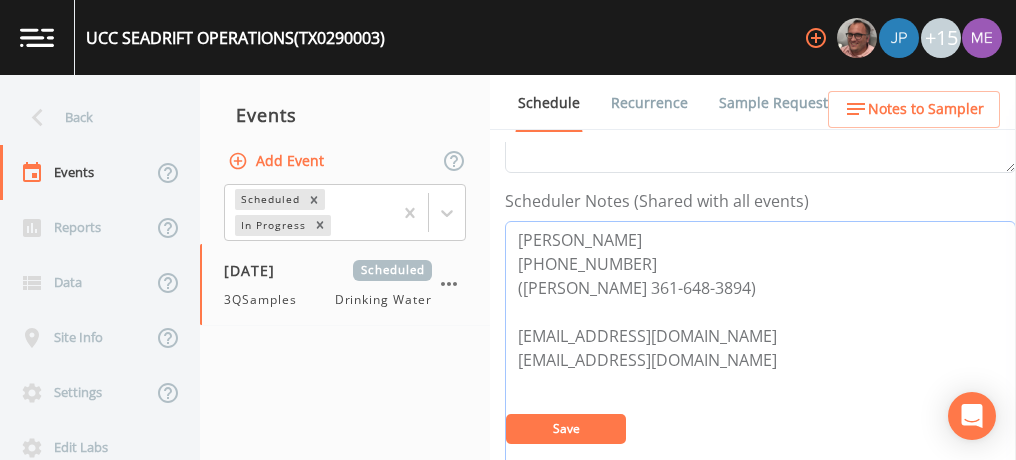 drag, startPoint x: 515, startPoint y: 233, endPoint x: 754, endPoint y: 282, distance: 243.97131 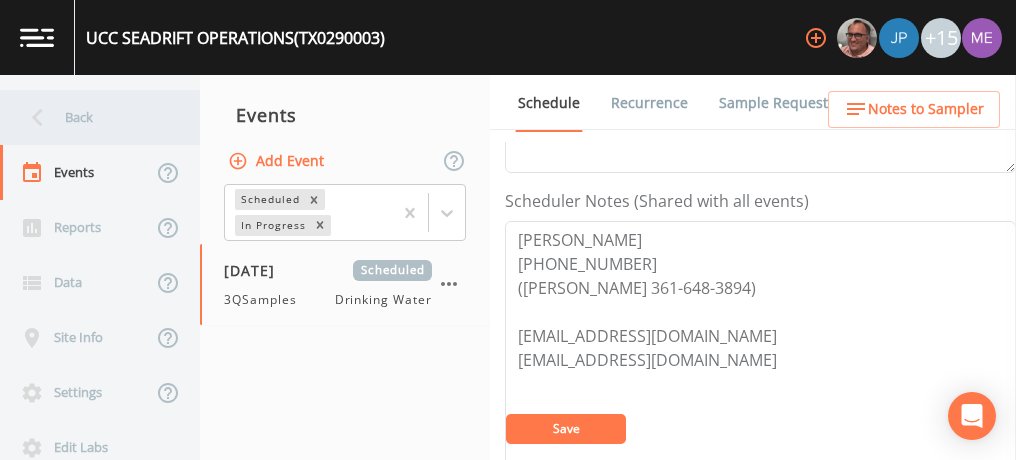 click on "Back" at bounding box center (90, 117) 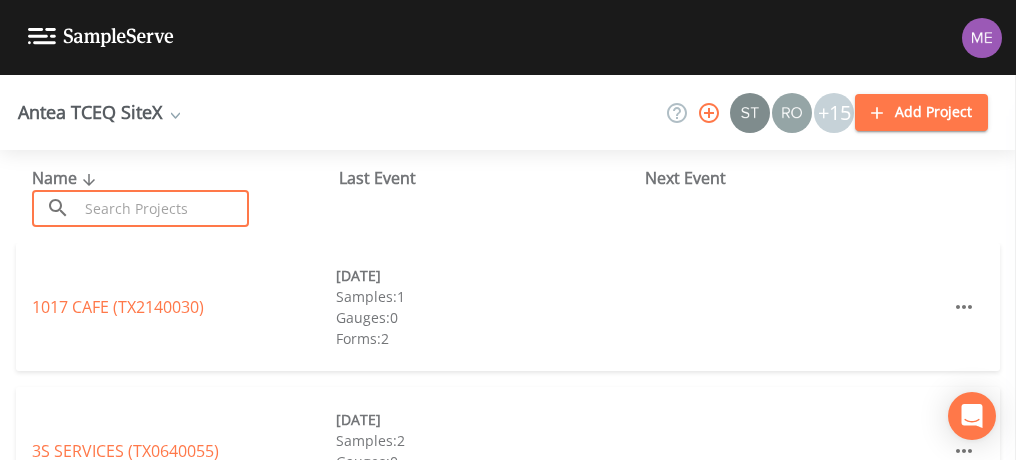 click at bounding box center (163, 208) 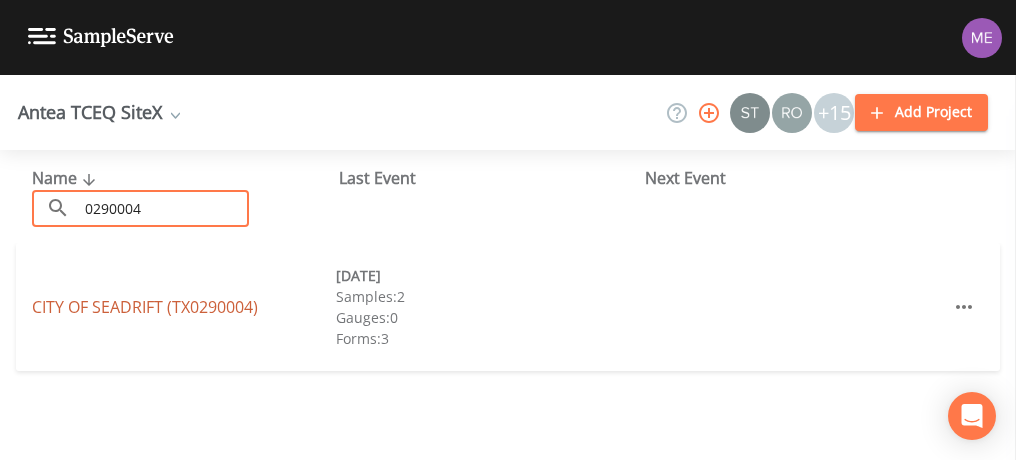 type on "0290004" 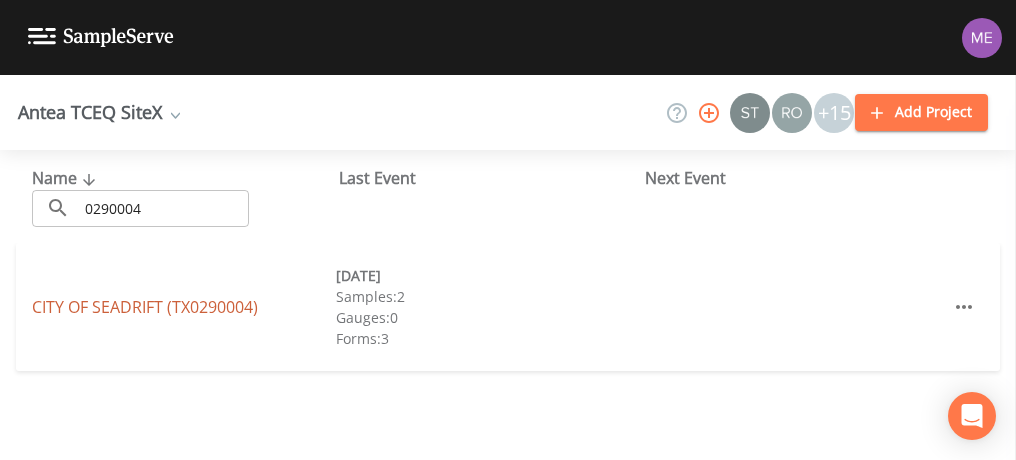 click on "CITY OF SEADRIFT   (TX0290004)" at bounding box center [145, 307] 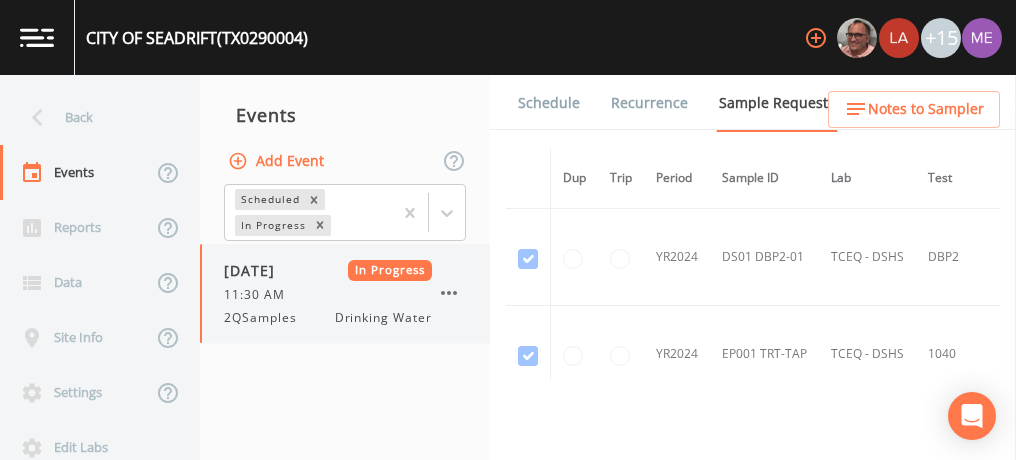 click 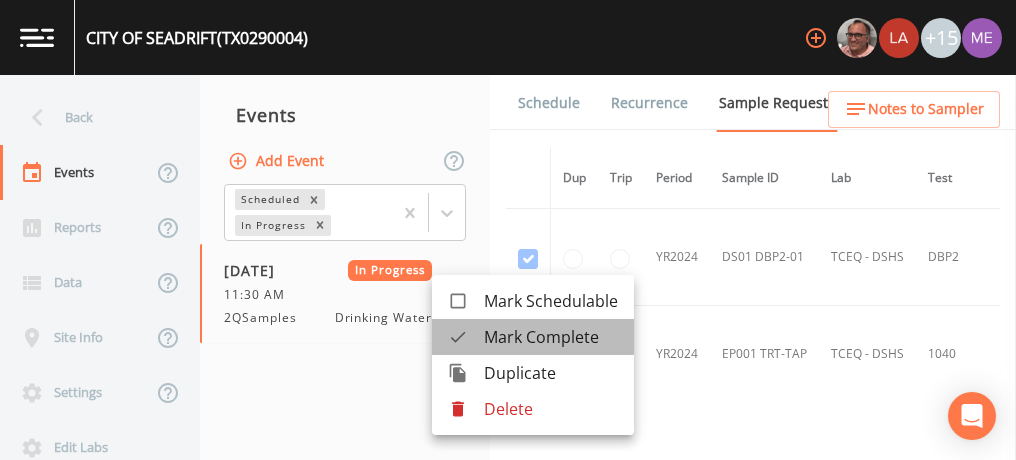 click on "Mark Complete" at bounding box center (551, 337) 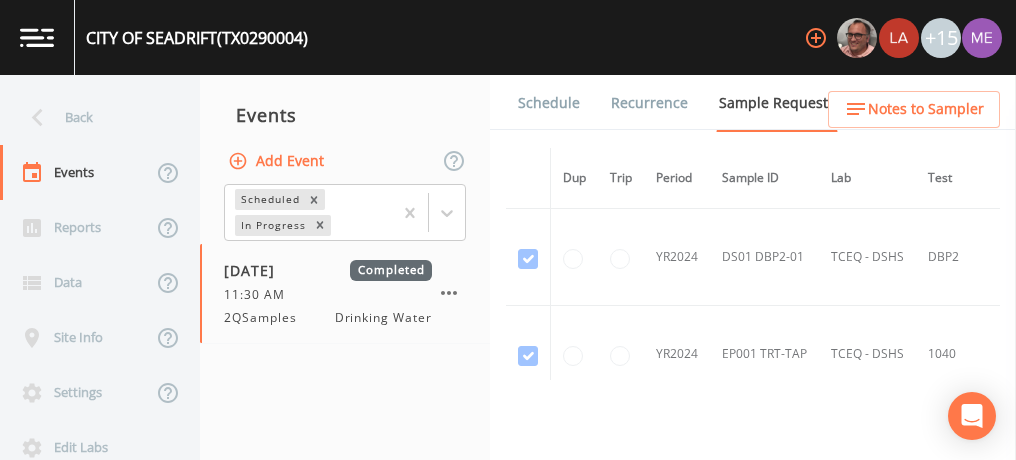 click on "Add Event" at bounding box center (278, 161) 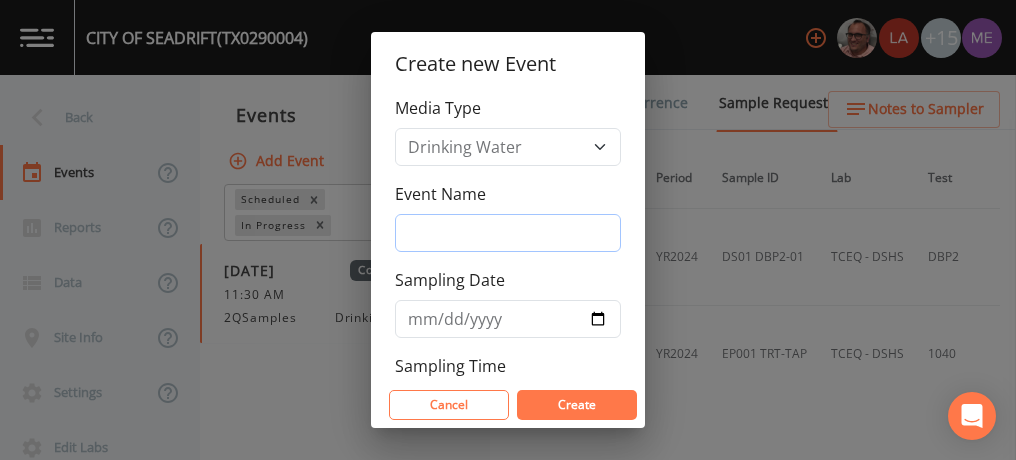 click on "Event Name" at bounding box center [508, 233] 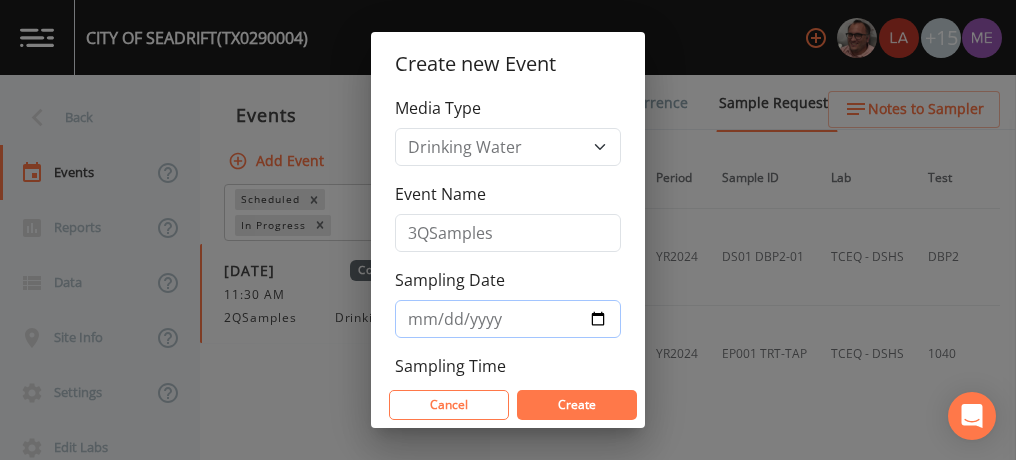 type on "[DATE]" 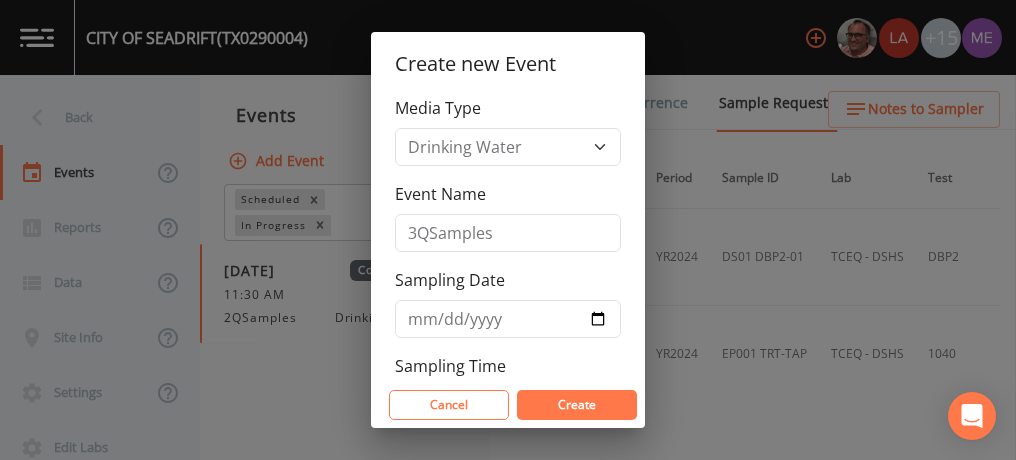 click on "Create" at bounding box center [577, 404] 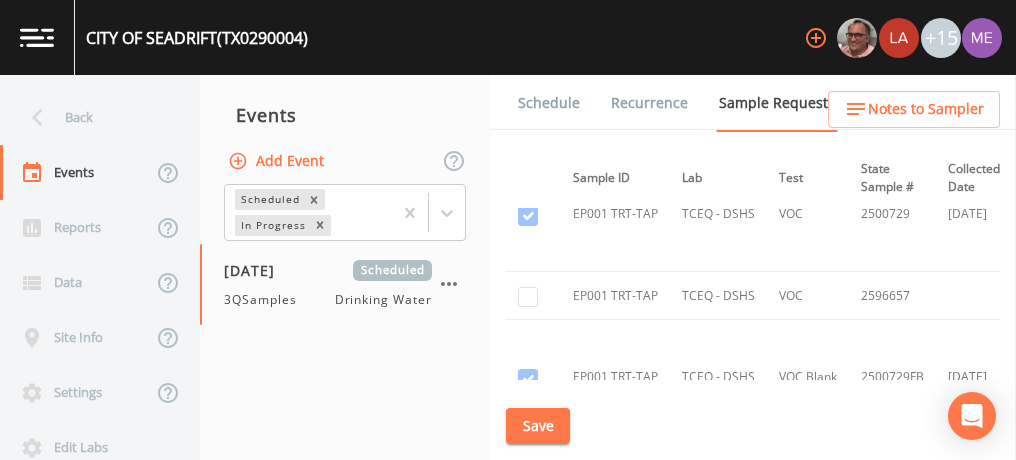 scroll, scrollTop: 858, scrollLeft: 149, axis: both 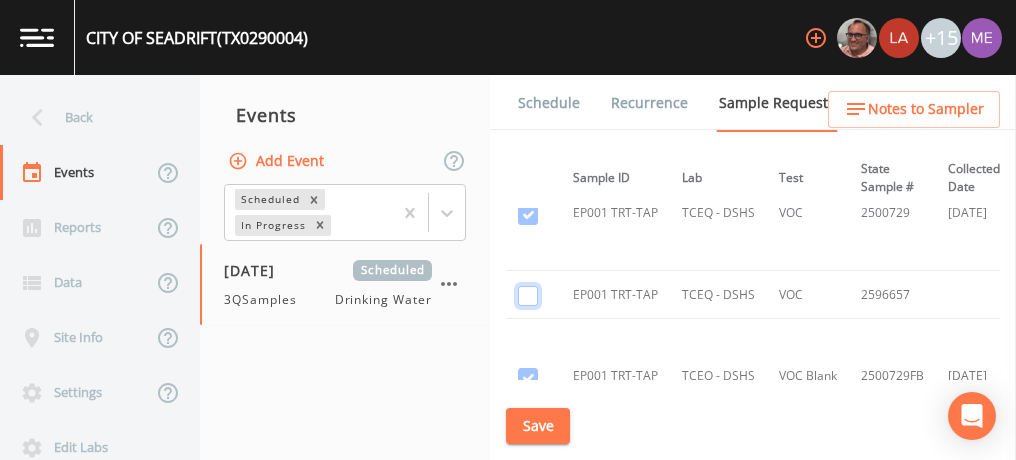 click at bounding box center [528, -360] 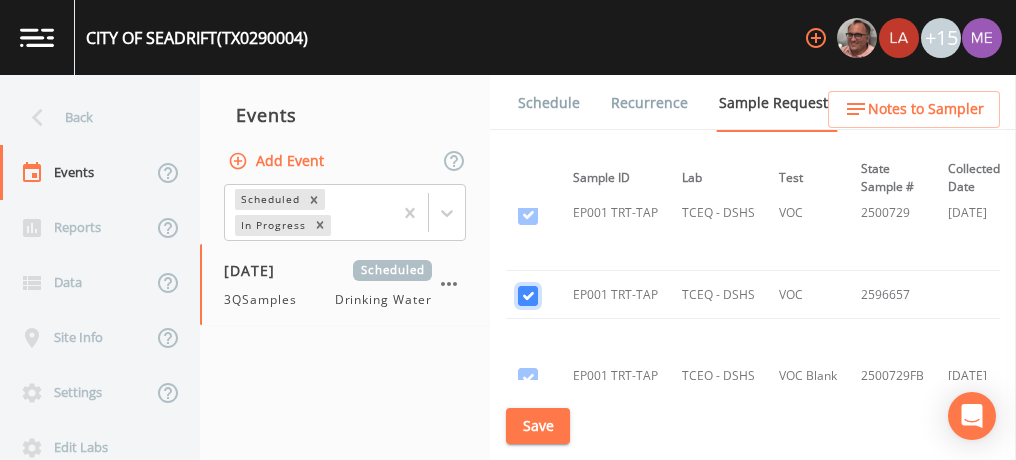 checkbox on "true" 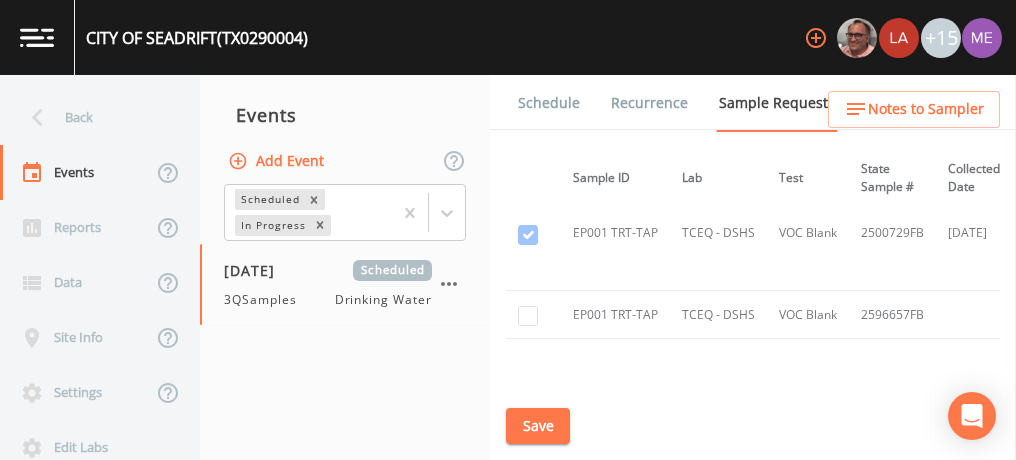 scroll, scrollTop: 1002, scrollLeft: 149, axis: both 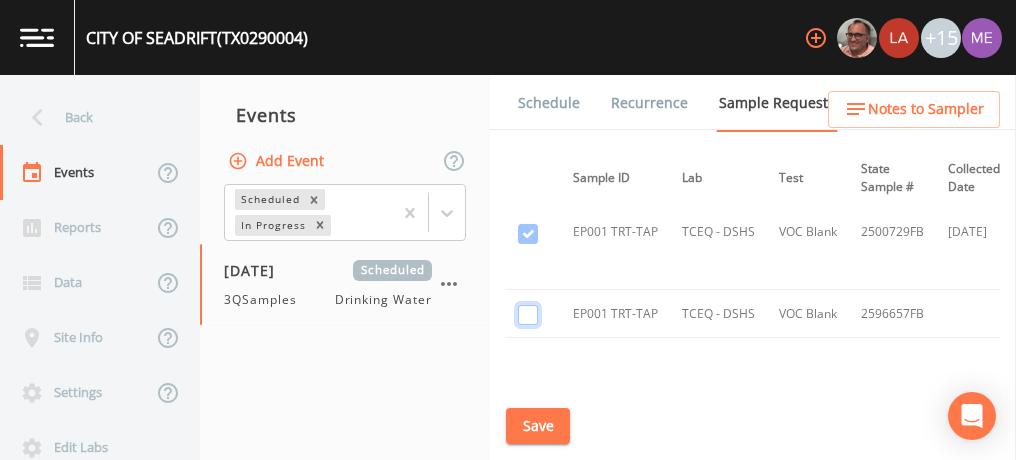 click at bounding box center (528, -389) 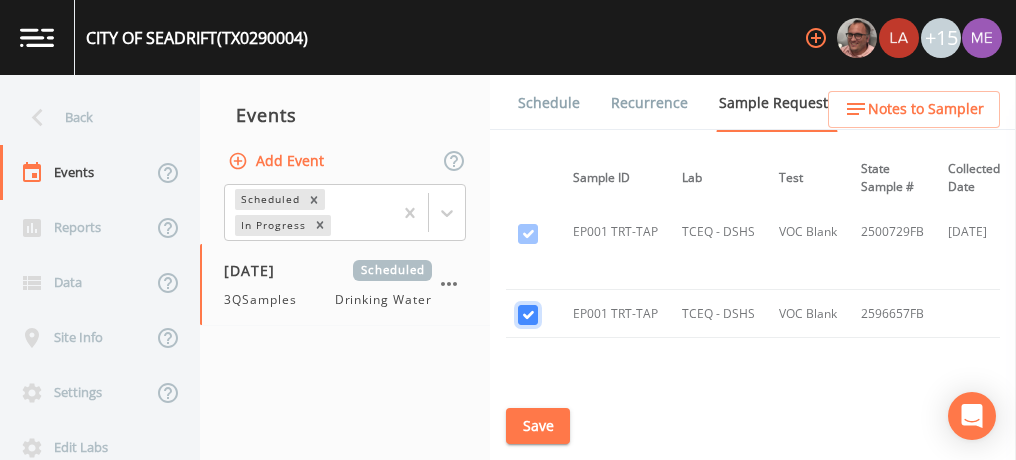 checkbox on "true" 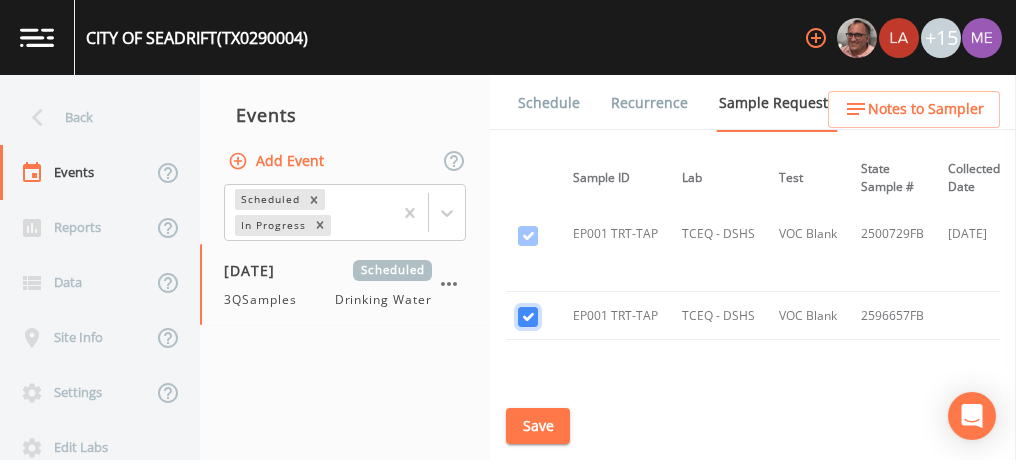 scroll, scrollTop: 988, scrollLeft: 149, axis: both 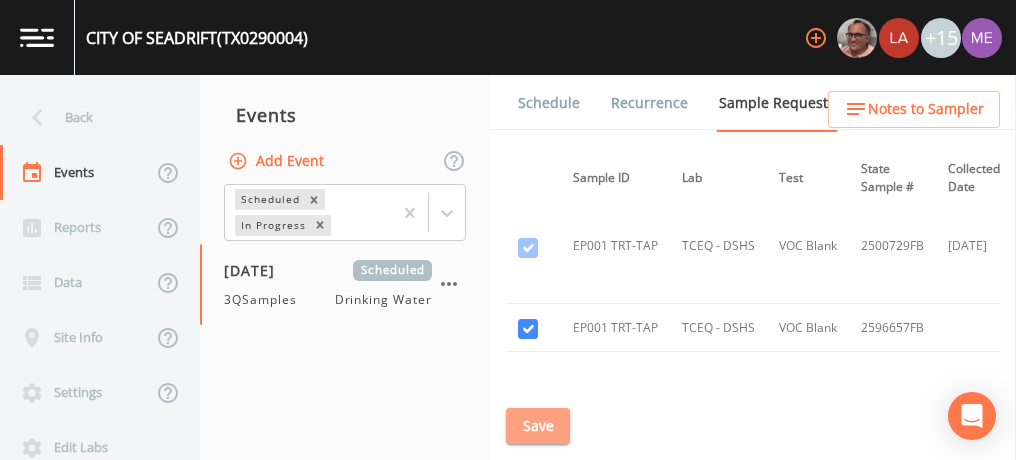 click on "Save" at bounding box center (538, 426) 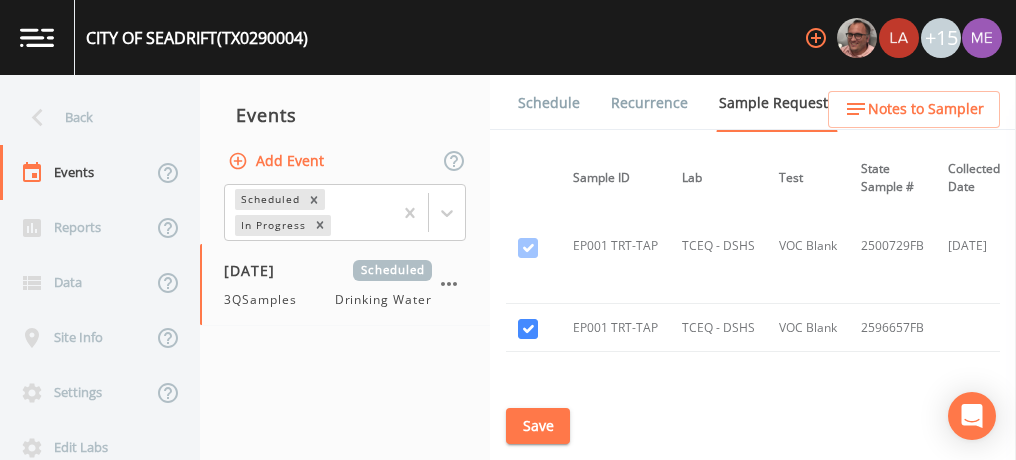 click on "CITY OF SEADRIFT  (TX0290004)" at bounding box center [197, 38] 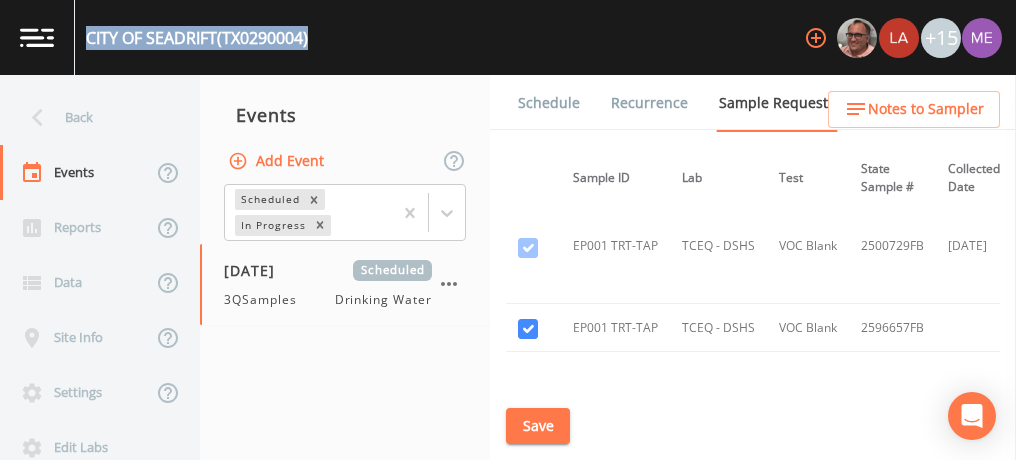 drag, startPoint x: 89, startPoint y: 39, endPoint x: 317, endPoint y: 42, distance: 228.01973 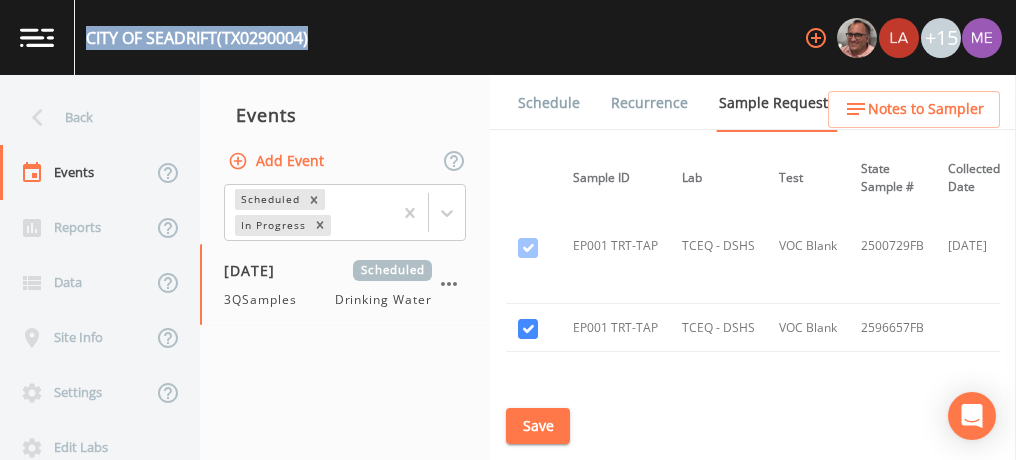 click on "CITY OF SEADRIFT  (TX0290004) +15" at bounding box center [508, 37] 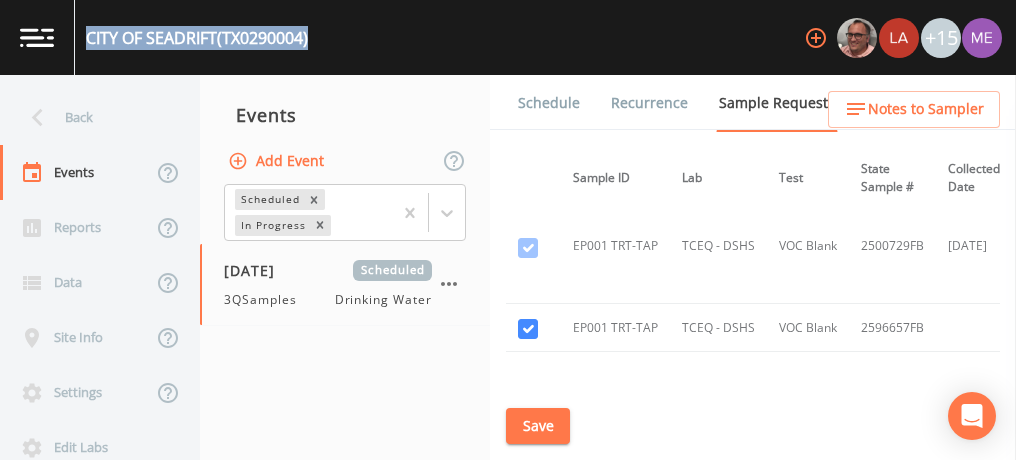 copy on "CITY OF SEADRIFT  (TX0290004)" 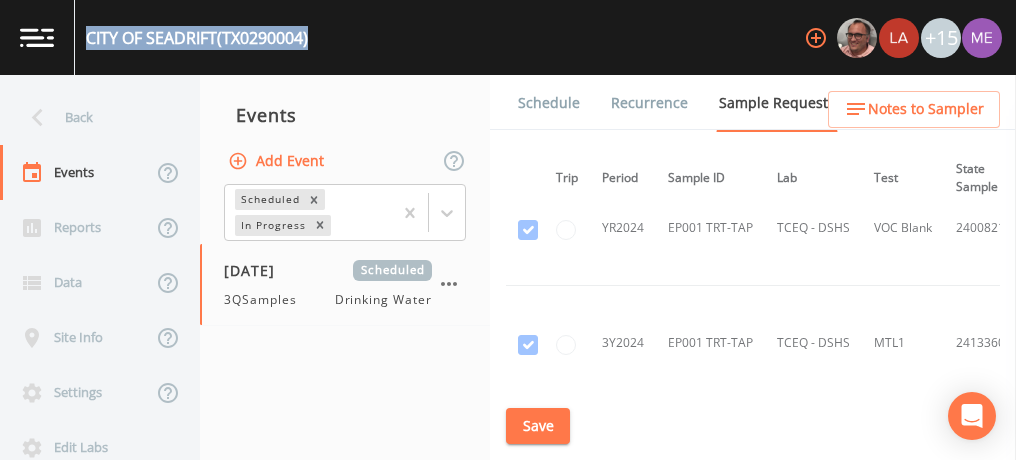 scroll, scrollTop: 352, scrollLeft: 54, axis: both 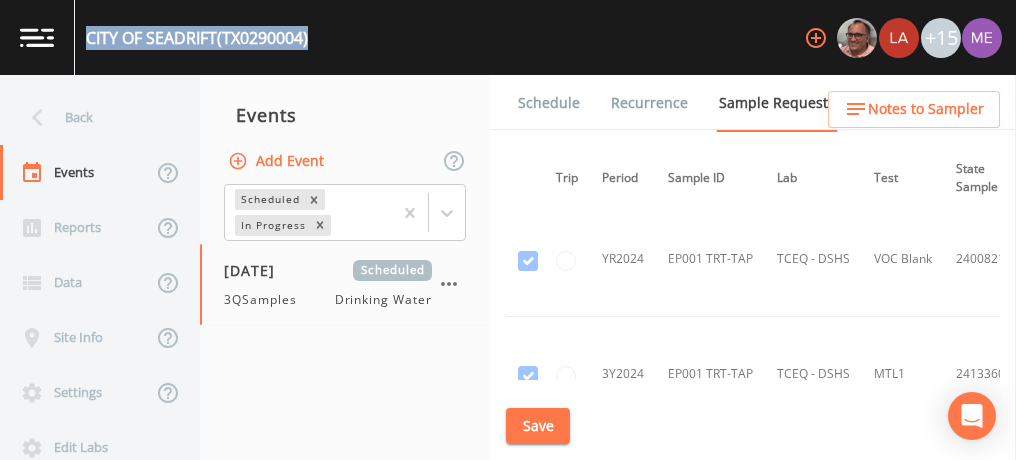 click on "Schedule" at bounding box center (549, 103) 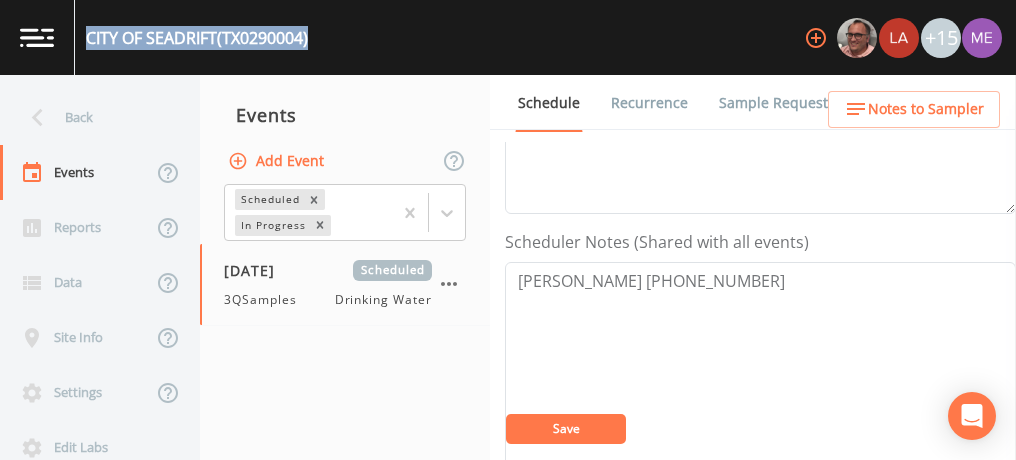 scroll, scrollTop: 474, scrollLeft: 0, axis: vertical 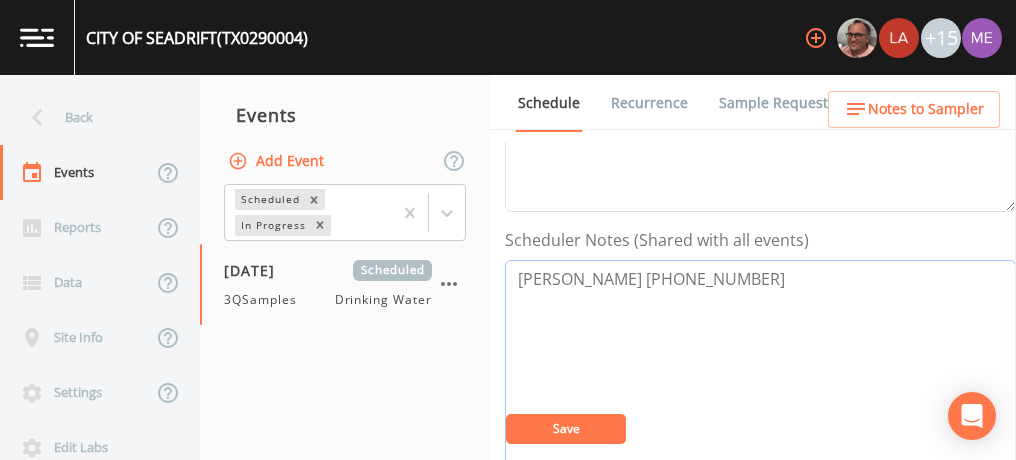drag, startPoint x: 517, startPoint y: 273, endPoint x: 716, endPoint y: 284, distance: 199.30379 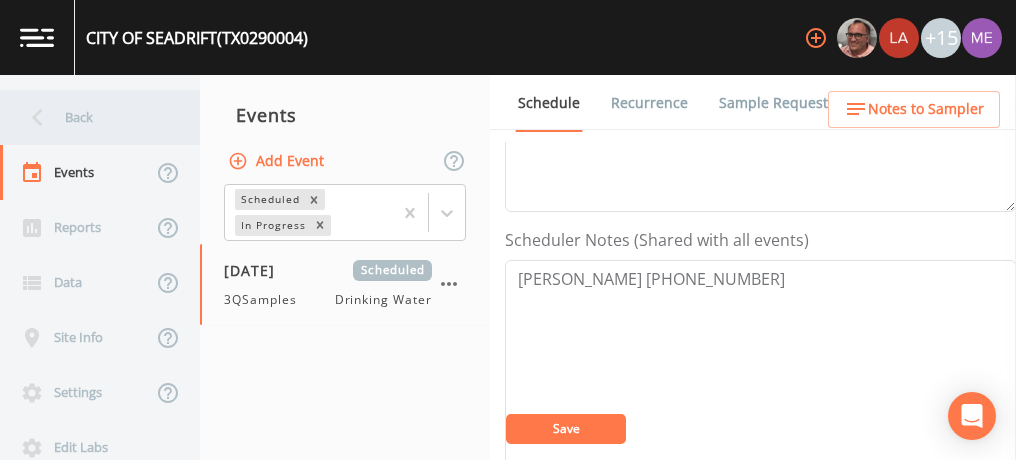 click on "Back" at bounding box center (90, 117) 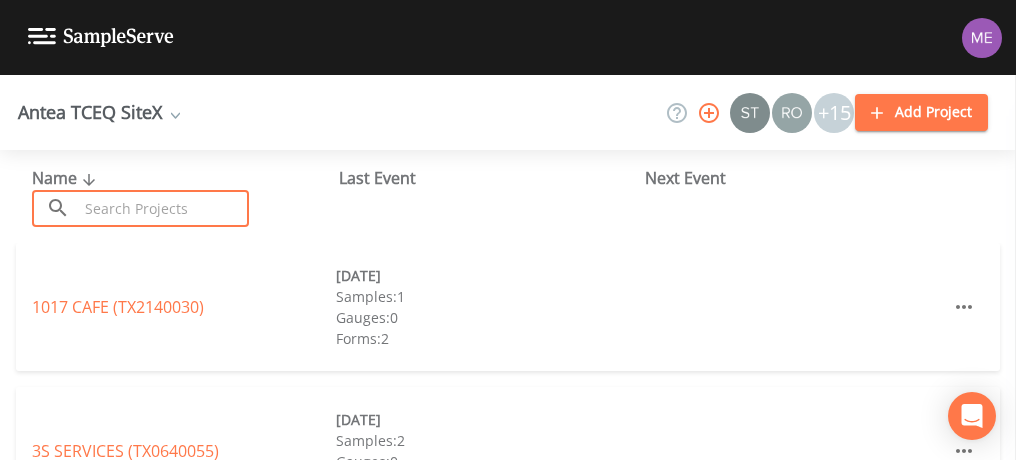 click at bounding box center (163, 208) 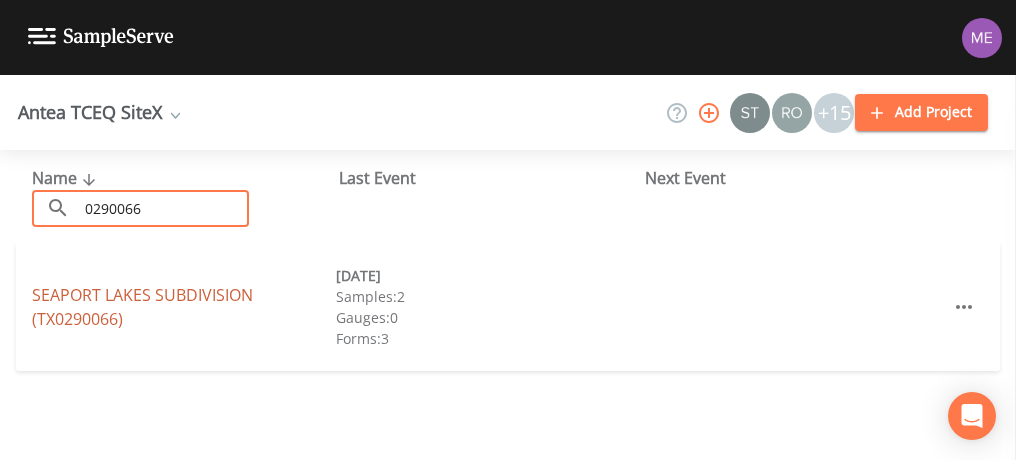 type on "0290066" 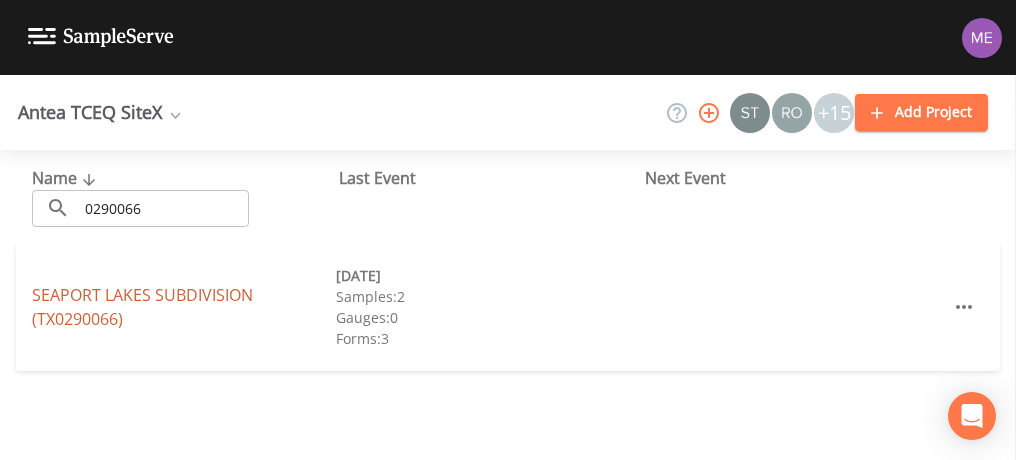 click on "[GEOGRAPHIC_DATA]   (TX0290066)" at bounding box center [142, 307] 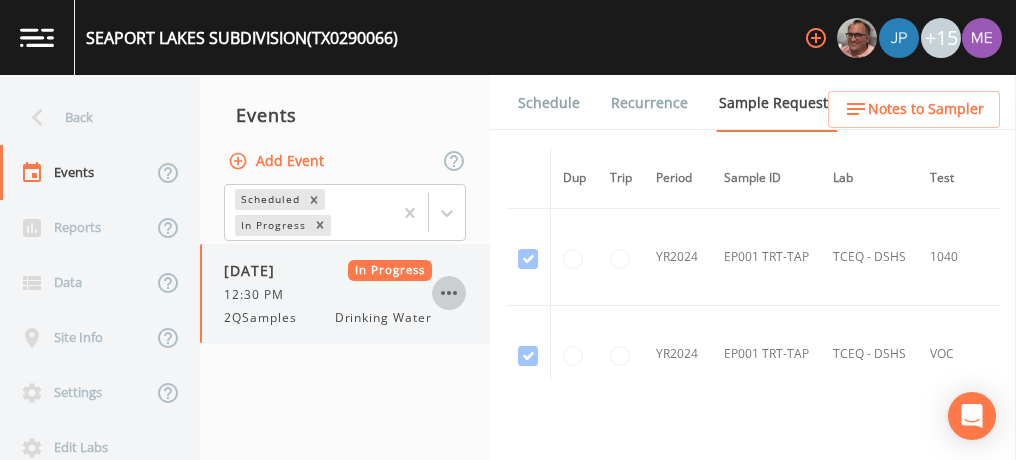click 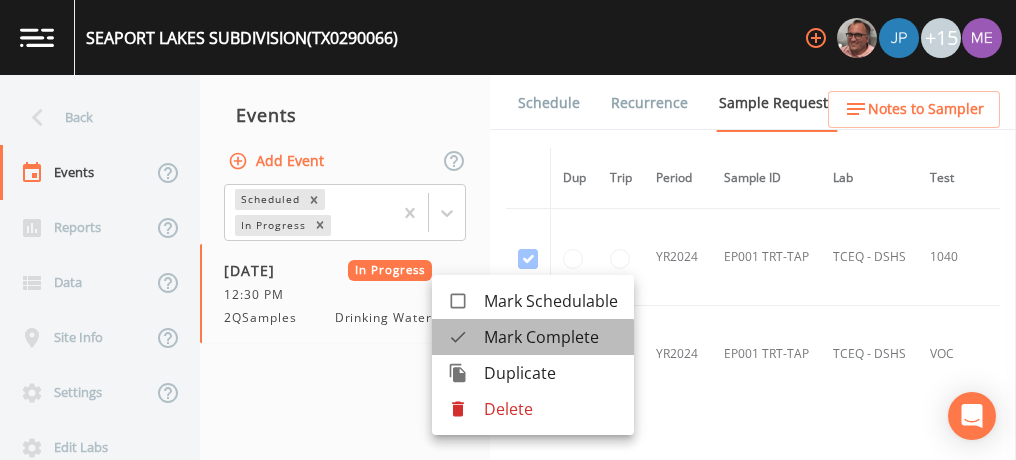 click on "Mark Complete" at bounding box center [551, 337] 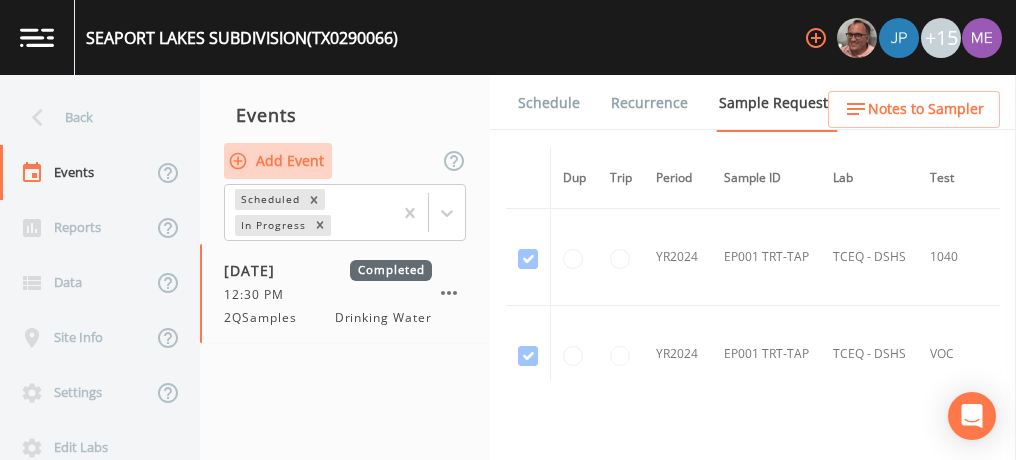 click on "Add Event" at bounding box center (278, 161) 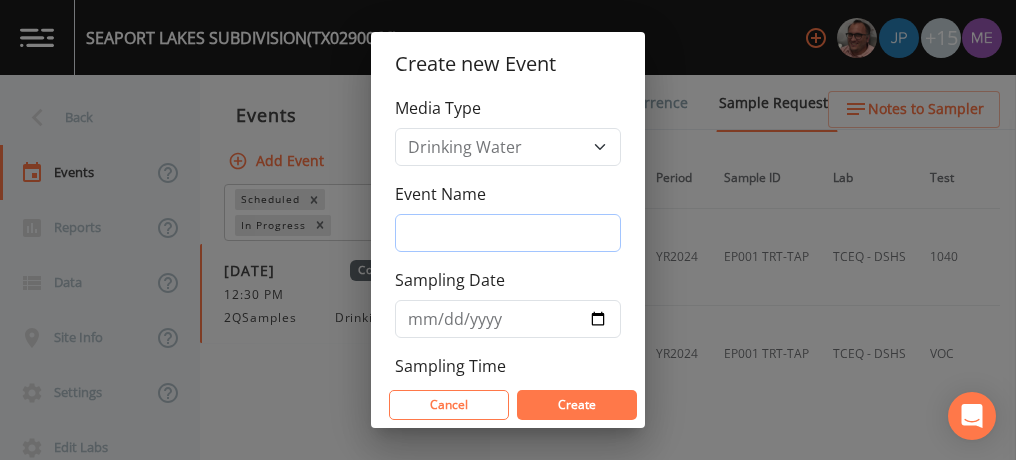 click on "Event Name" at bounding box center [508, 233] 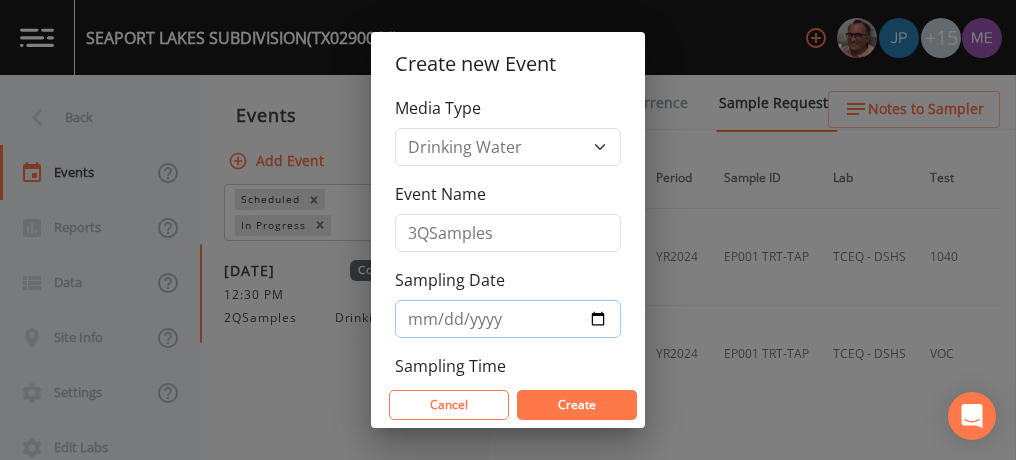 type on "[DATE]" 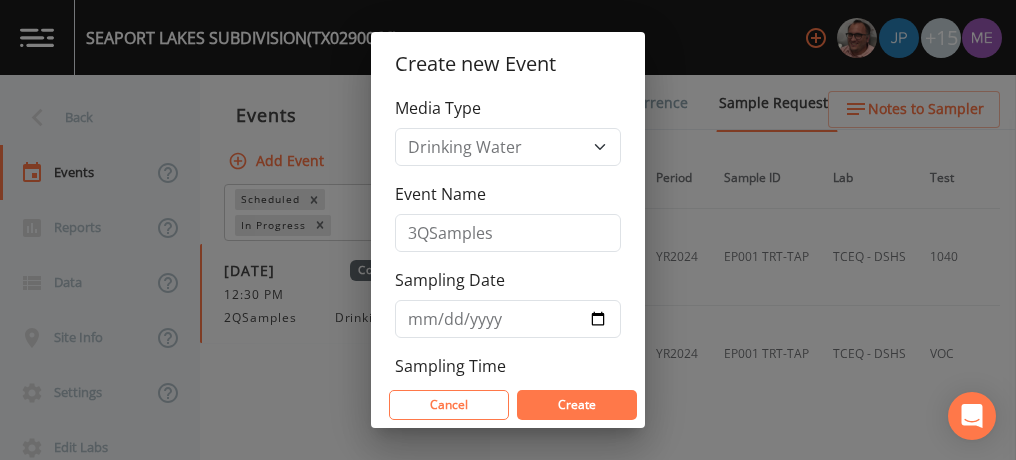click on "Create" at bounding box center [577, 404] 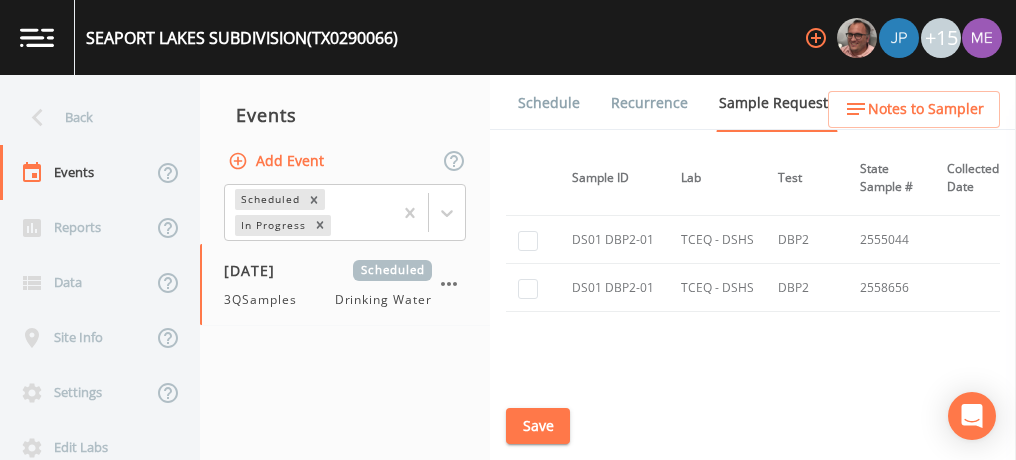 scroll, scrollTop: 1712, scrollLeft: 152, axis: both 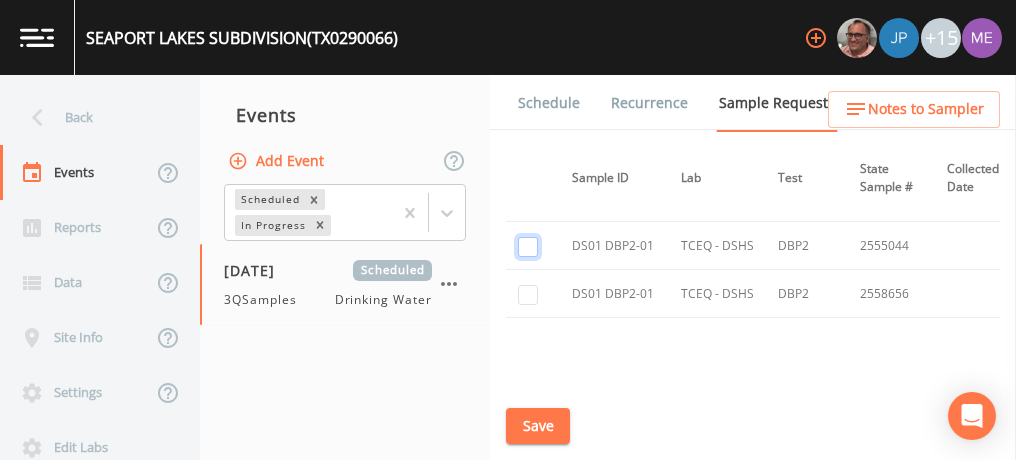 click at bounding box center [528, -1099] 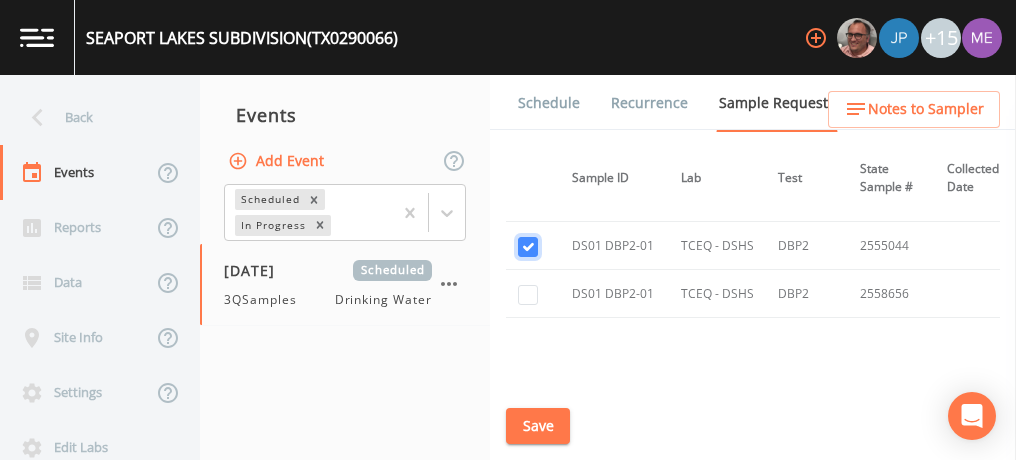 checkbox on "true" 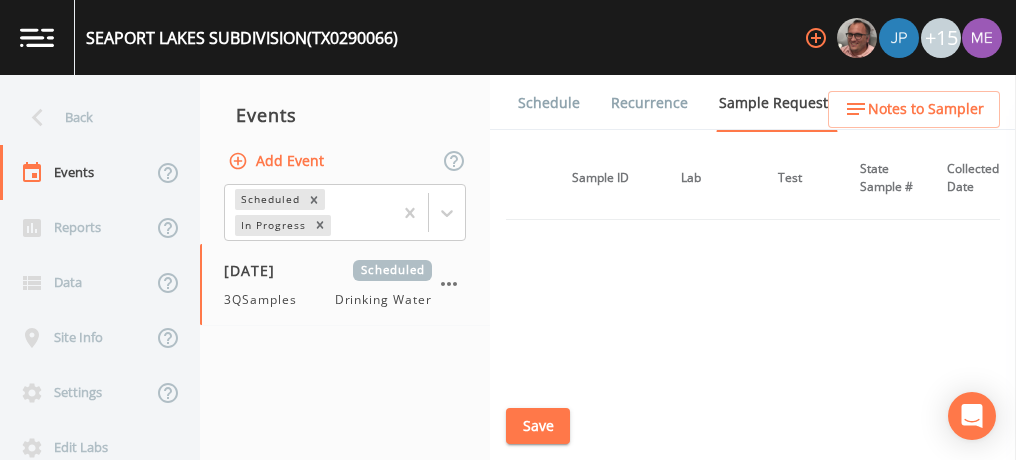 scroll, scrollTop: 1451, scrollLeft: 152, axis: both 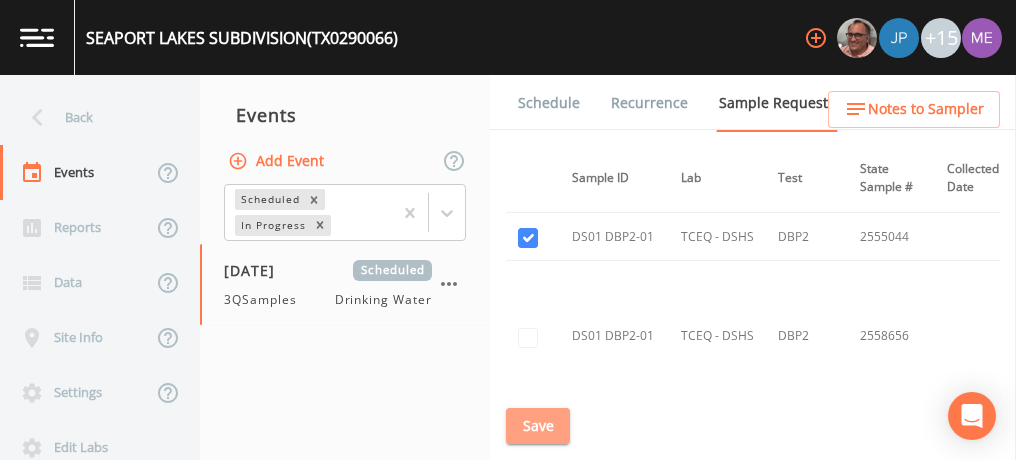 click on "Save" at bounding box center (538, 426) 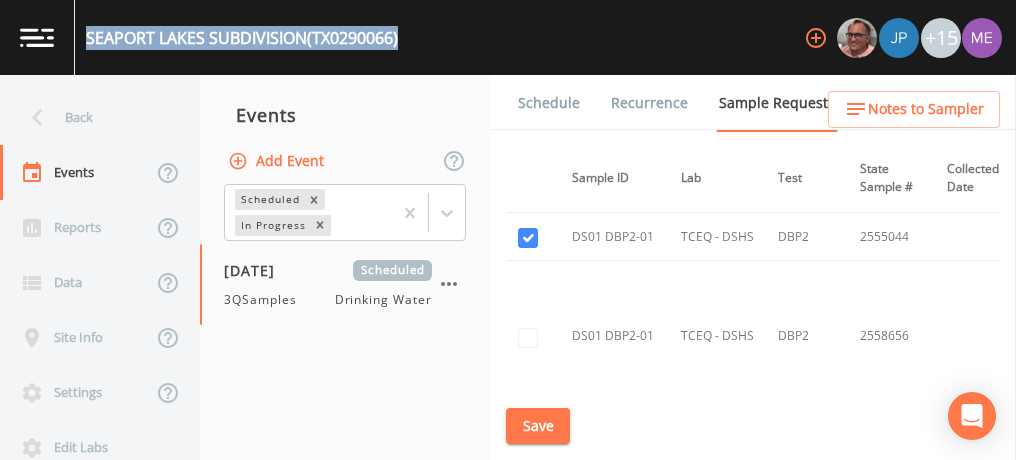drag, startPoint x: 86, startPoint y: 35, endPoint x: 405, endPoint y: 38, distance: 319.0141 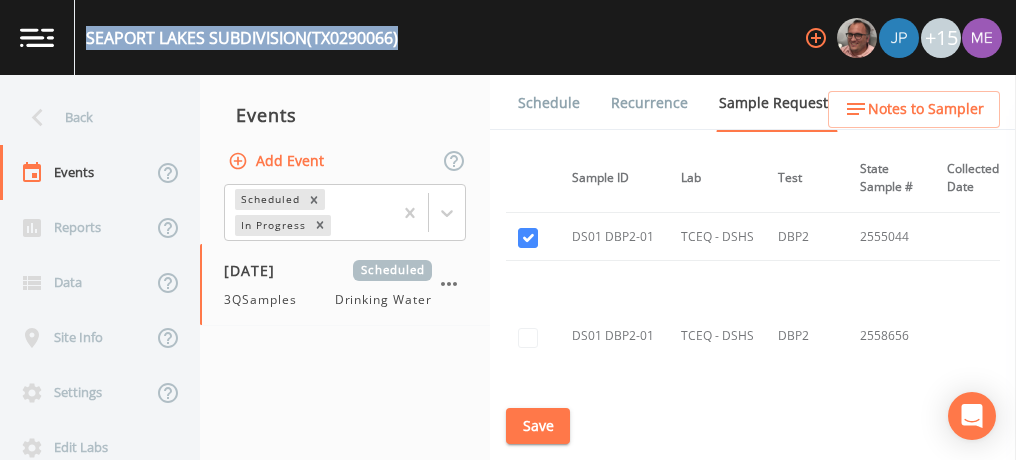 click on "SEAPORT LAKES SUBDIVISION  (TX0290066) +15" at bounding box center (508, 37) 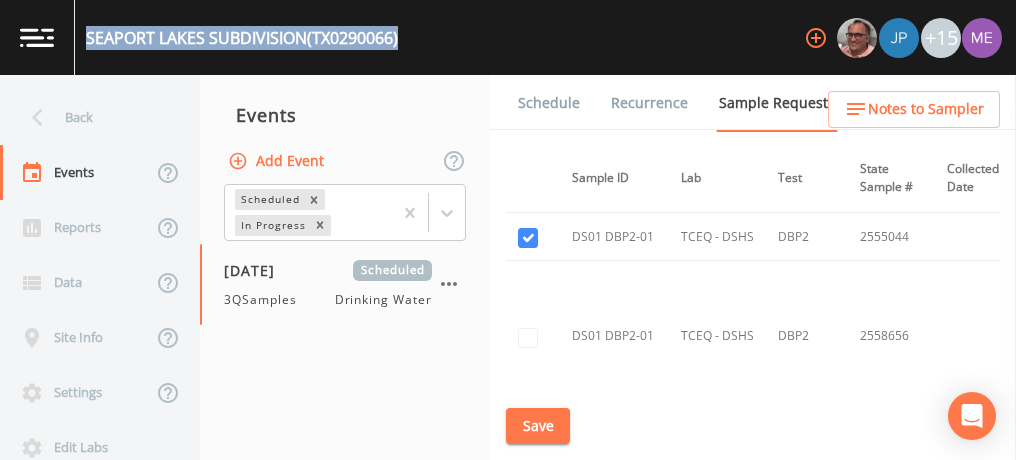 copy on "SEAPORT LAKES SUBDIVISION  (TX0290066)" 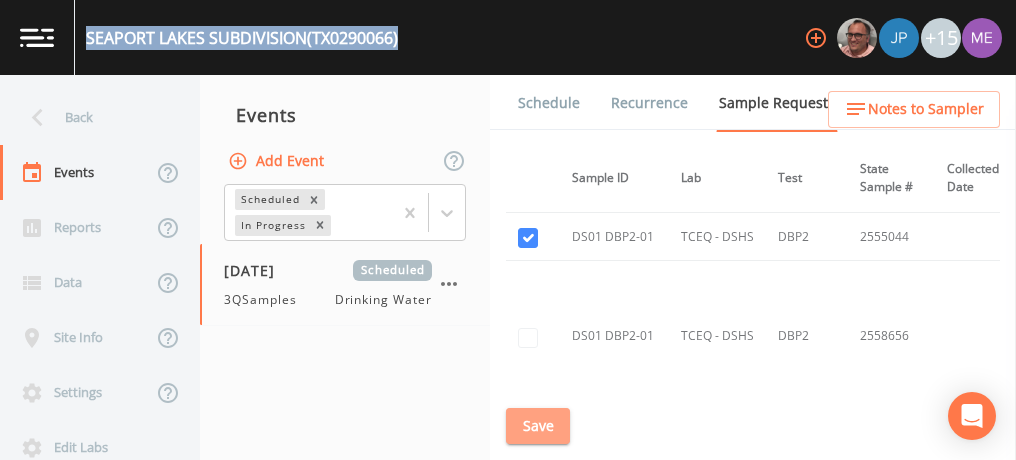 click on "Save" at bounding box center [538, 426] 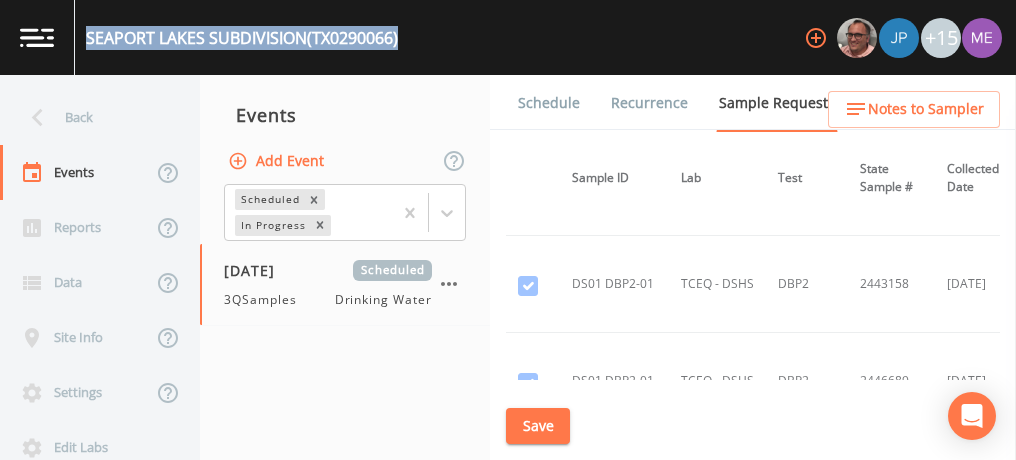 scroll, scrollTop: 263, scrollLeft: 152, axis: both 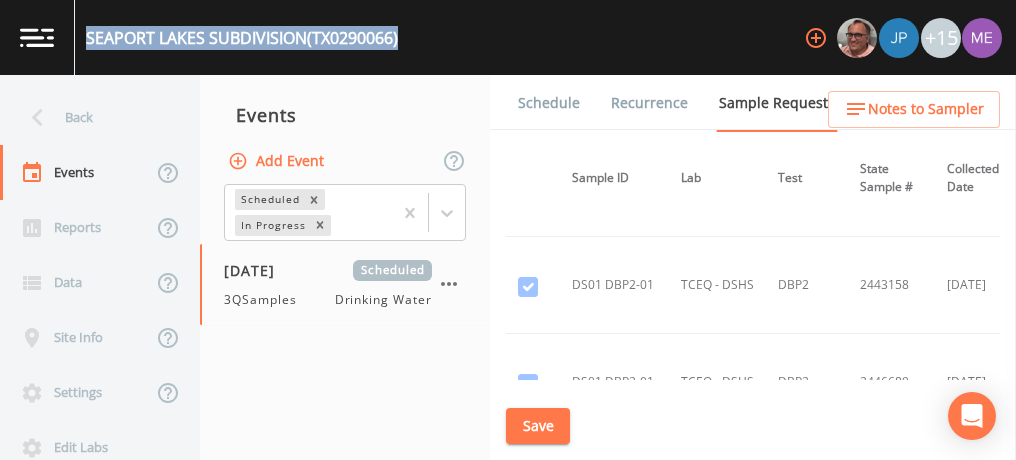 click on "Schedule" at bounding box center (549, 103) 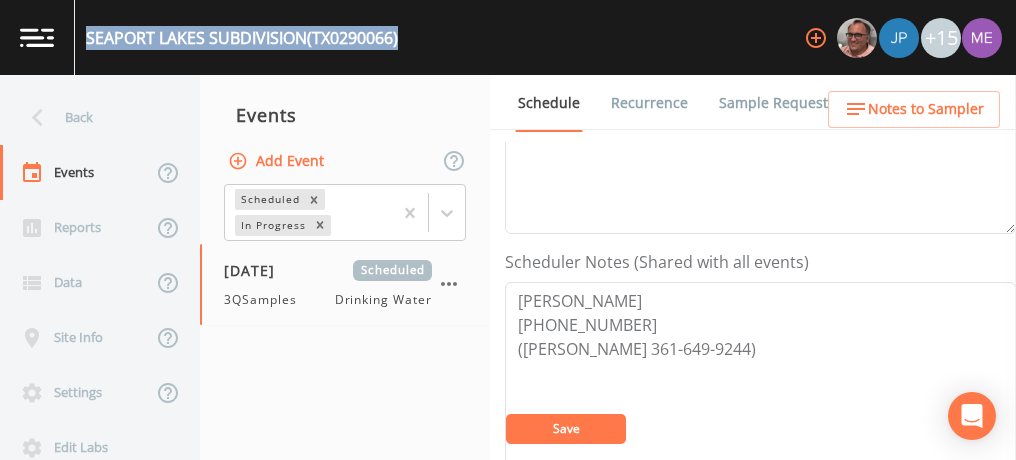 scroll, scrollTop: 453, scrollLeft: 0, axis: vertical 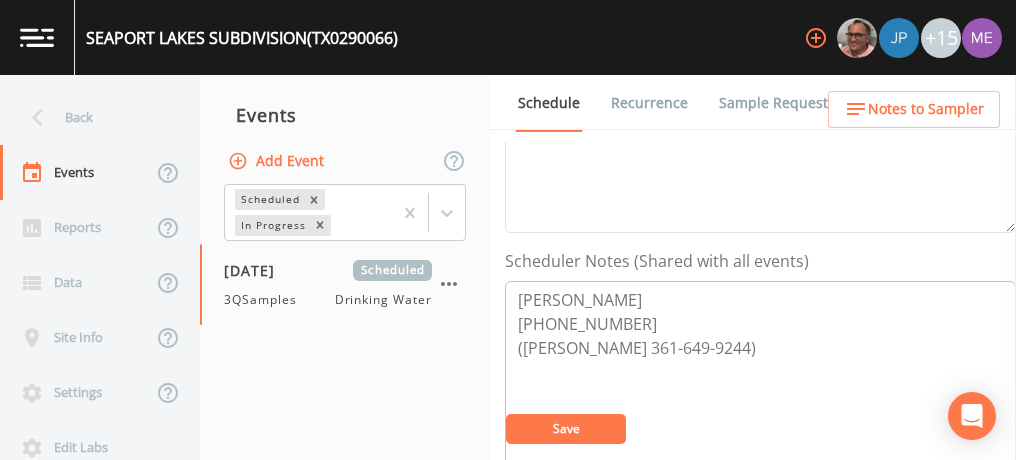 drag, startPoint x: 519, startPoint y: 289, endPoint x: 732, endPoint y: 336, distance: 218.12383 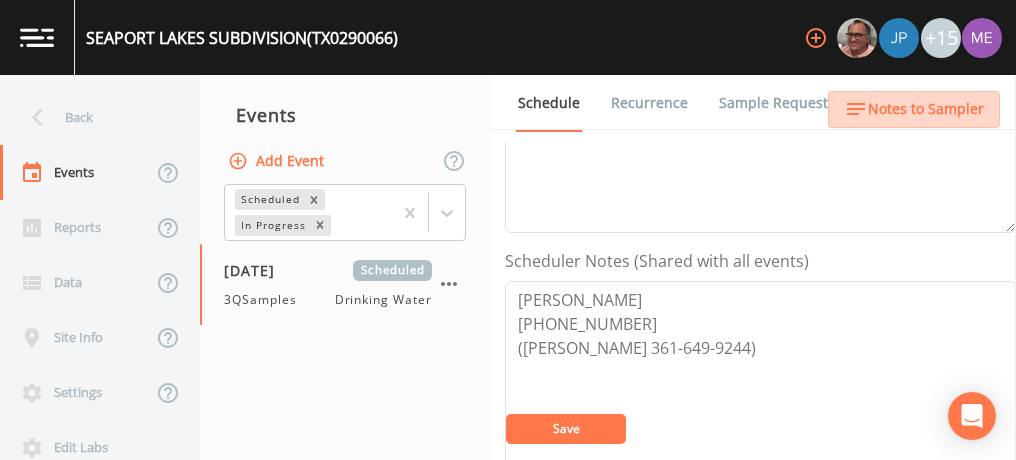 click on "Notes to Sampler" at bounding box center [926, 109] 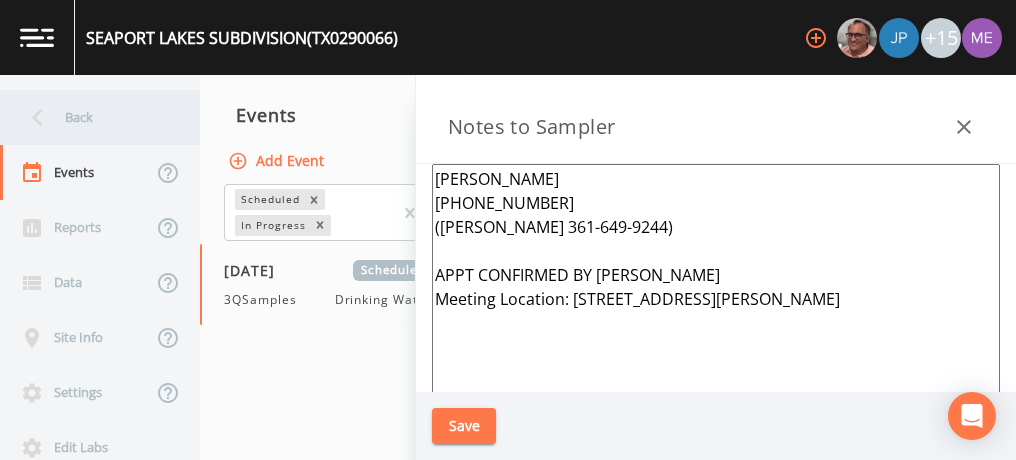 click on "Back" at bounding box center [90, 117] 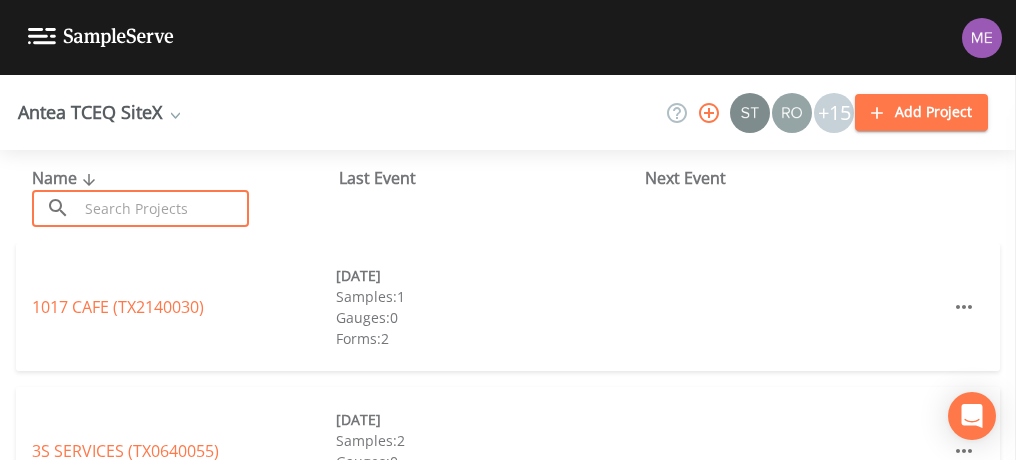 click at bounding box center [163, 208] 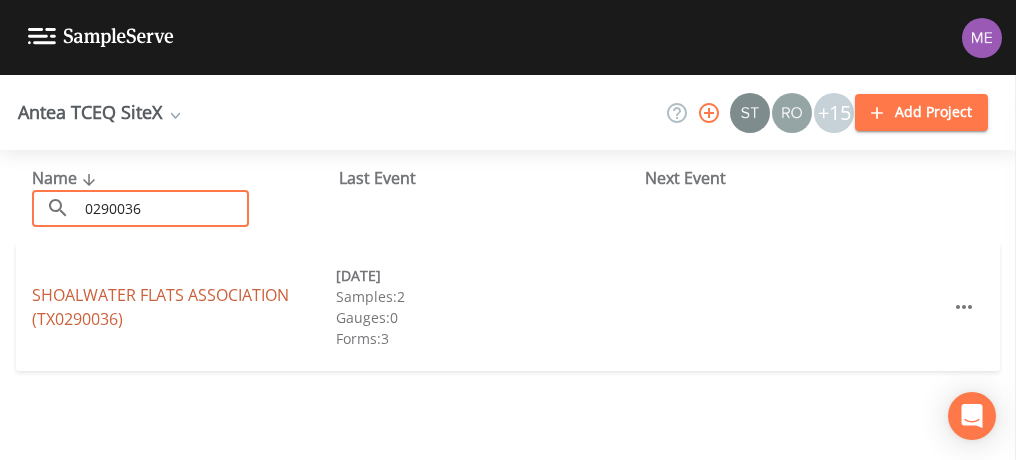 type on "0290036" 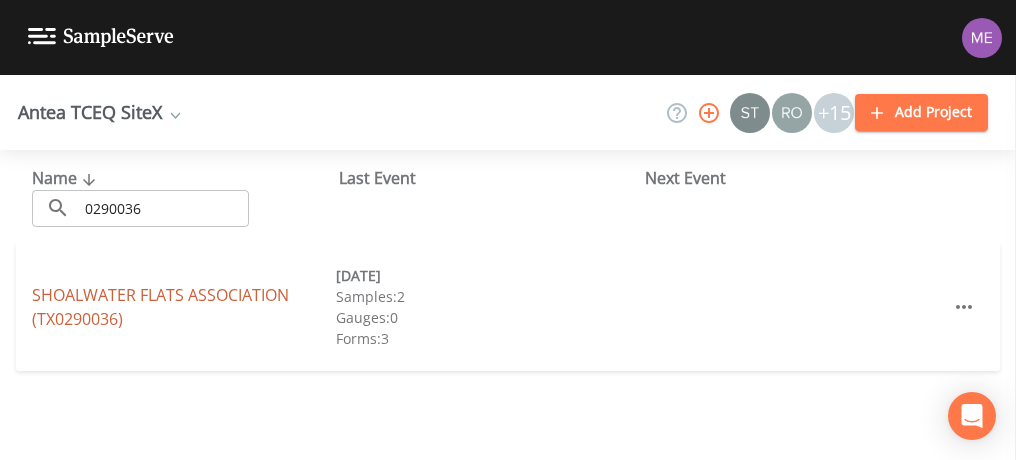 click on "SHOALWATER FLATS ASSOCIATION   (TX0290036)" at bounding box center [160, 307] 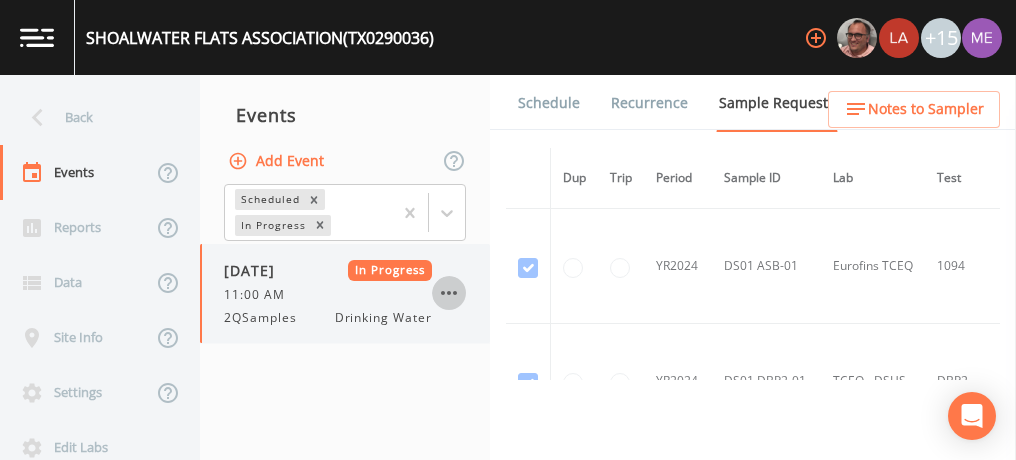 click 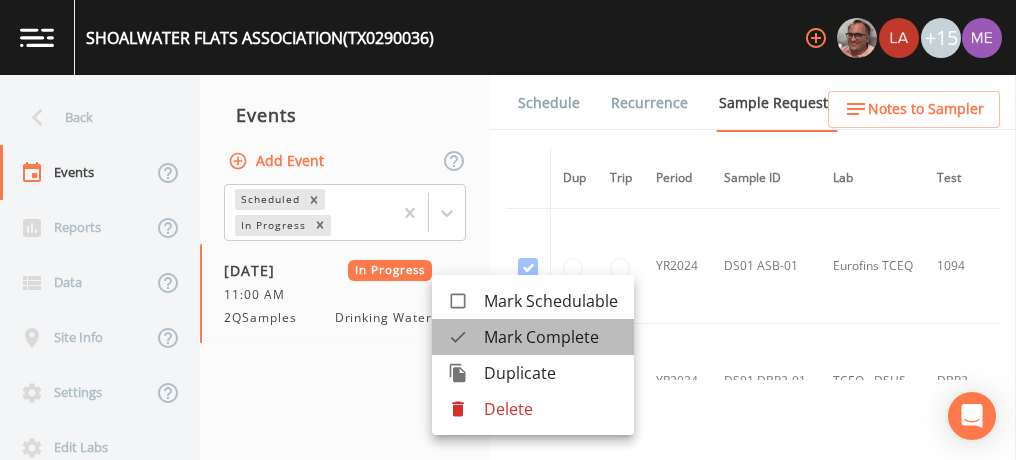 click on "Mark Complete" at bounding box center (551, 337) 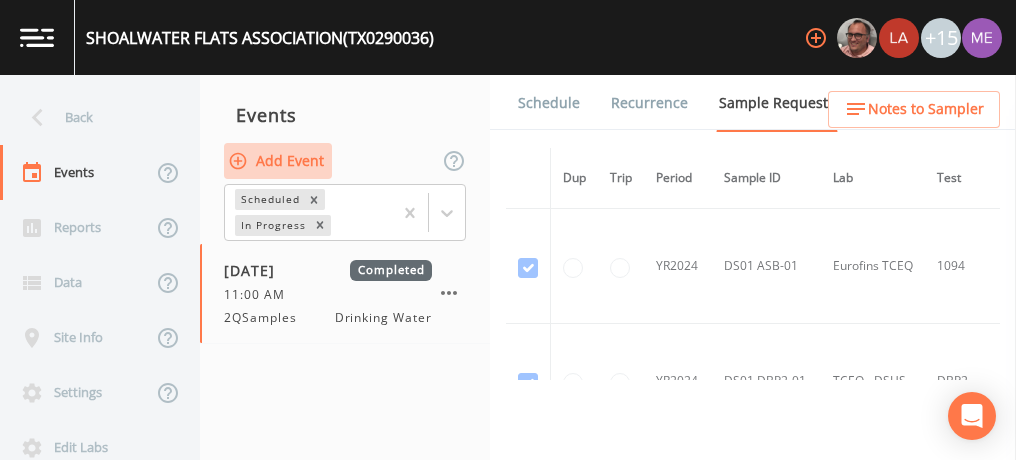 click on "Add Event" at bounding box center [278, 161] 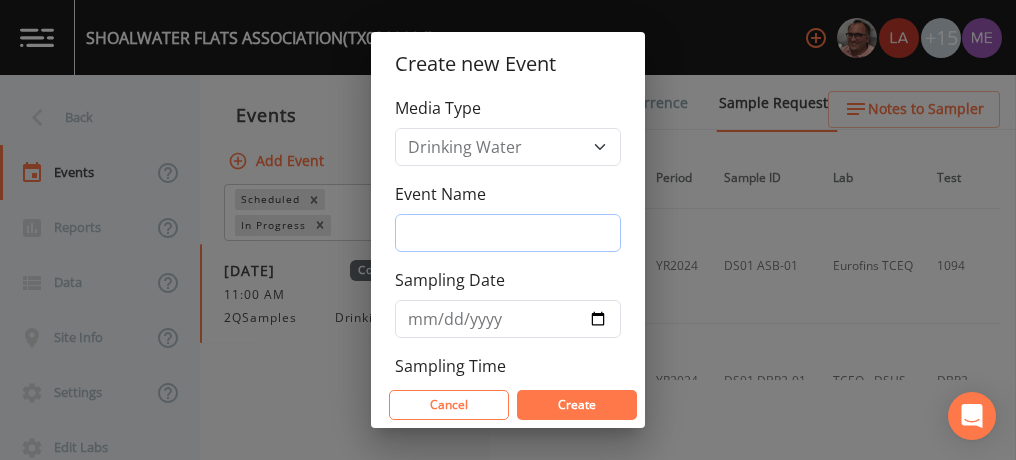 click on "Event Name" at bounding box center [508, 233] 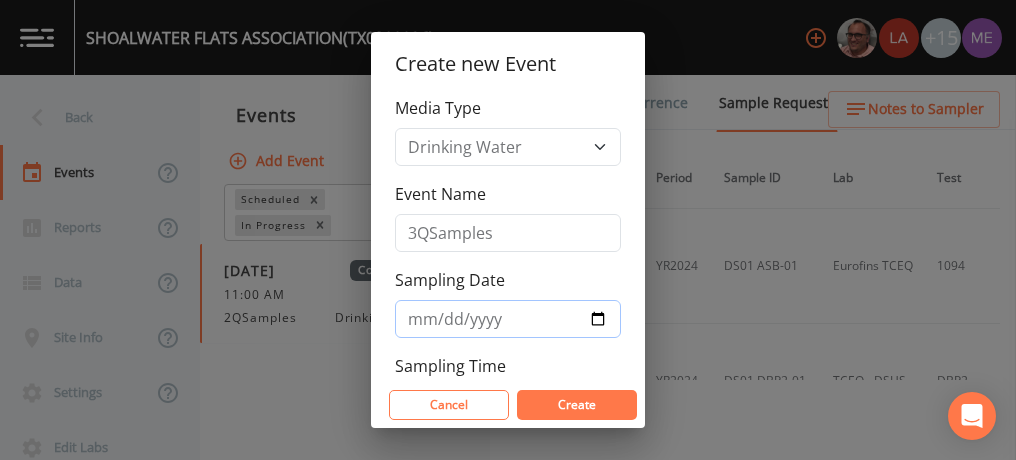 type on "[DATE]" 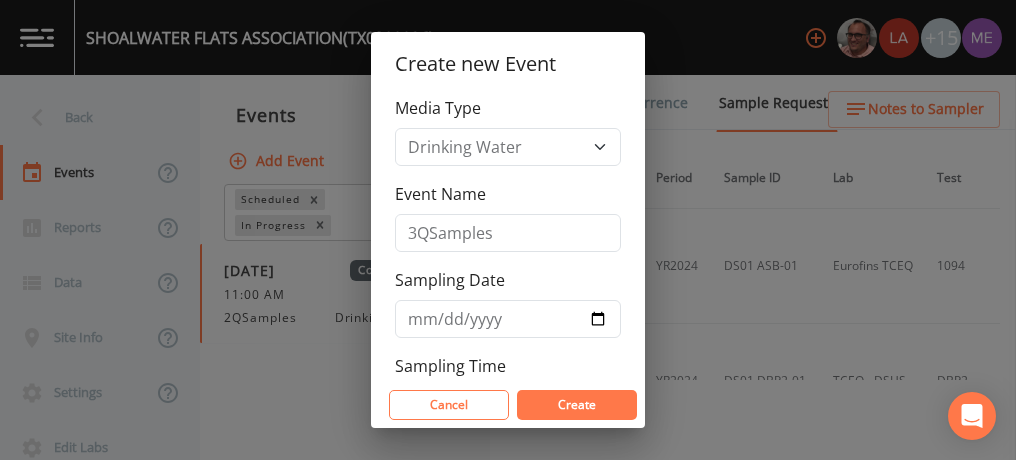 click on "Create" at bounding box center (577, 404) 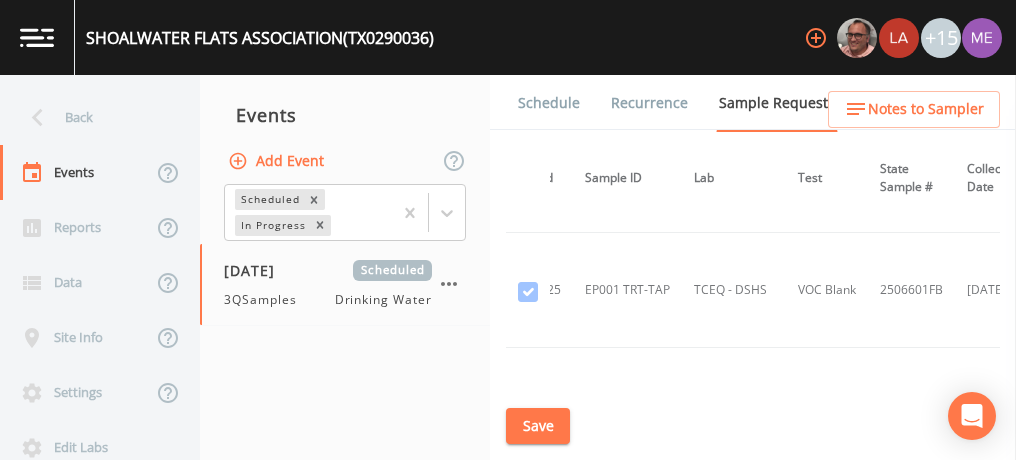 scroll, scrollTop: 4230, scrollLeft: 139, axis: both 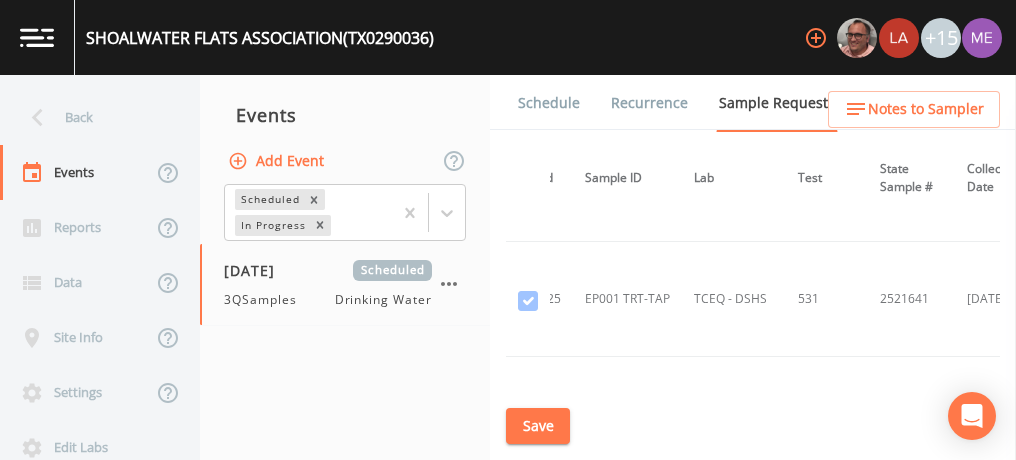 click on "TCEQ - DSHS" at bounding box center (734, 299) 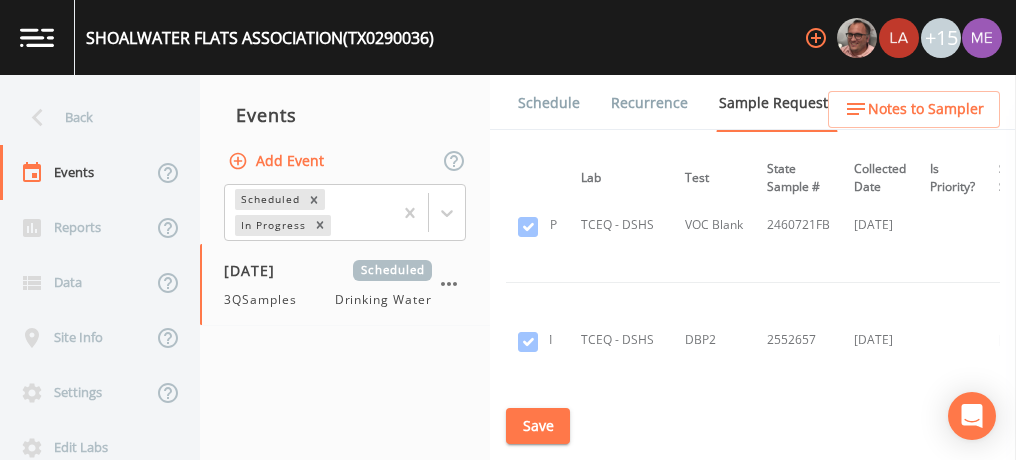 scroll, scrollTop: 2457, scrollLeft: 252, axis: both 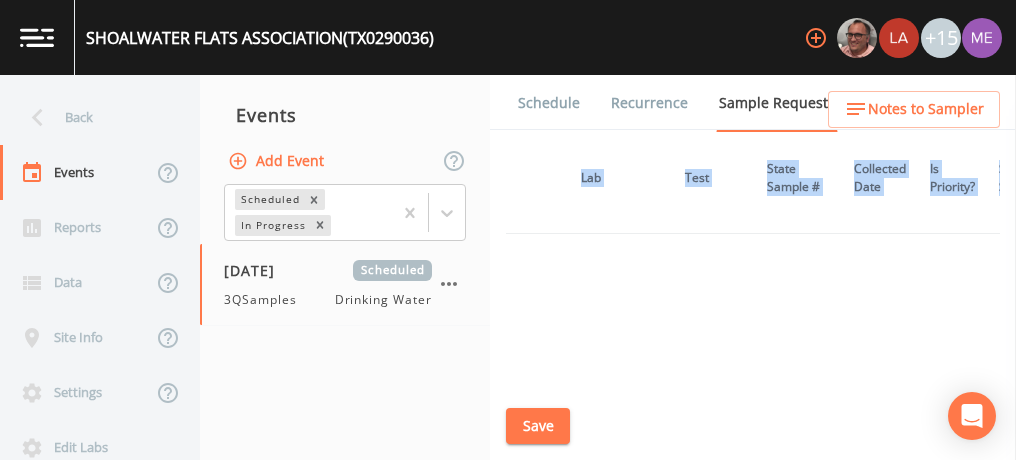 drag, startPoint x: 666, startPoint y: 247, endPoint x: 716, endPoint y: 468, distance: 226.58553 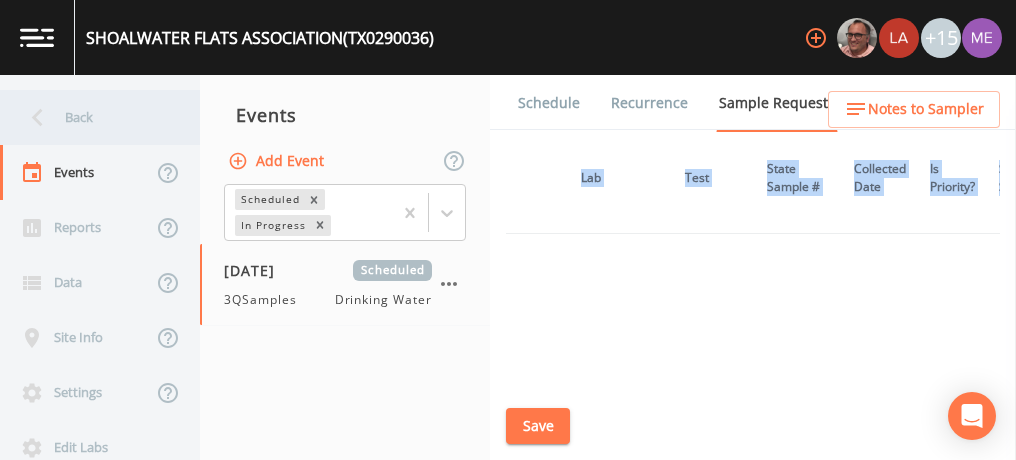 click on "Back" at bounding box center (90, 117) 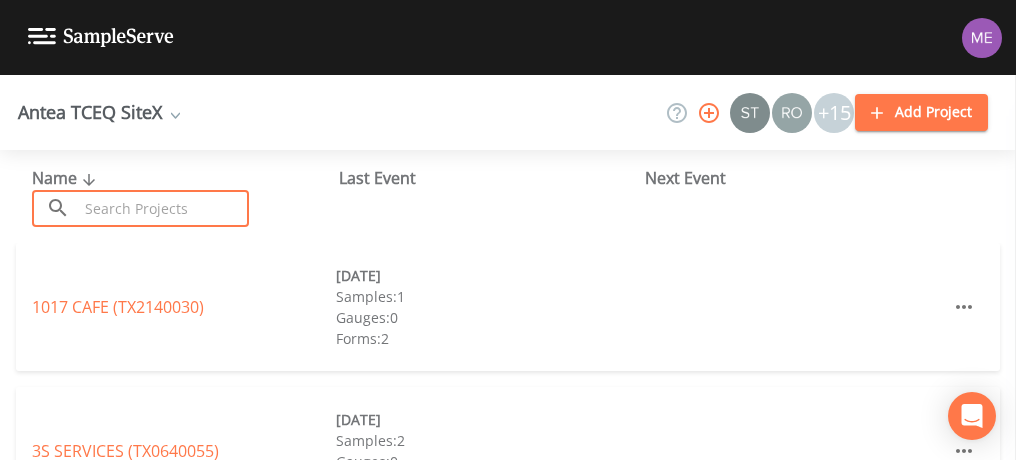 click at bounding box center [163, 208] 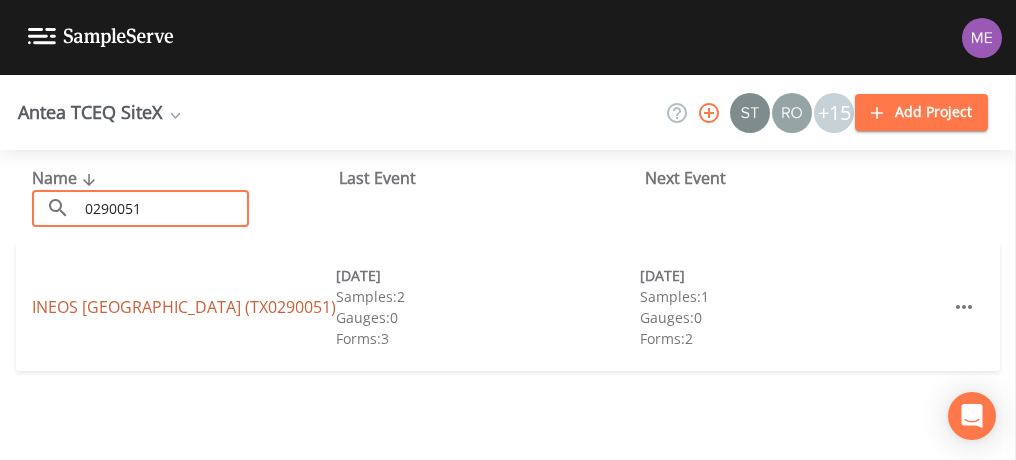 type on "0290051" 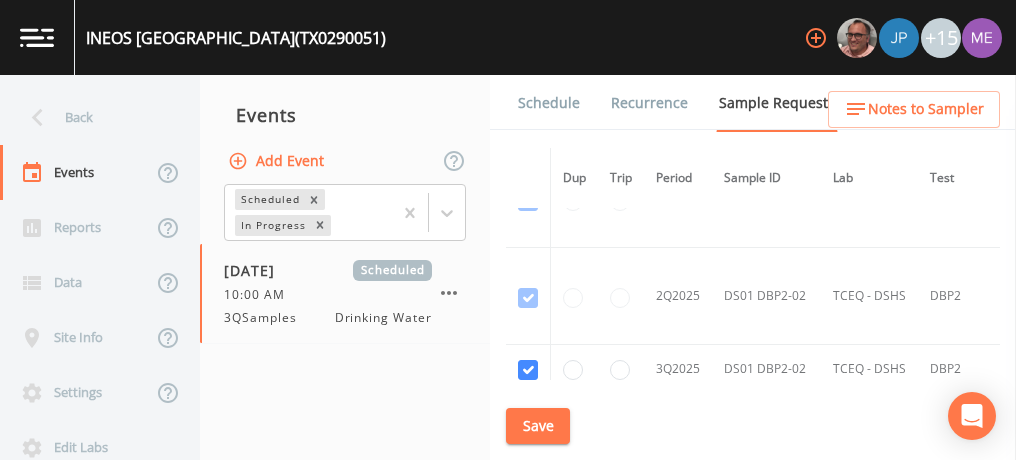 scroll, scrollTop: 1992, scrollLeft: 0, axis: vertical 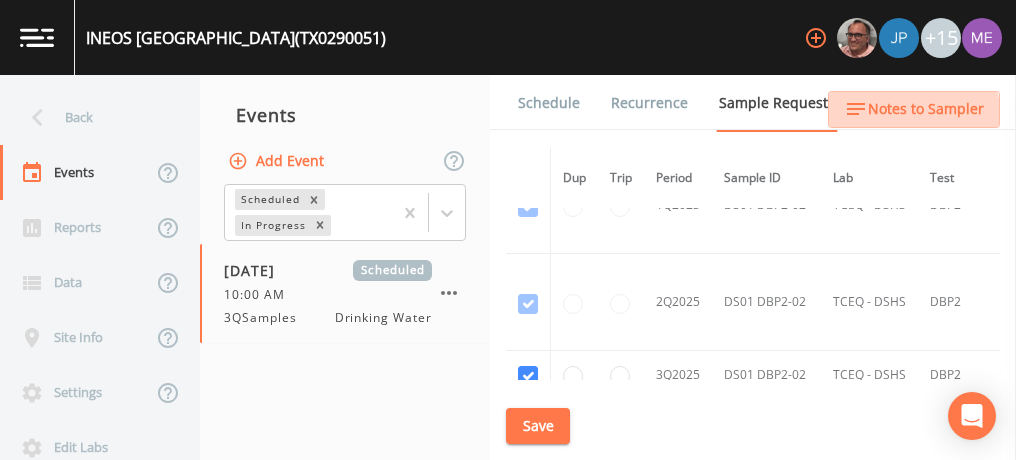 click on "Notes to Sampler" at bounding box center (926, 109) 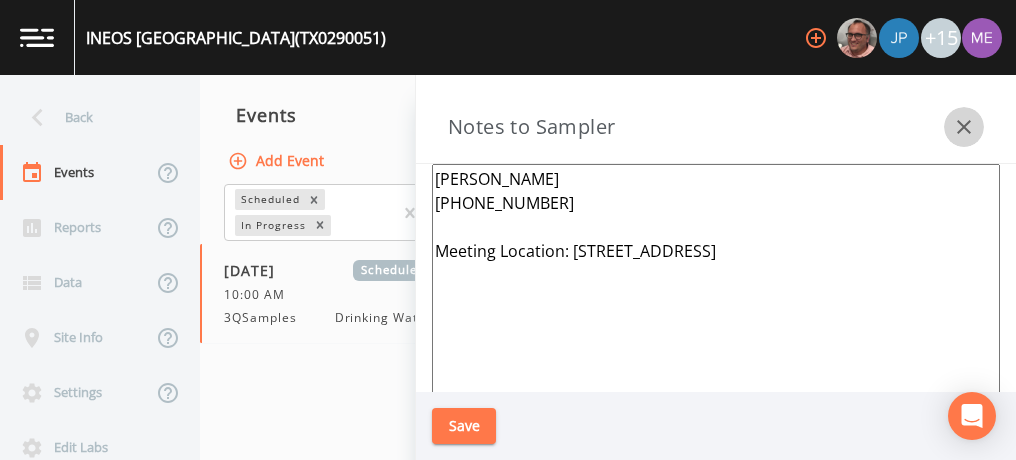 click 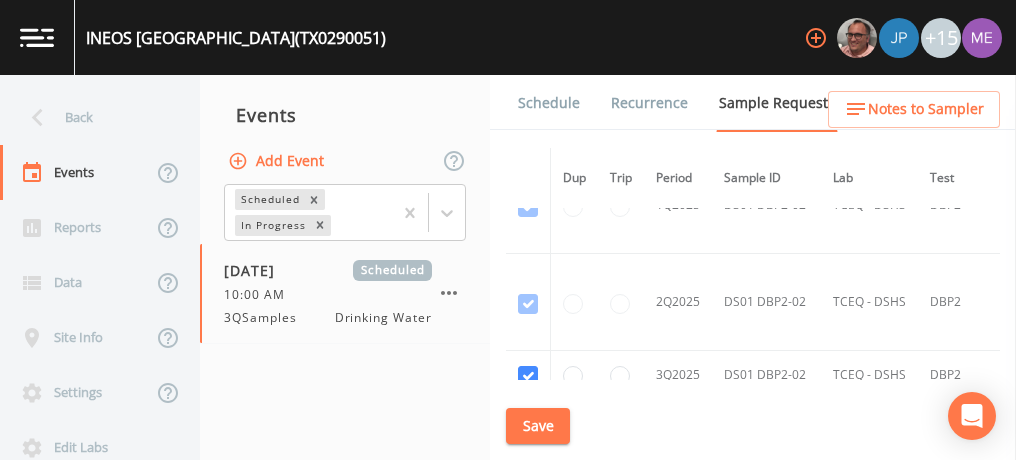 click on "Schedule" at bounding box center (549, 103) 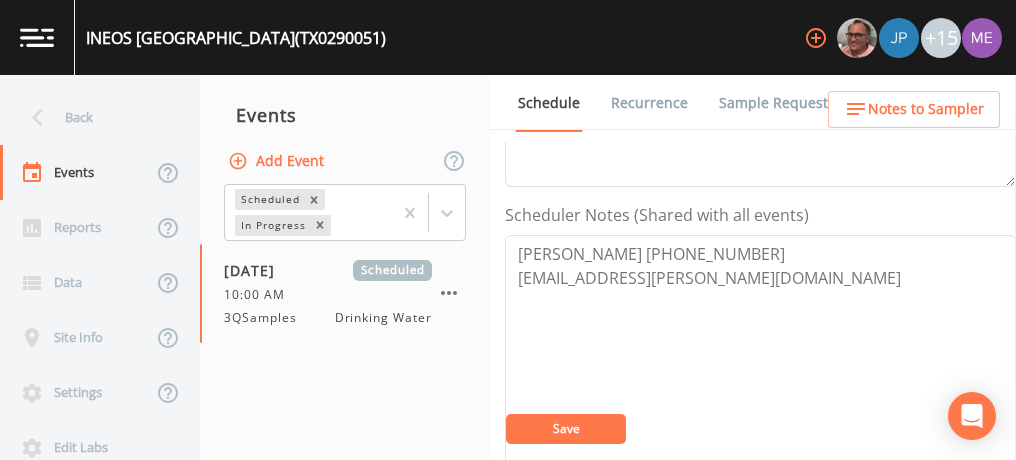 scroll, scrollTop: 501, scrollLeft: 0, axis: vertical 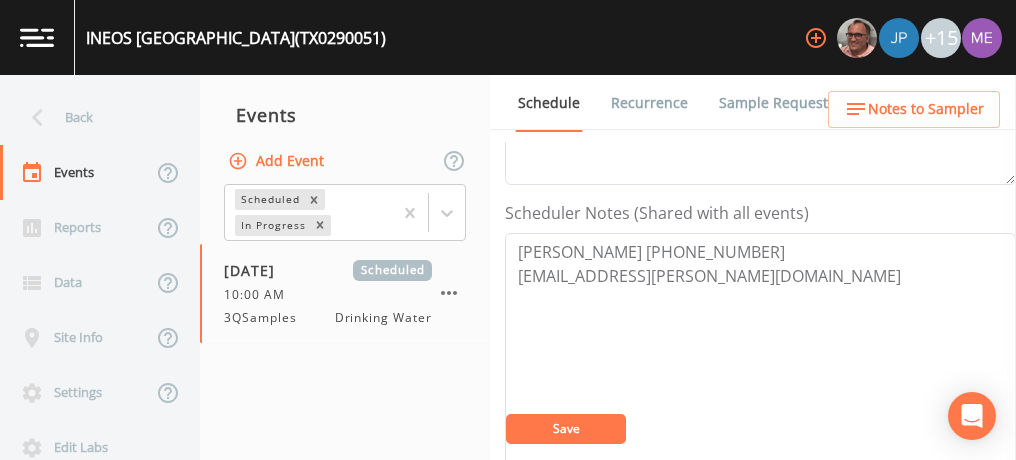 click on "Notes to Sampler" at bounding box center [926, 109] 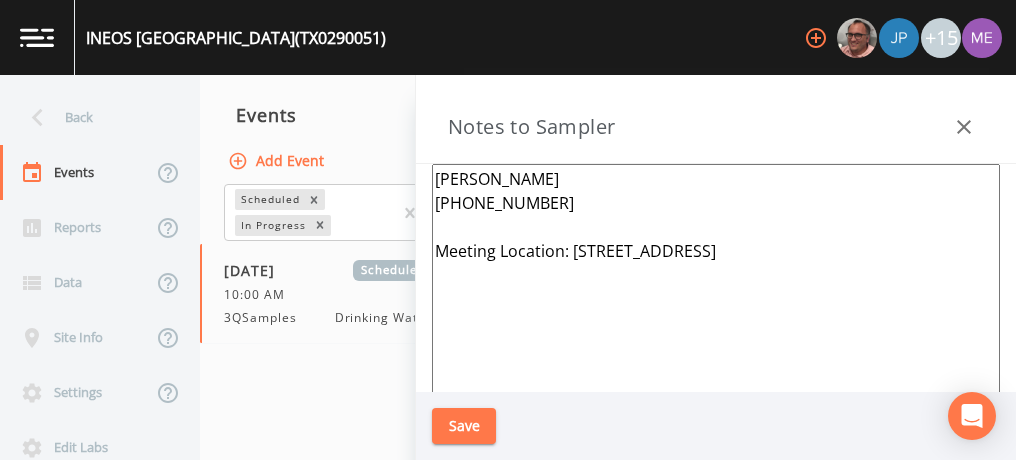 click 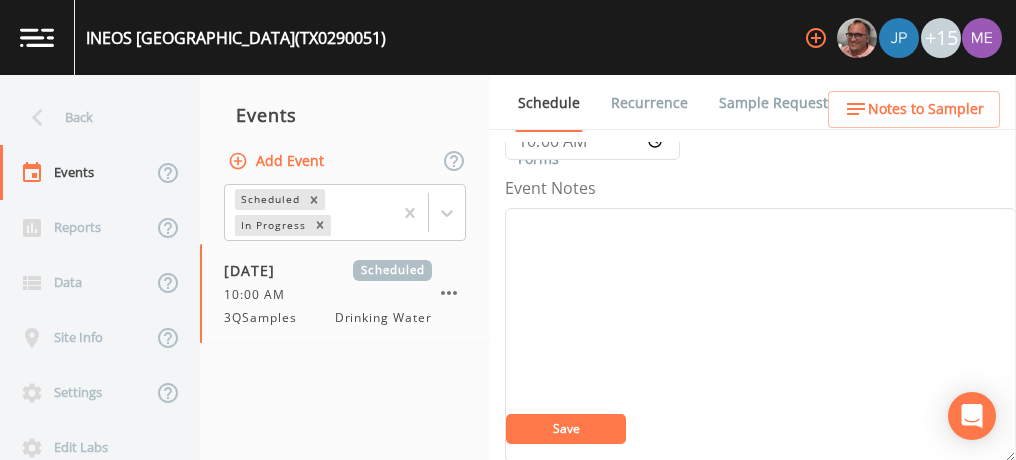 scroll, scrollTop: 222, scrollLeft: 0, axis: vertical 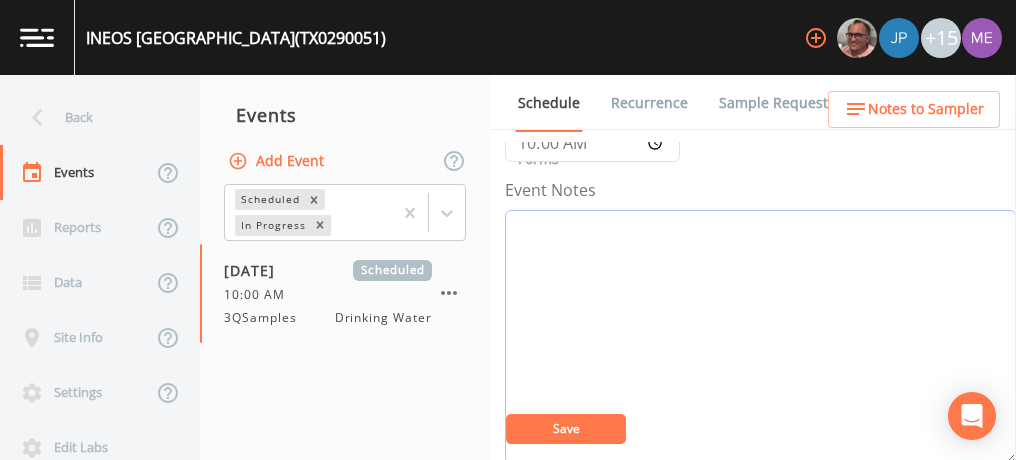 click on "Event Notes" at bounding box center (760, 337) 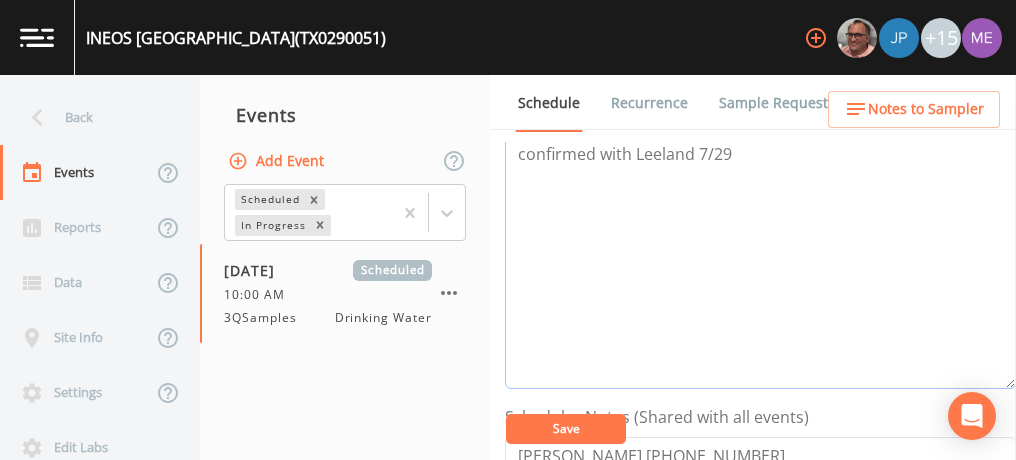 scroll, scrollTop: 293, scrollLeft: 0, axis: vertical 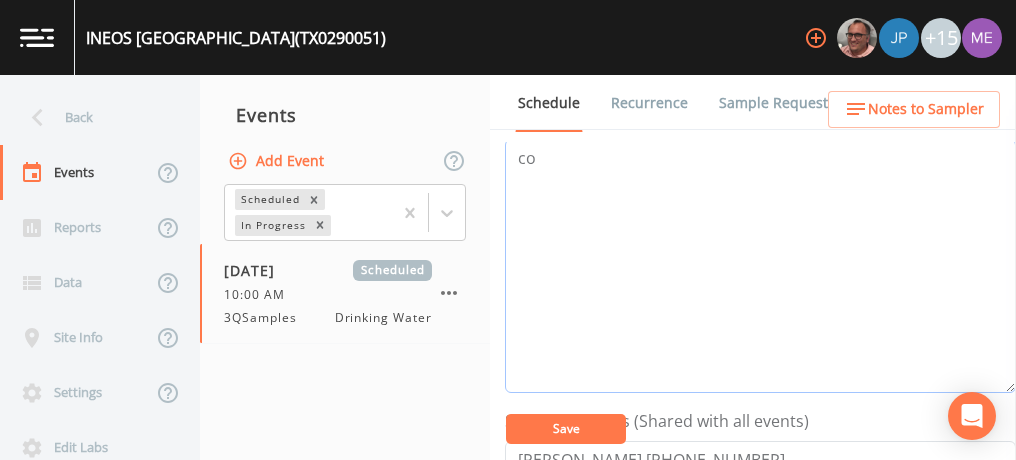 type on "c" 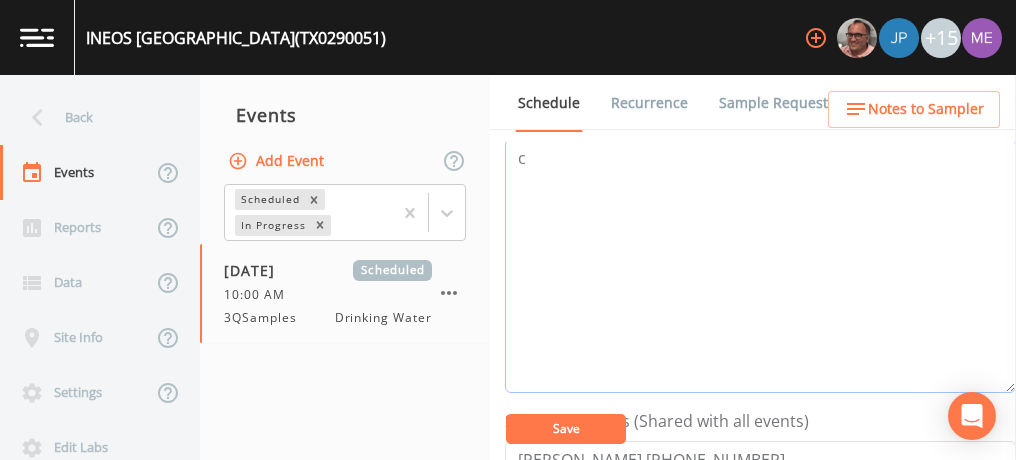 type 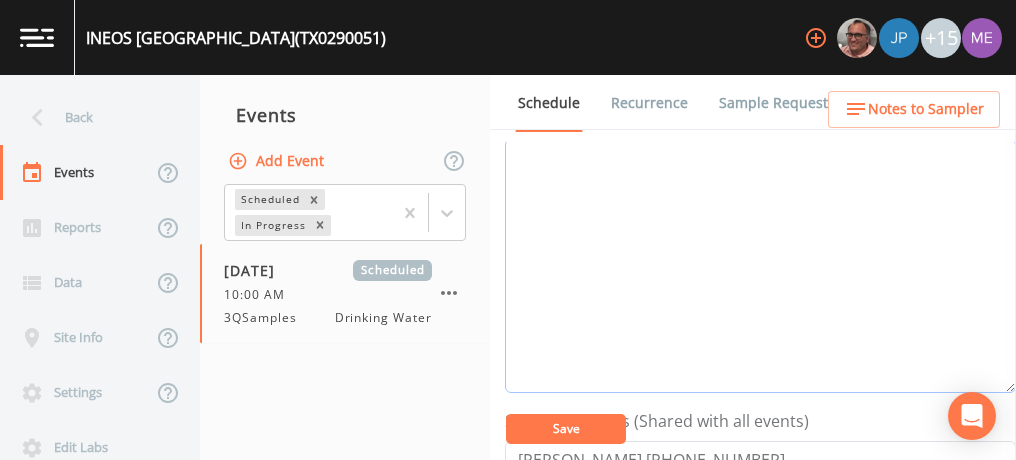 scroll, scrollTop: 292, scrollLeft: 0, axis: vertical 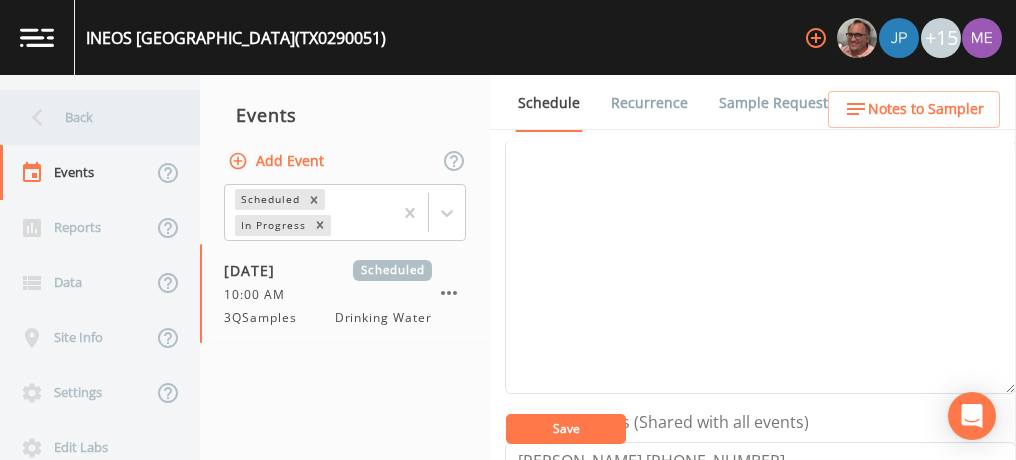 click on "Back" at bounding box center [90, 117] 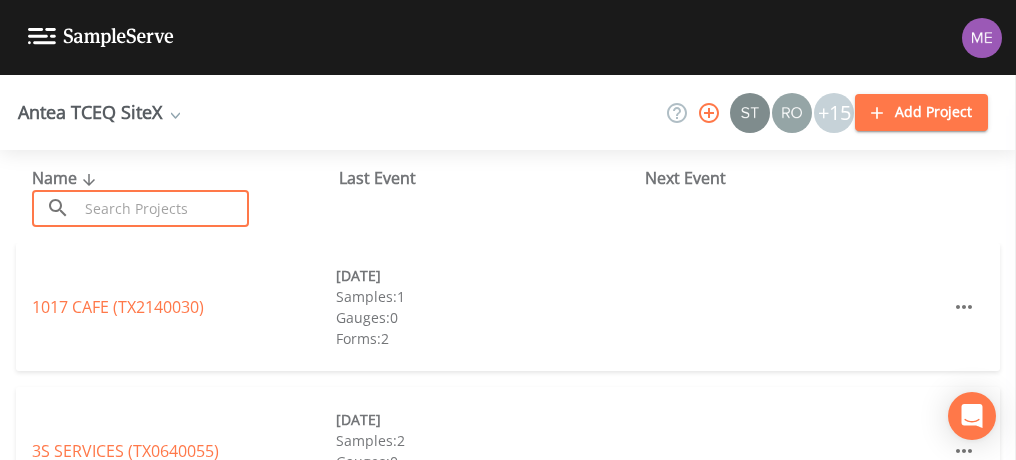 click at bounding box center (163, 208) 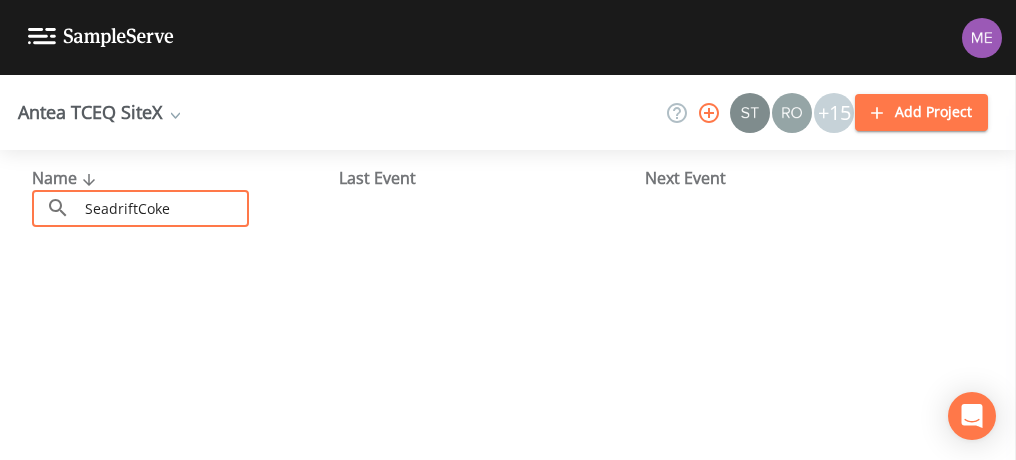 click on "SeadriftCoke" at bounding box center [163, 208] 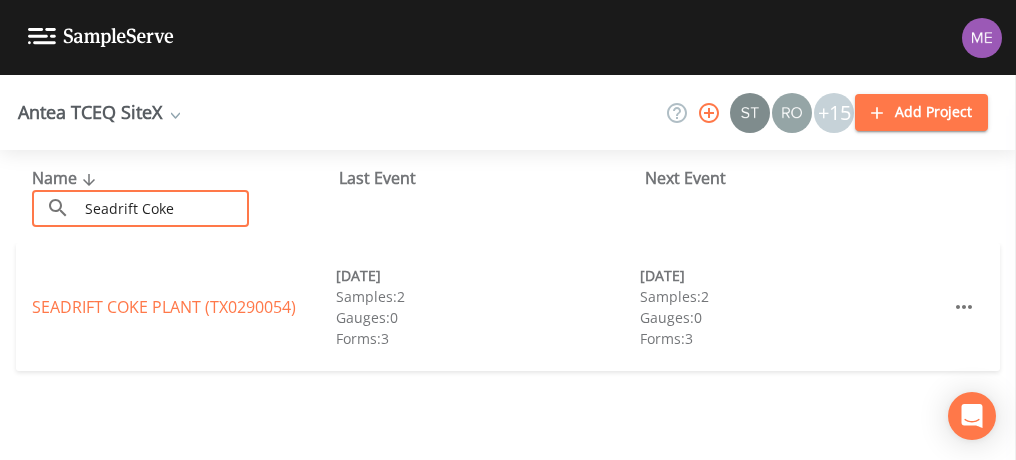 type on "Seadrift Coke" 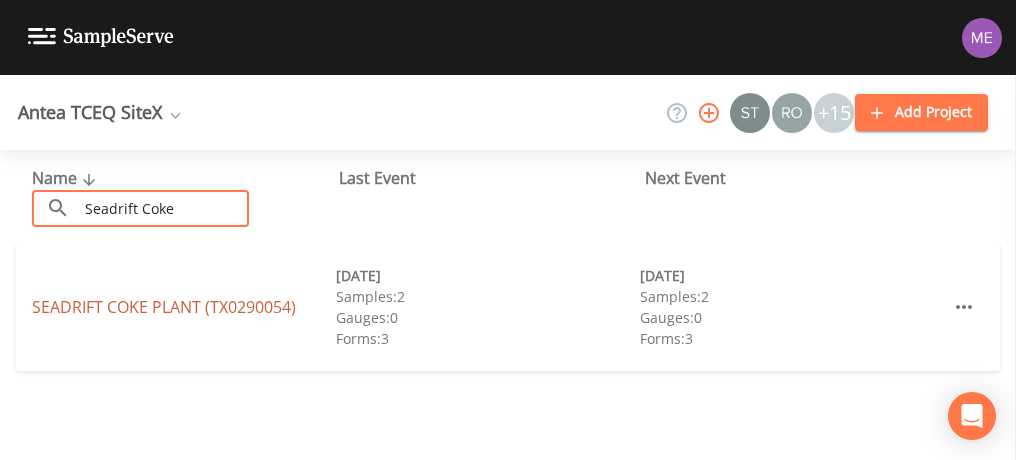 click on "SEADRIFT COKE PLANT   (TX0290054)" at bounding box center [164, 307] 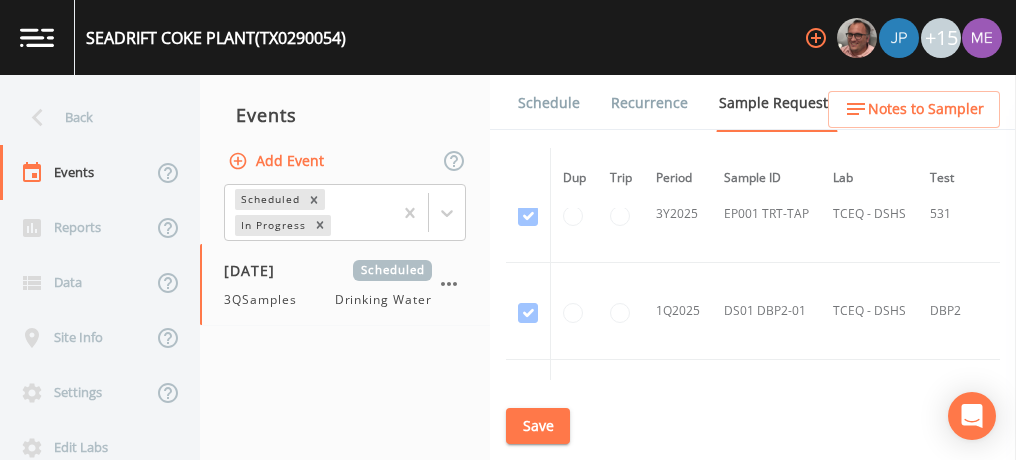 scroll, scrollTop: 1968, scrollLeft: 29, axis: both 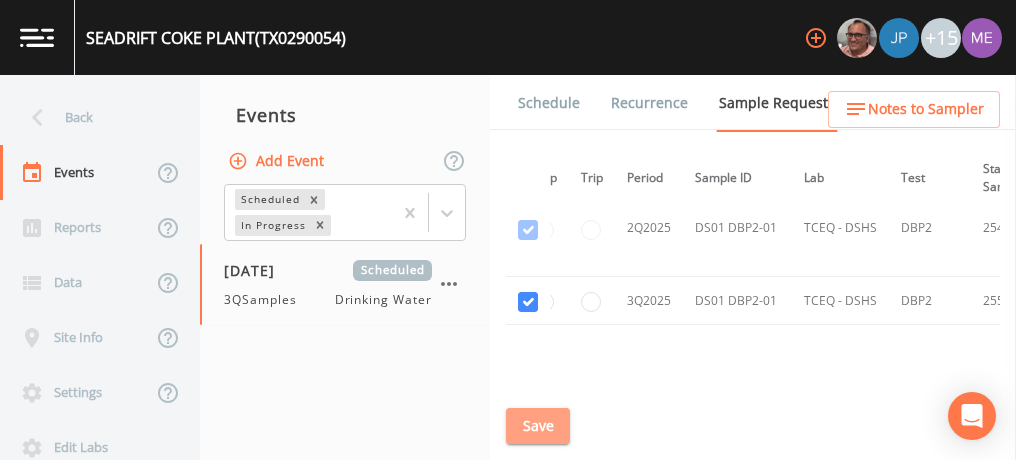 click on "Save" at bounding box center (538, 426) 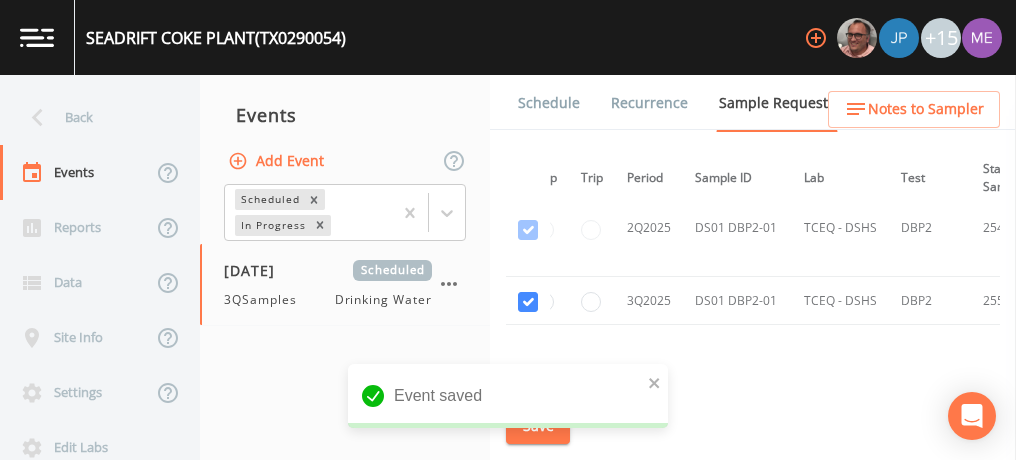 click on "Schedule" at bounding box center (549, 103) 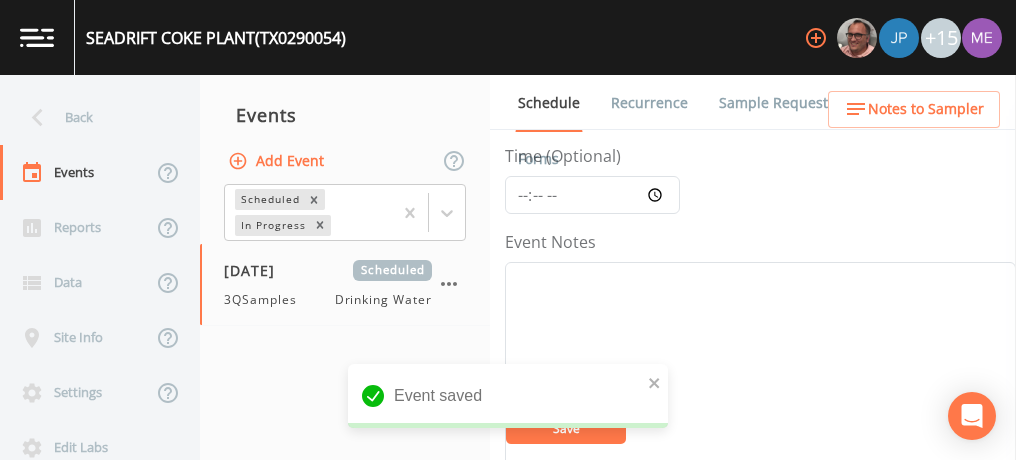 scroll, scrollTop: 171, scrollLeft: 0, axis: vertical 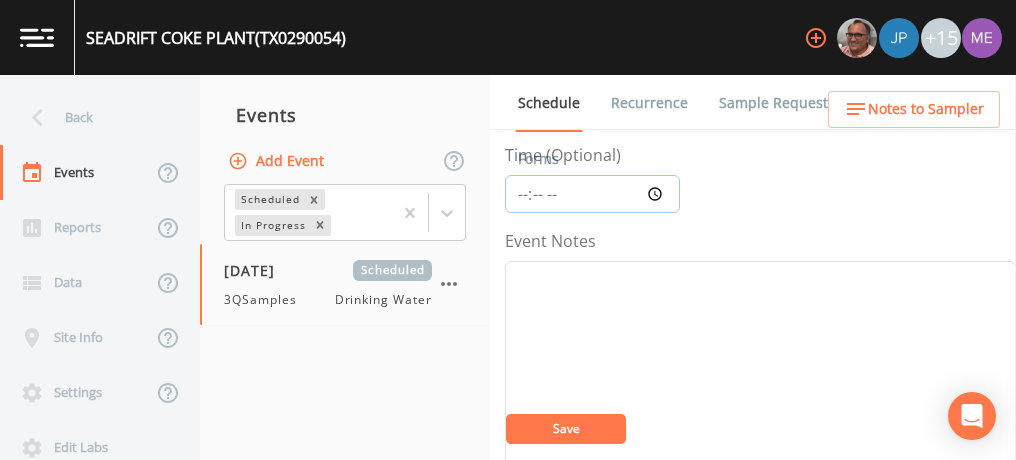 click on "Time (Optional)" at bounding box center (592, 194) 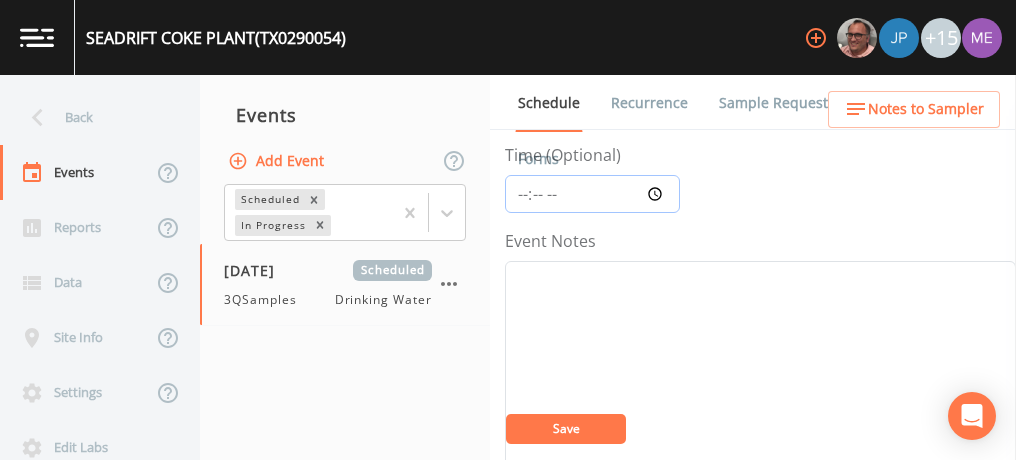 type on "10:00" 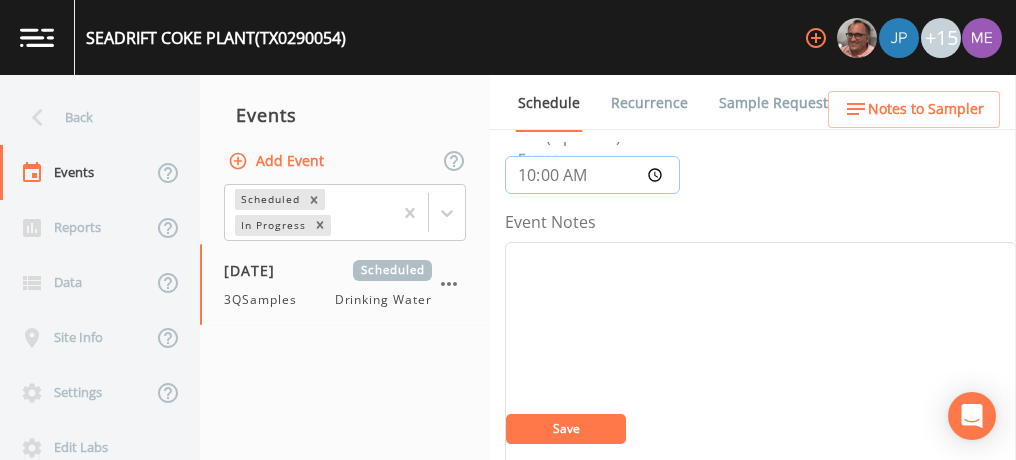 scroll, scrollTop: 192, scrollLeft: 0, axis: vertical 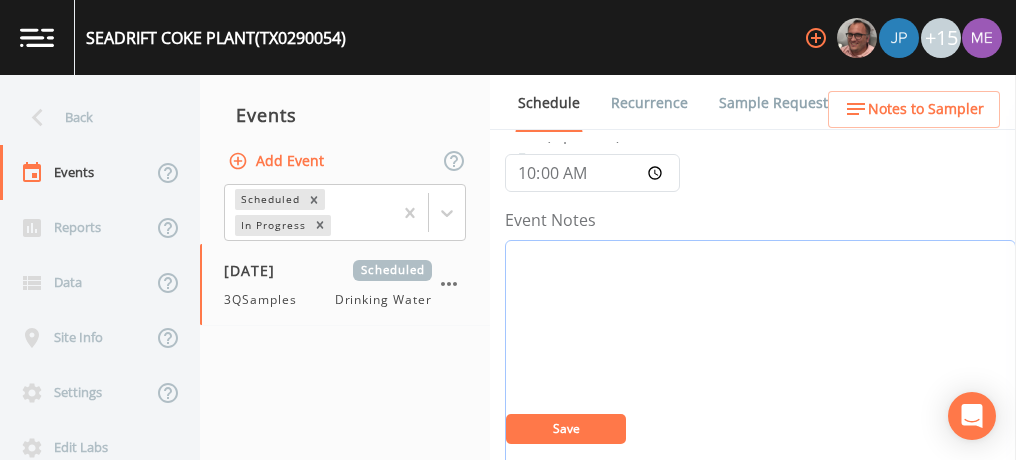 click on "Event Notes" at bounding box center (760, 367) 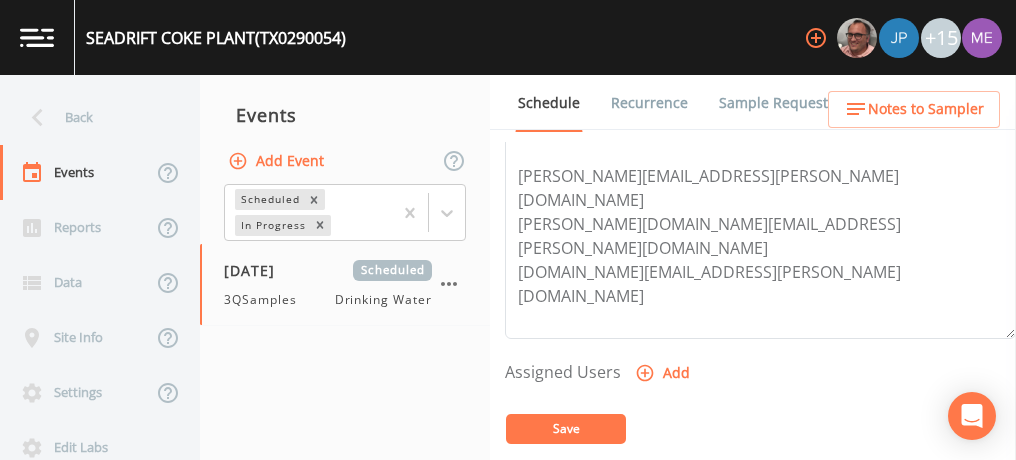 scroll, scrollTop: 673, scrollLeft: 0, axis: vertical 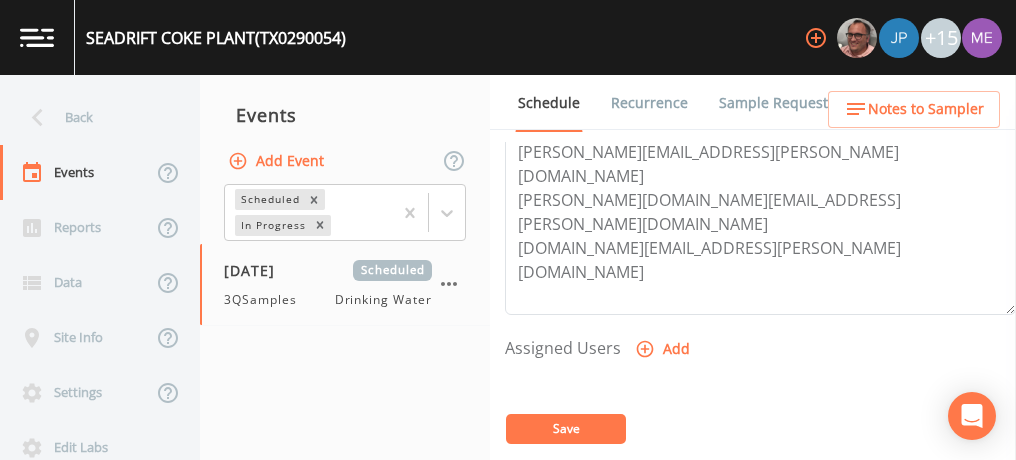 type on "Confirmed with Mary 7/29" 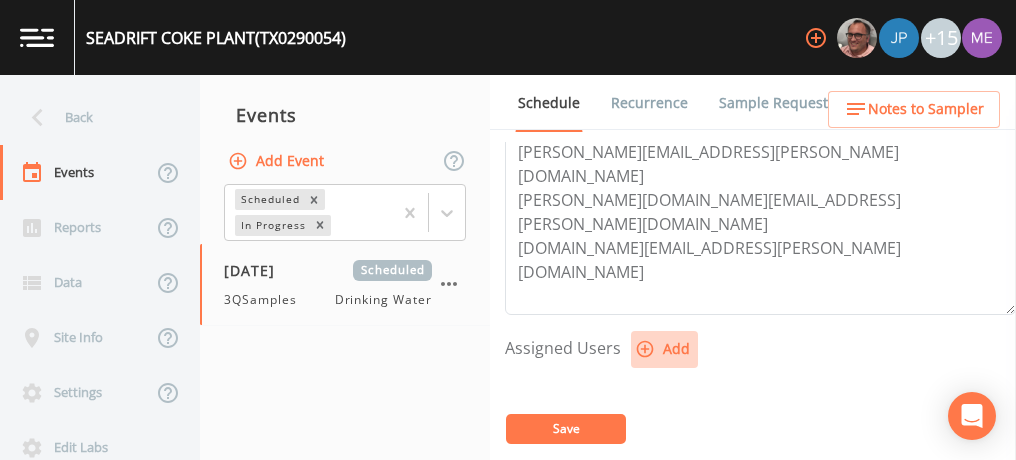 click 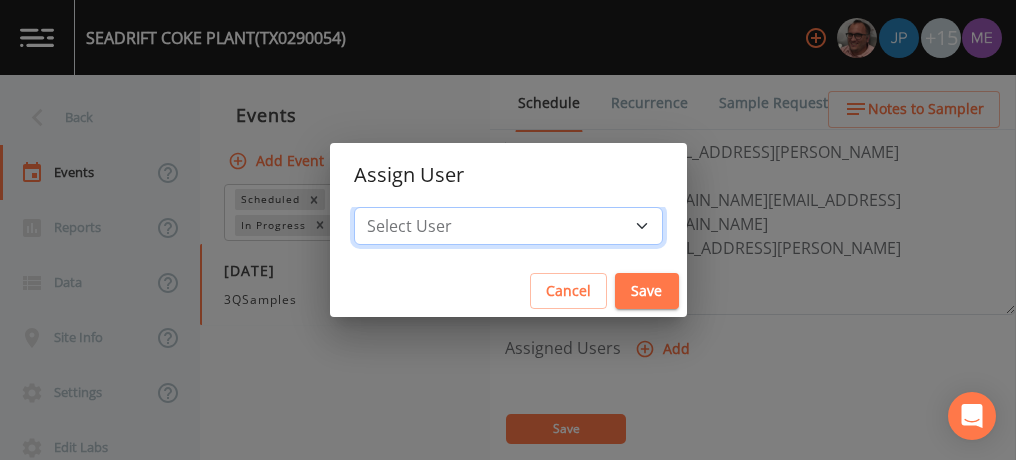 click on "Select User Mike  Franklin Joshua gere  Paul Lauren  Saenz Russell   Schindler  David  Weber Zachary  Evans Stafford  Johnson Sloan  Rigamonti chrisb@sitexsolutions.com Annie  Huebner Miriaha  Caddie Brandon  Fox Stan  Porter Melissa  Coleman Rodolfo  Ramirez Charles  Medina Mikeh@sitexsolutions.com" at bounding box center [508, 226] 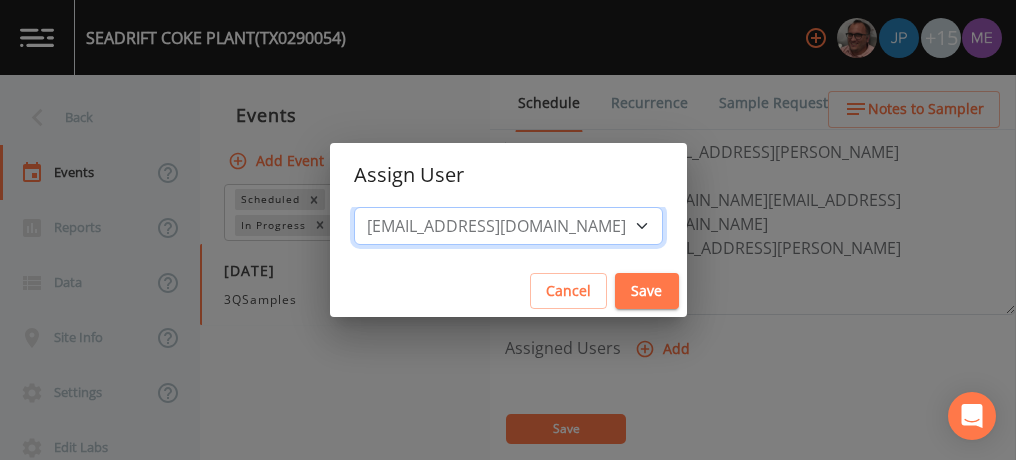 click on "Select User Mike  Franklin Joshua gere  Paul Lauren  Saenz Russell   Schindler  David  Weber Zachary  Evans Stafford  Johnson Sloan  Rigamonti chrisb@sitexsolutions.com Annie  Huebner Miriaha  Caddie Brandon  Fox Stan  Porter Melissa  Coleman Rodolfo  Ramirez Charles  Medina Mikeh@sitexsolutions.com" at bounding box center (508, 226) 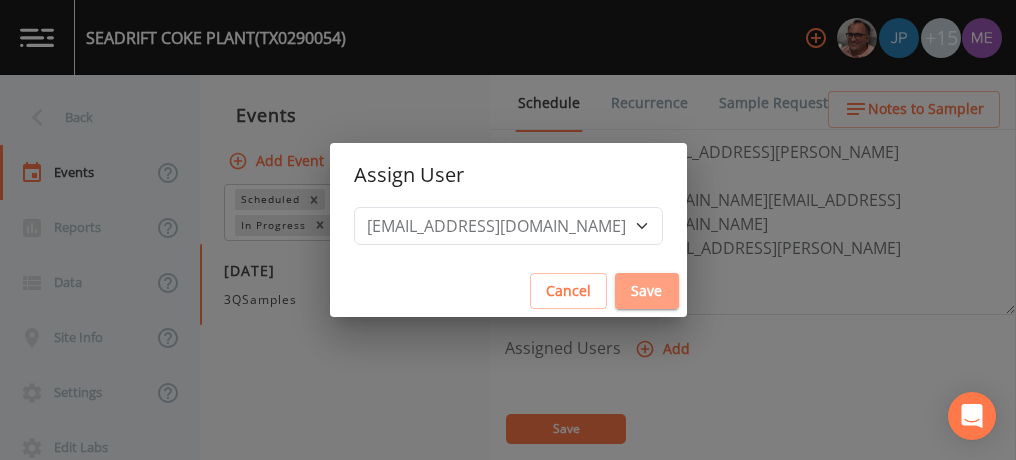 click on "Save" at bounding box center (647, 291) 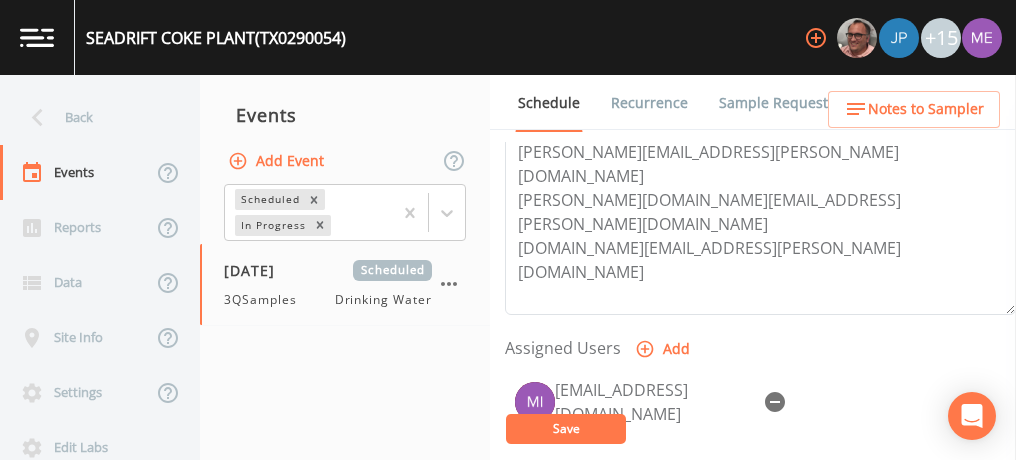 click on "Save" at bounding box center (566, 429) 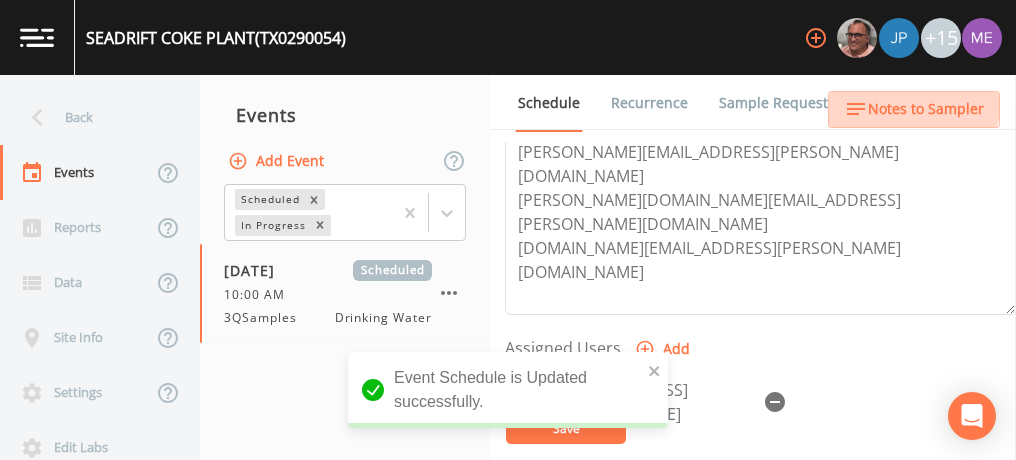 click on "Notes to Sampler" at bounding box center (926, 109) 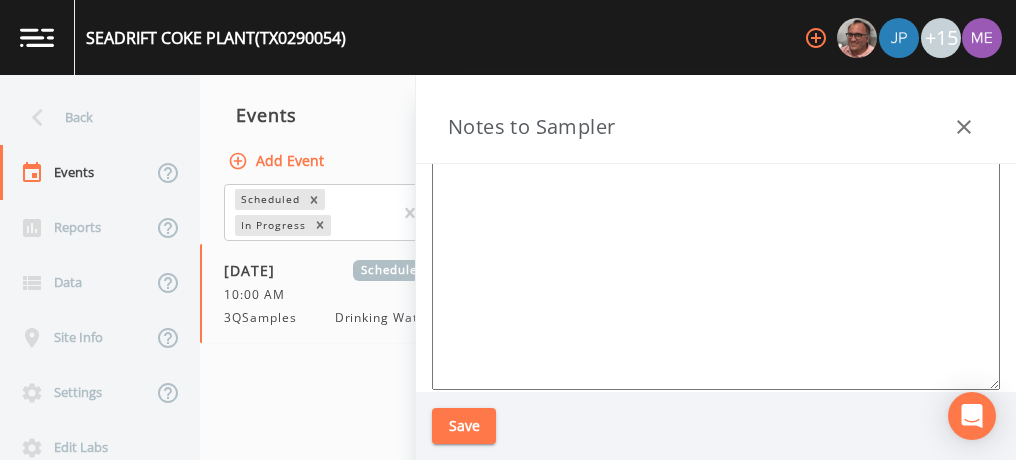scroll, scrollTop: 261, scrollLeft: 0, axis: vertical 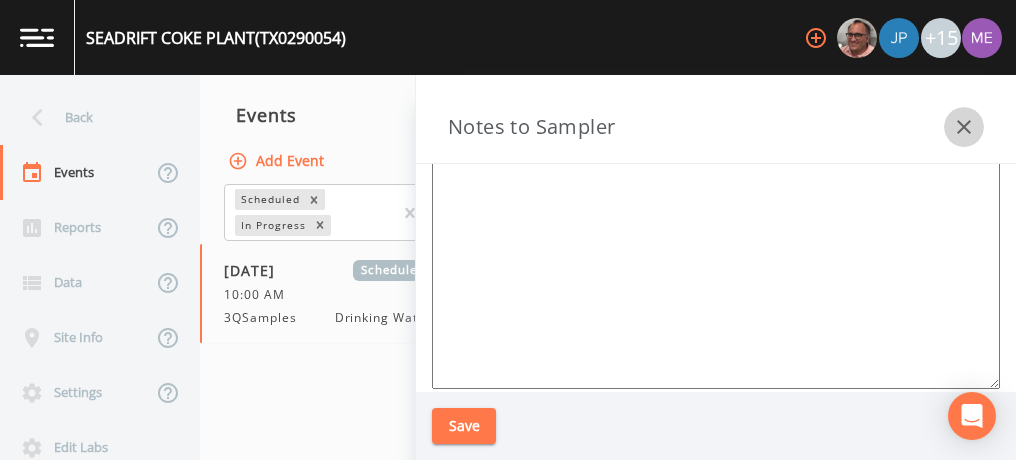 click 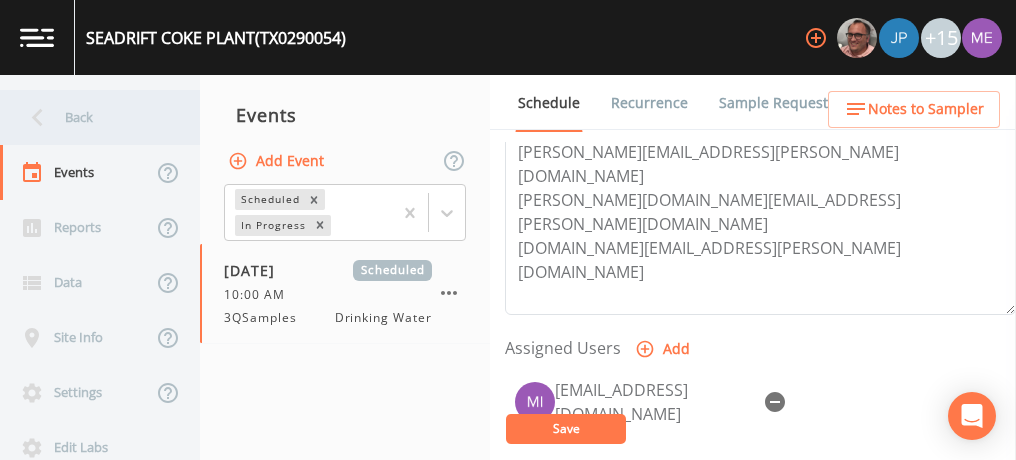 click on "Back" at bounding box center (90, 117) 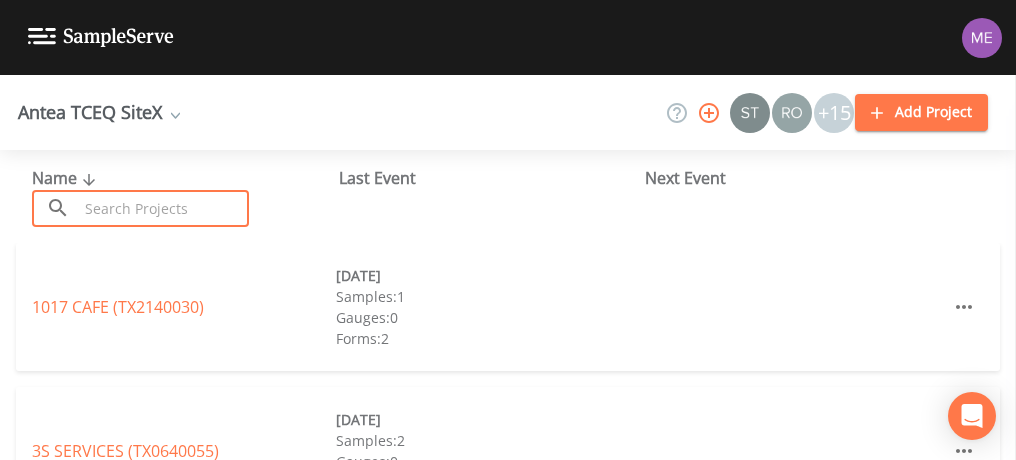 click at bounding box center (163, 208) 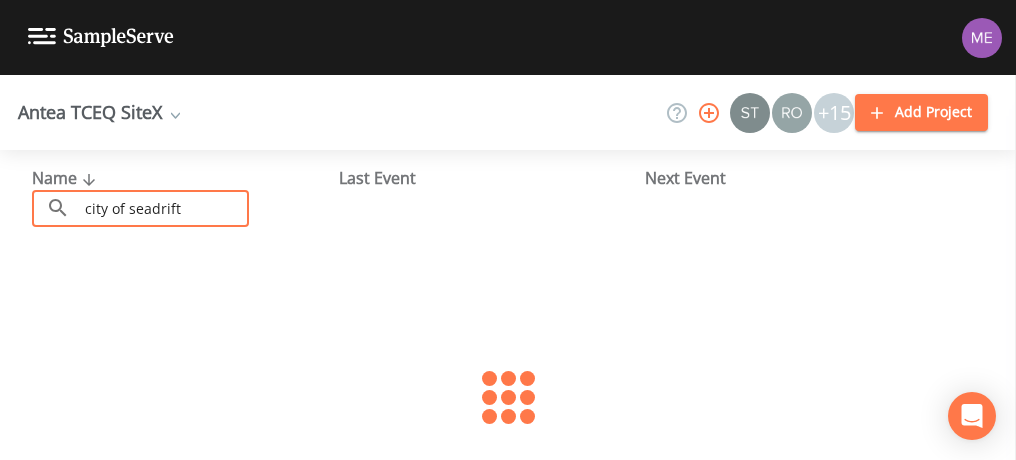 type on "city of seadrift" 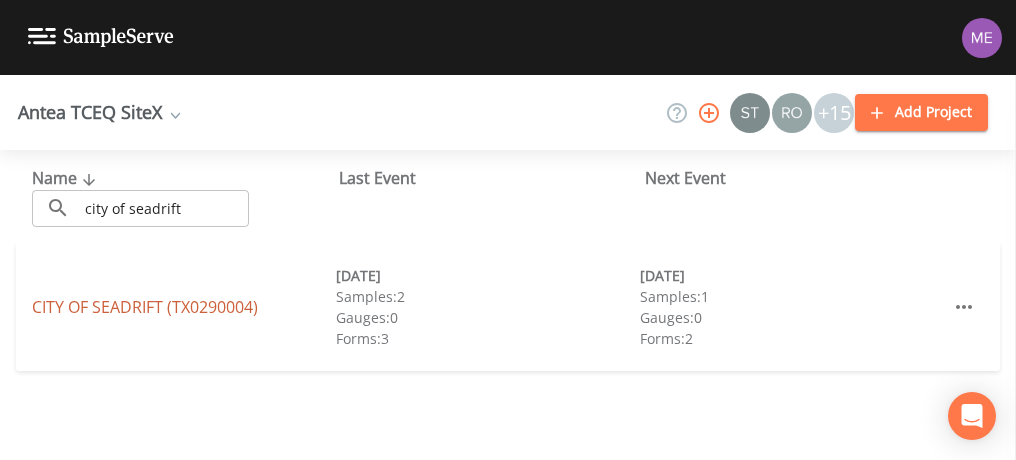click on "CITY OF SEADRIFT   (TX0290004)" at bounding box center [145, 307] 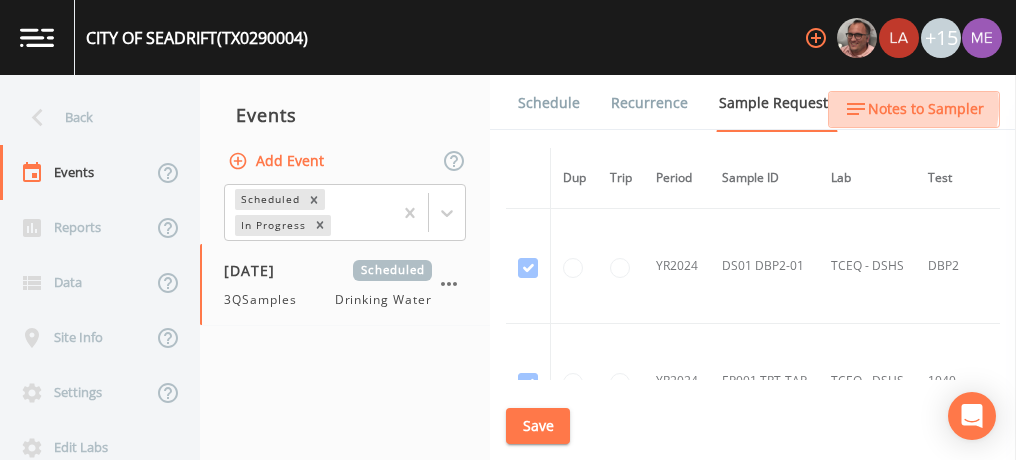 click on "Notes to Sampler" at bounding box center [926, 109] 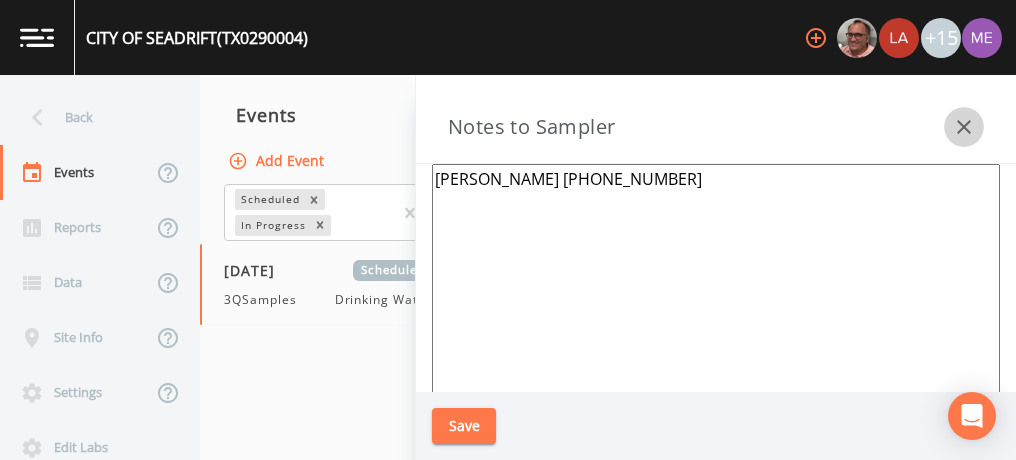 click 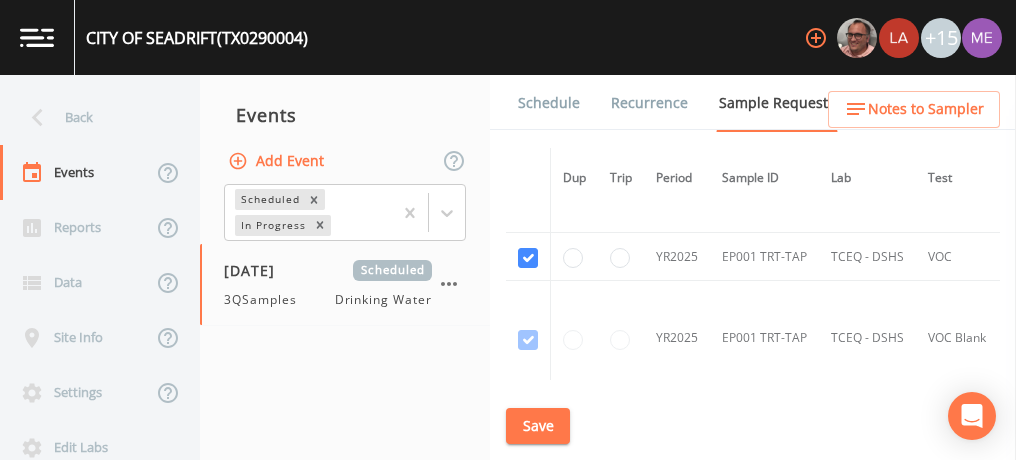 scroll, scrollTop: 892, scrollLeft: 0, axis: vertical 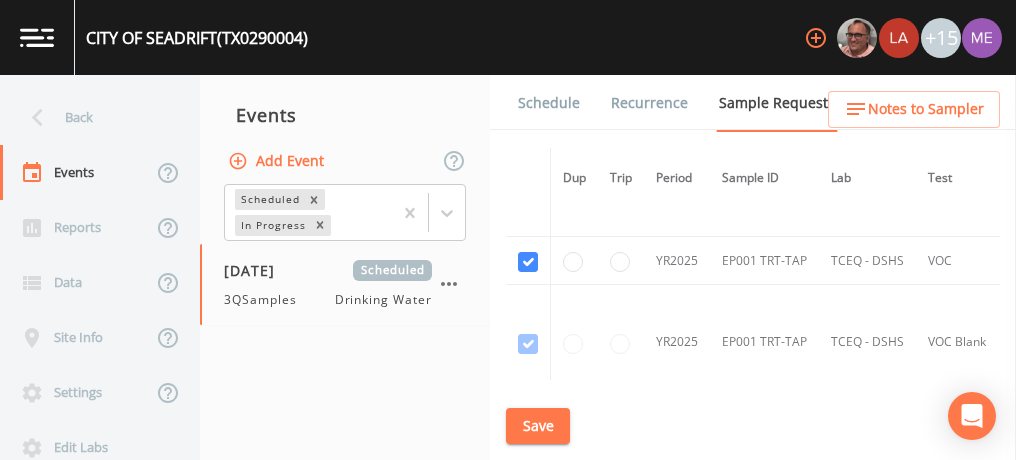 click on "Schedule" at bounding box center [549, 103] 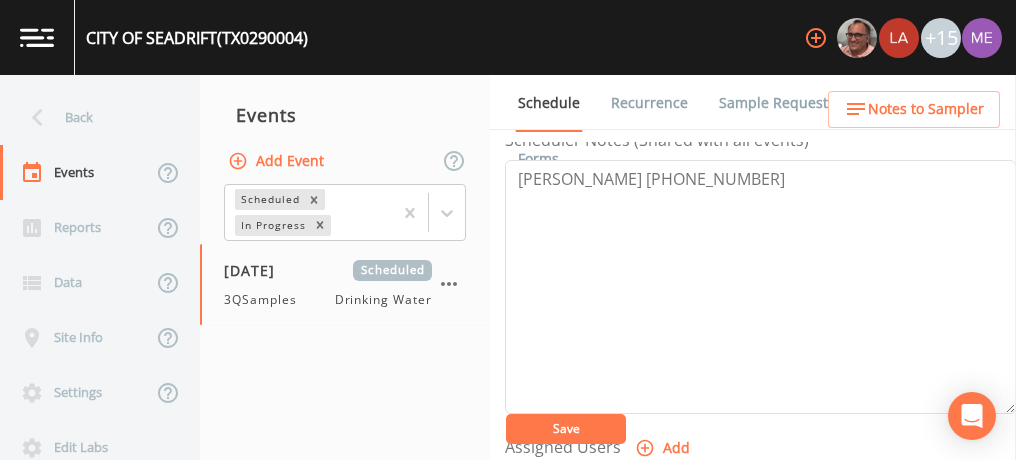 scroll, scrollTop: 548, scrollLeft: 0, axis: vertical 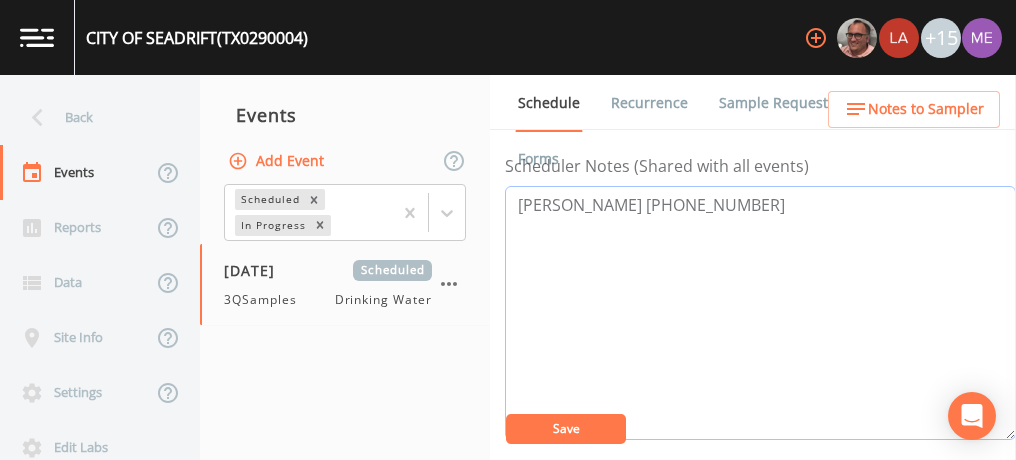 click on "Terrell Jones 361-676-1281" at bounding box center [760, 313] 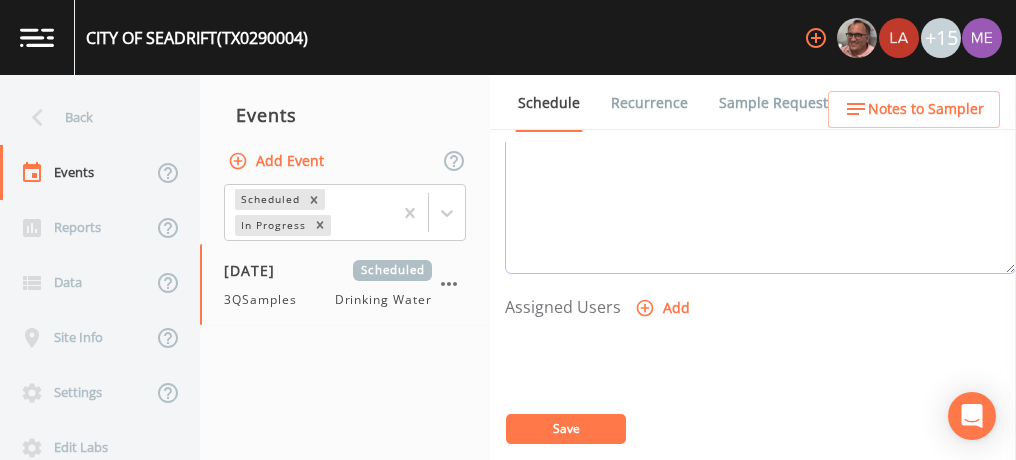 scroll, scrollTop: 718, scrollLeft: 0, axis: vertical 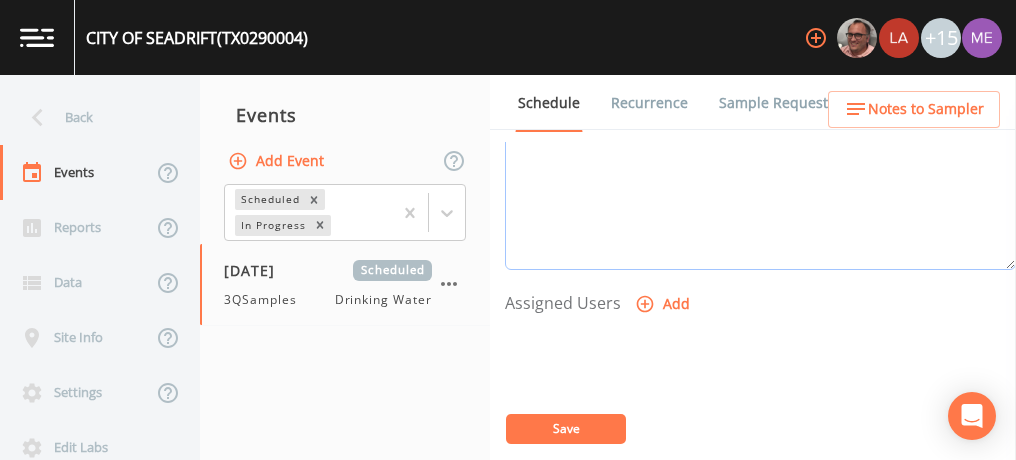 type on "Terrell Jones 361-676-1281" 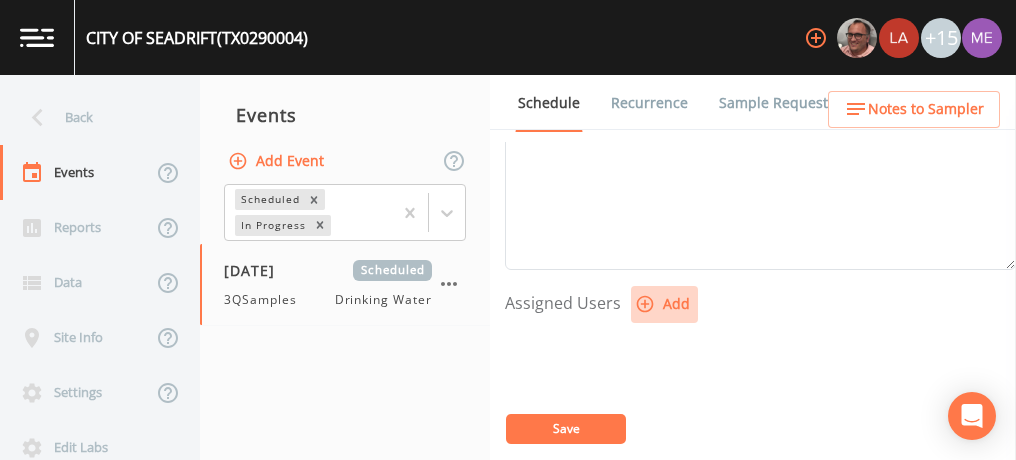click 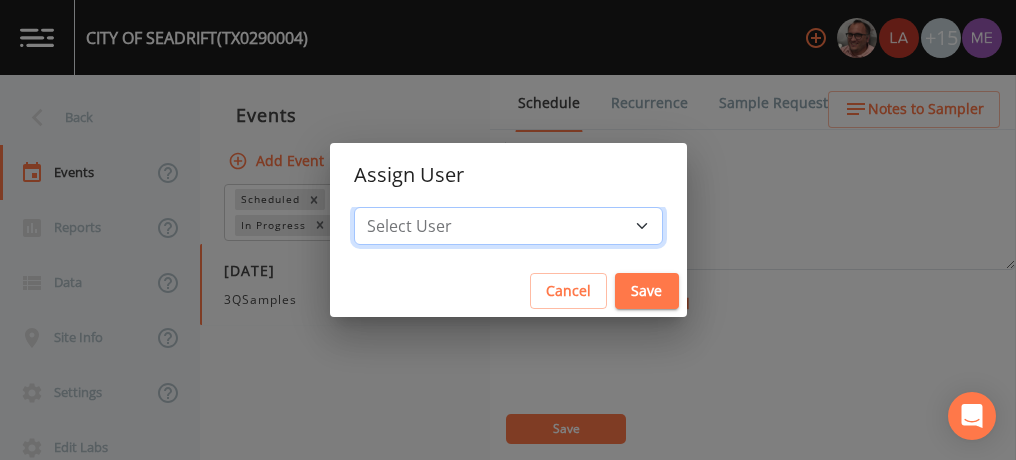 click on "Select User Mike  Franklin Lauren  Saenz Joshua gere  Paul Russell   Schindler  David  Weber Zachary  Evans Stafford  Johnson Sloan  Rigamonti chrisb@sitexsolutions.com Annie  Huebner Miriaha  Caddie Brandon  Fox Stan  Porter Melissa  Coleman Rodolfo  Ramirez Charles  Medina Mikeh@sitexsolutions.com" at bounding box center [508, 226] 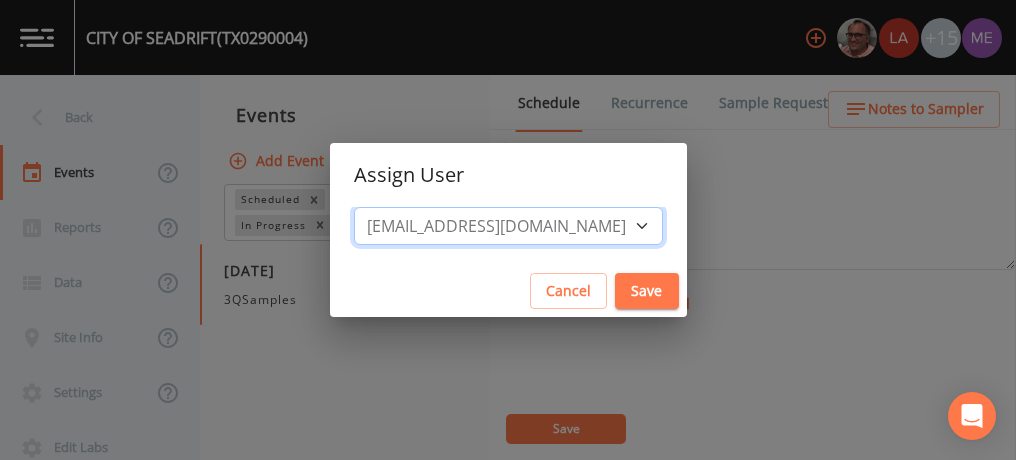 click on "Select User Mike  Franklin Lauren  Saenz Joshua gere  Paul Russell   Schindler  David  Weber Zachary  Evans Stafford  Johnson Sloan  Rigamonti chrisb@sitexsolutions.com Annie  Huebner Miriaha  Caddie Brandon  Fox Stan  Porter Melissa  Coleman Rodolfo  Ramirez Charles  Medina Mikeh@sitexsolutions.com" at bounding box center (508, 226) 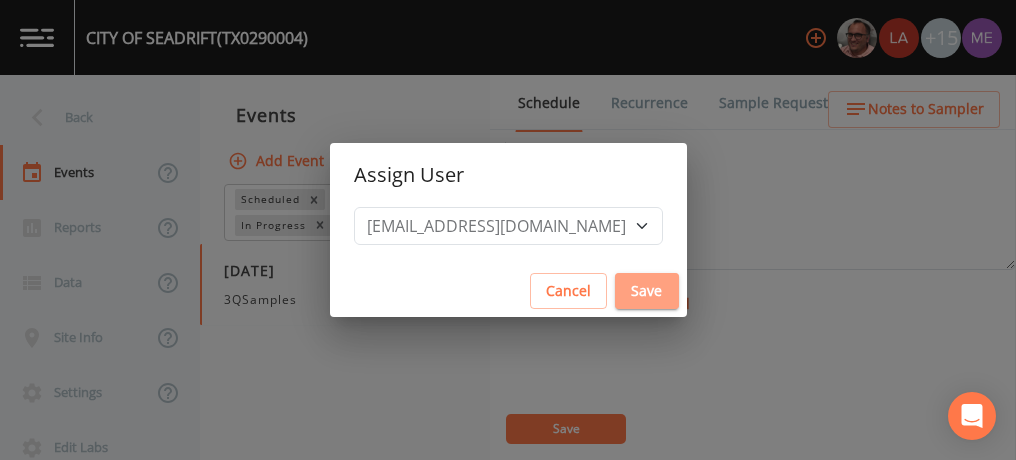 click on "Save" at bounding box center [647, 291] 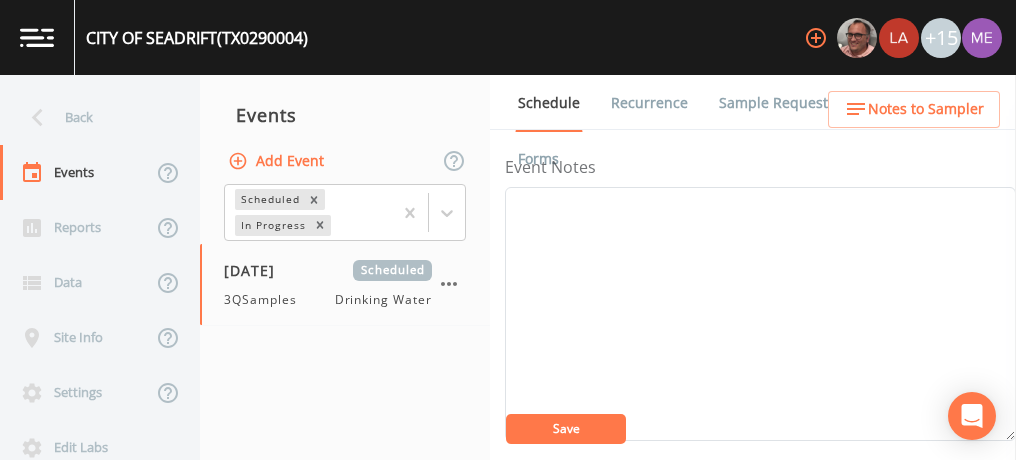 scroll, scrollTop: 244, scrollLeft: 0, axis: vertical 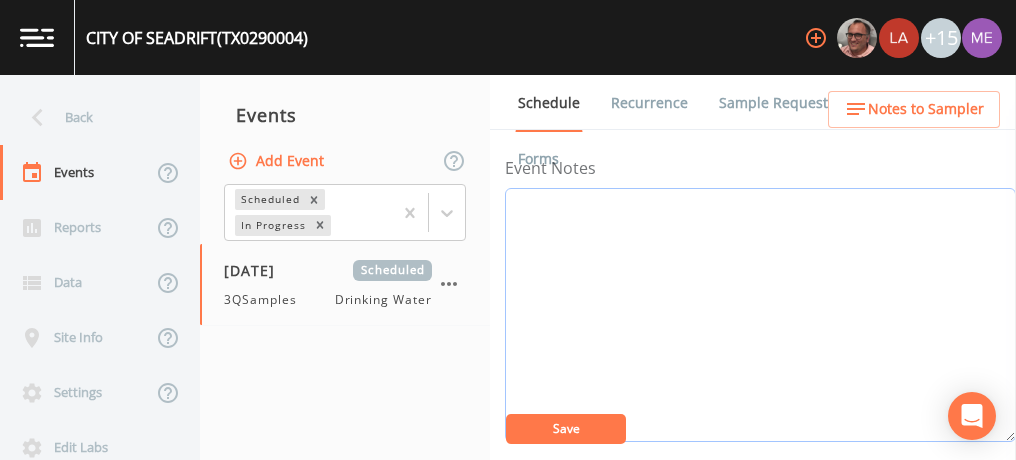 click on "Event Notes" at bounding box center [760, 315] 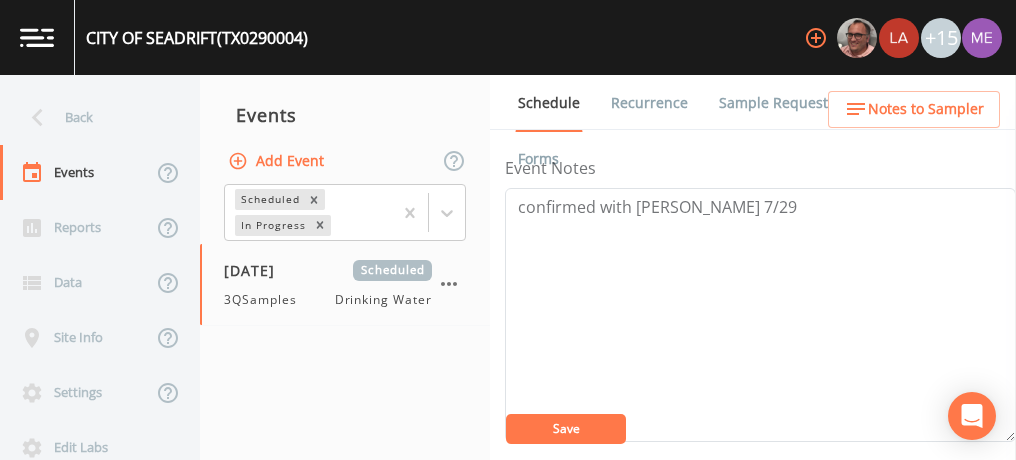 click on "Save" at bounding box center (566, 428) 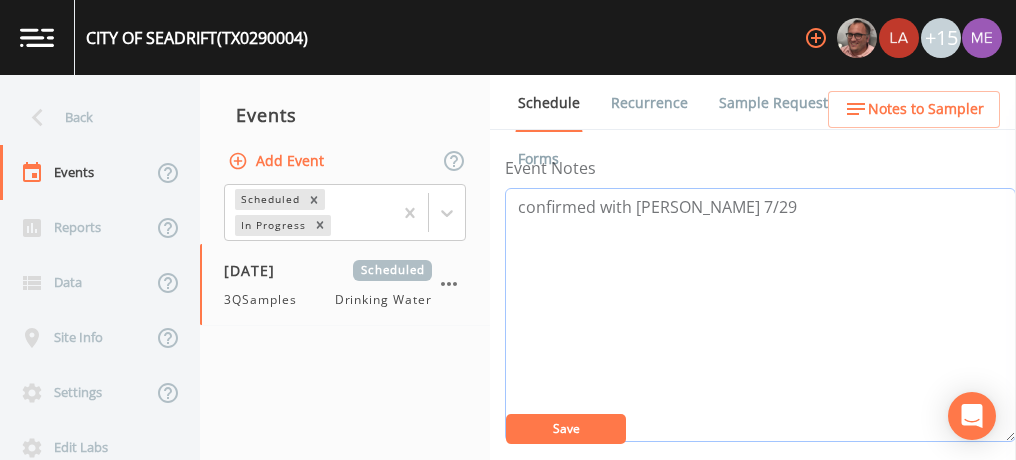 click on "confirmed with Terrell 7/29" at bounding box center (760, 315) 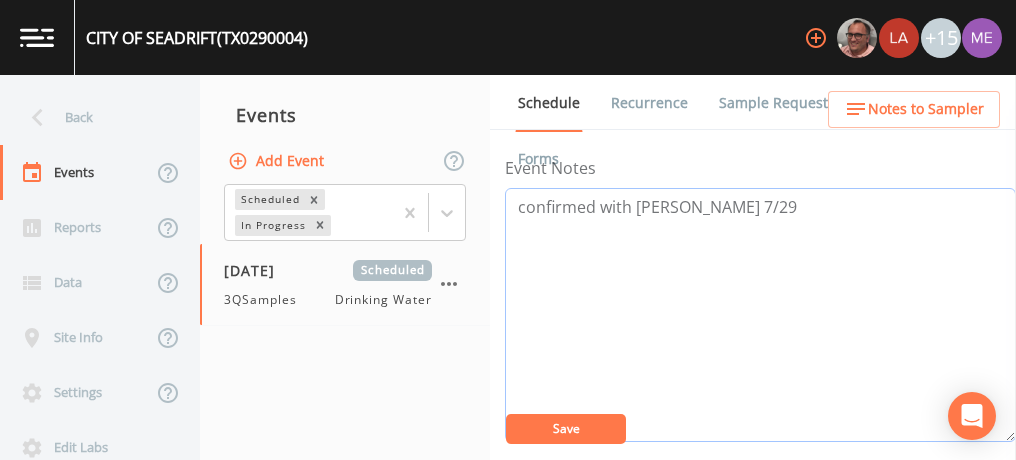 click on "confirmed with Terrell 7/29" at bounding box center [760, 315] 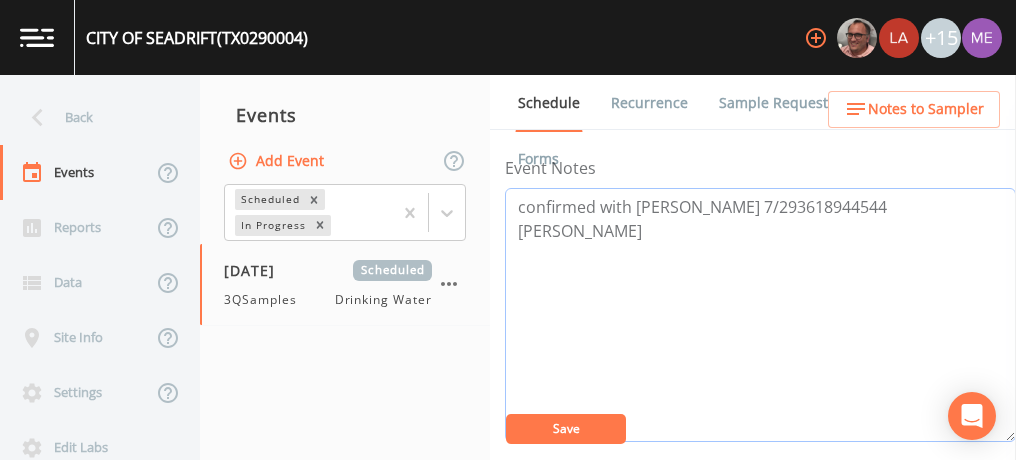 drag, startPoint x: 723, startPoint y: 202, endPoint x: 896, endPoint y: 203, distance: 173.00288 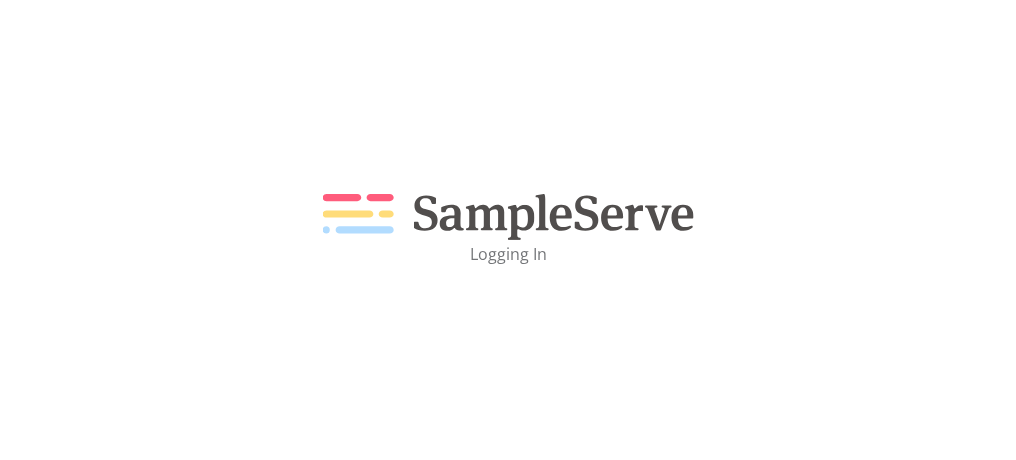 scroll, scrollTop: 0, scrollLeft: 0, axis: both 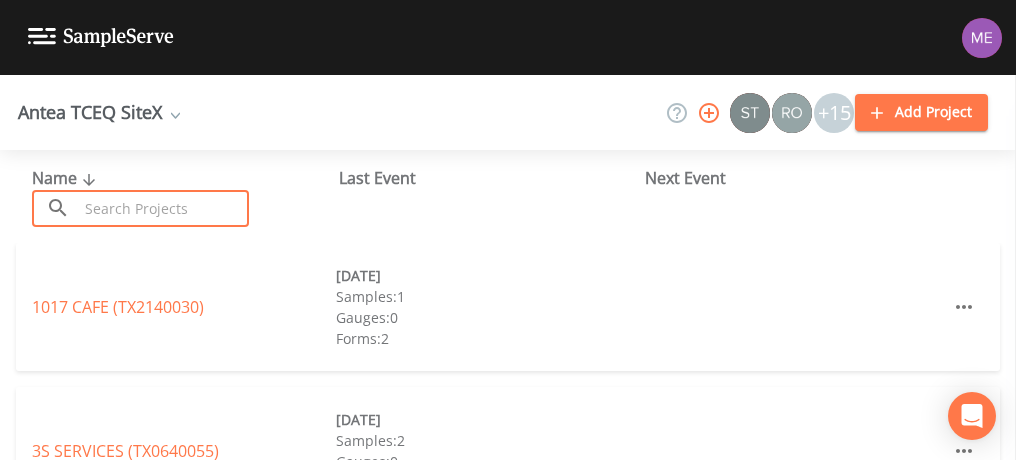 click at bounding box center [163, 208] 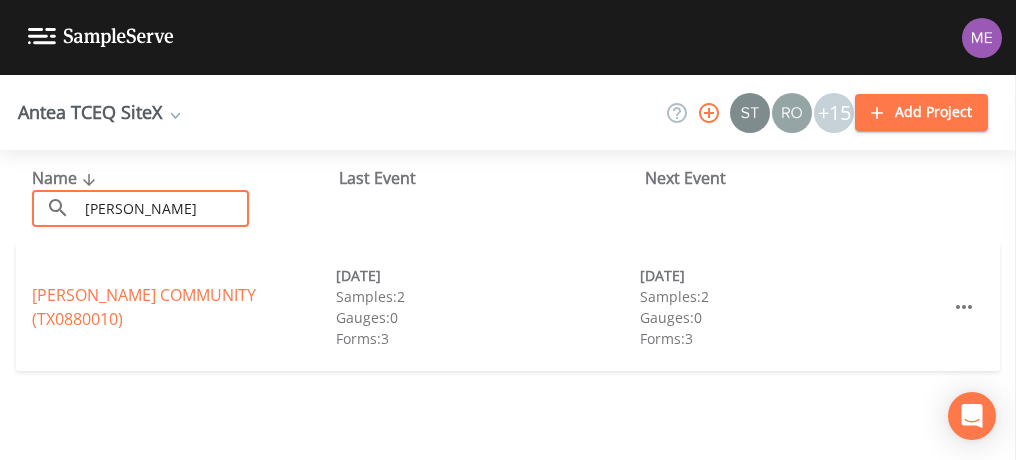 type on "fannin community" 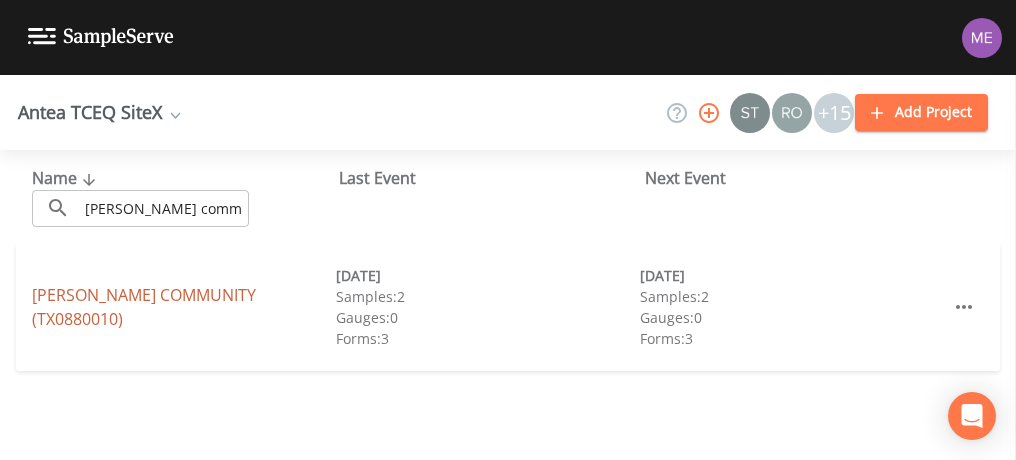 click on "FANNIN COMMUNITY   (TX0880010)" at bounding box center (144, 307) 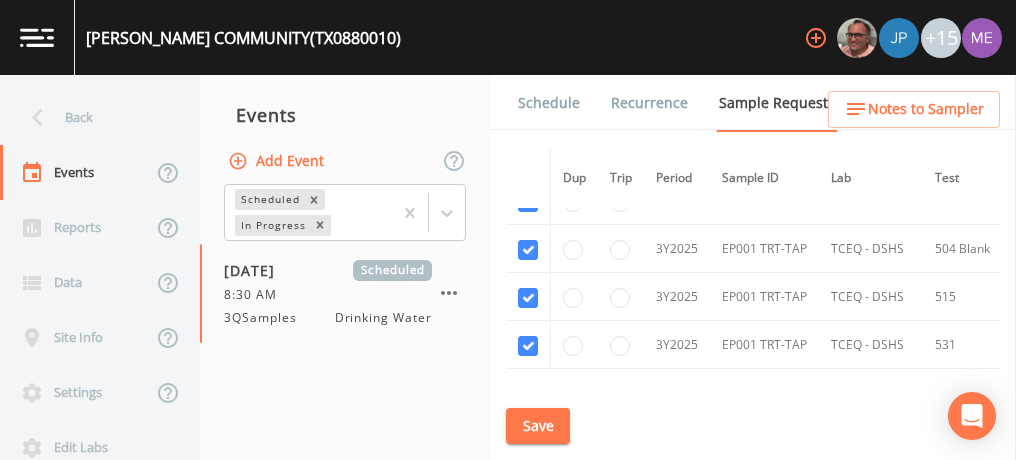 scroll, scrollTop: 686, scrollLeft: 0, axis: vertical 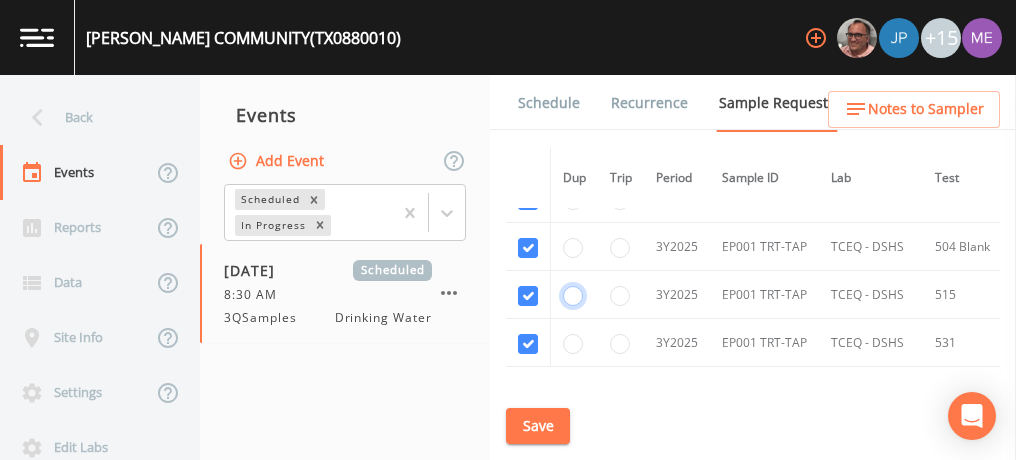 click at bounding box center [573, 296] 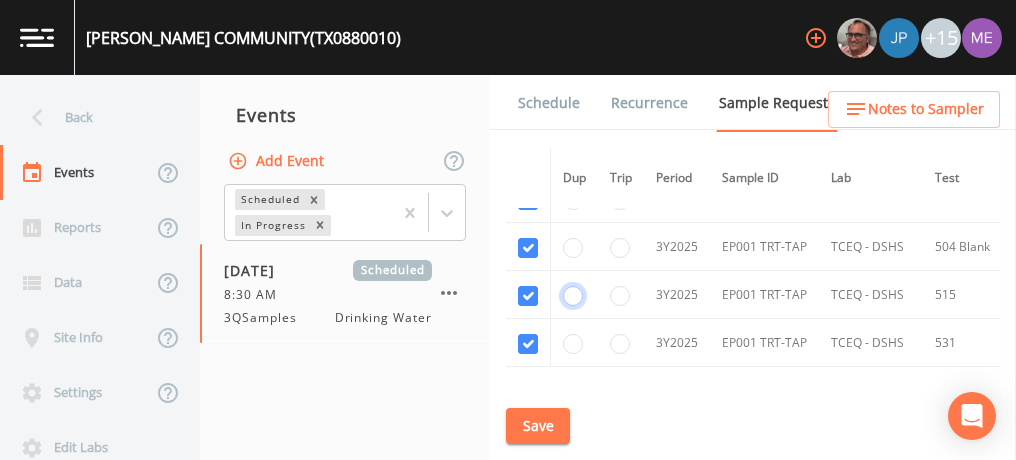 radio on "true" 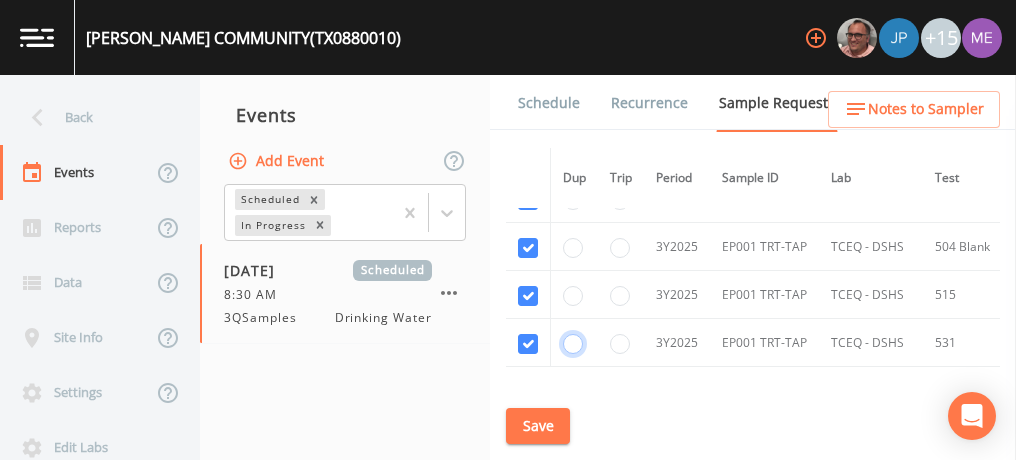 click at bounding box center (573, 344) 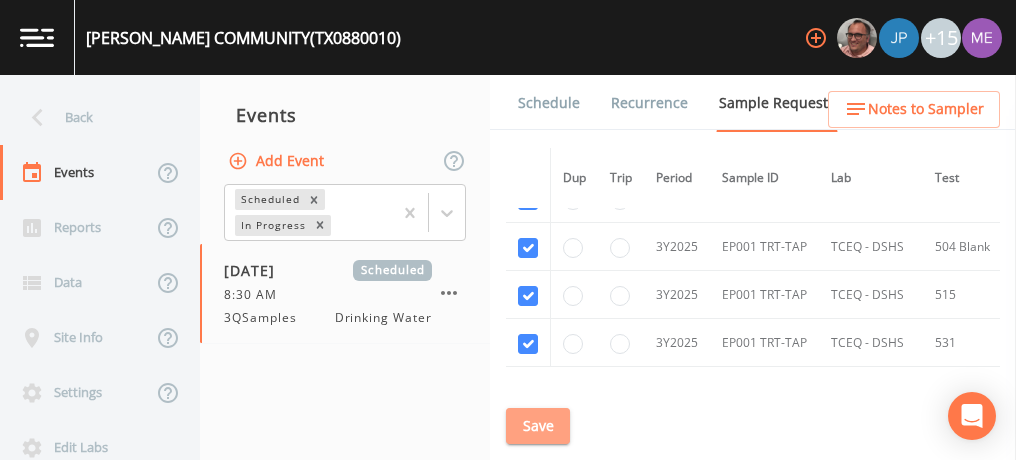 click on "Save" at bounding box center [538, 426] 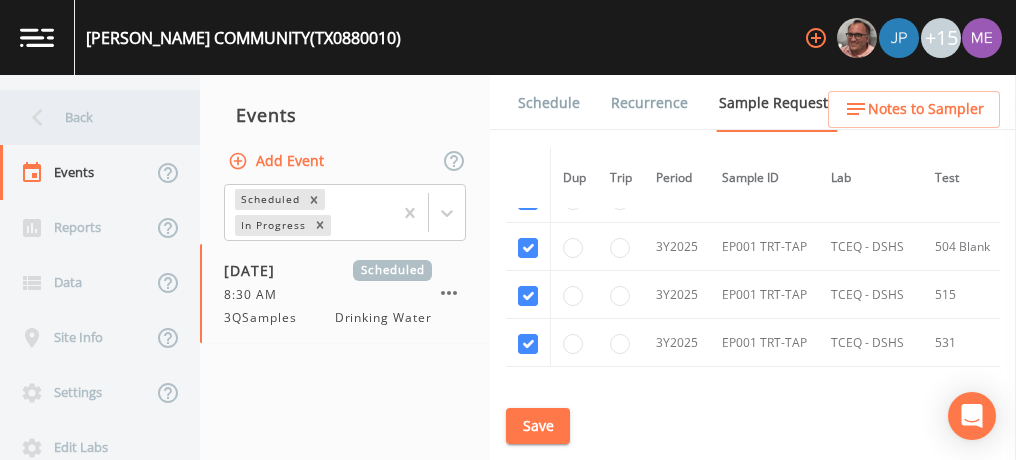 click on "Back" at bounding box center (90, 117) 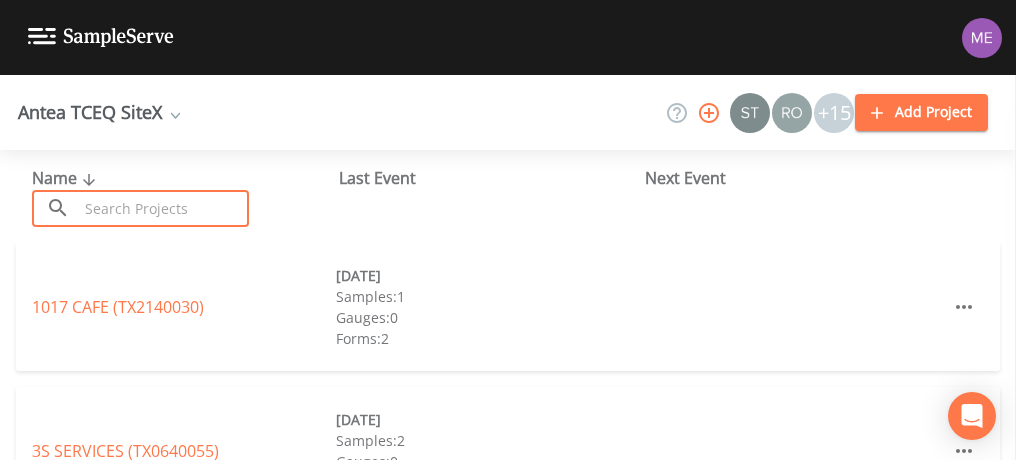 click at bounding box center [163, 208] 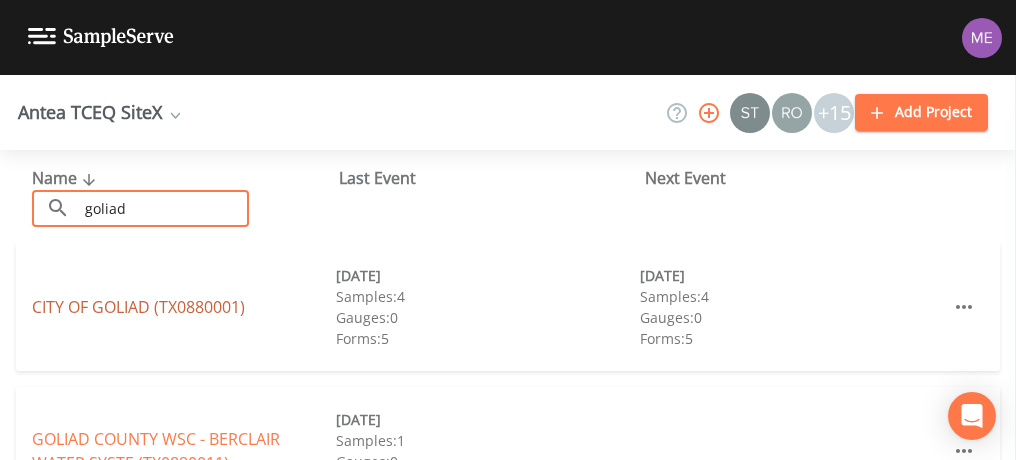type on "goliad" 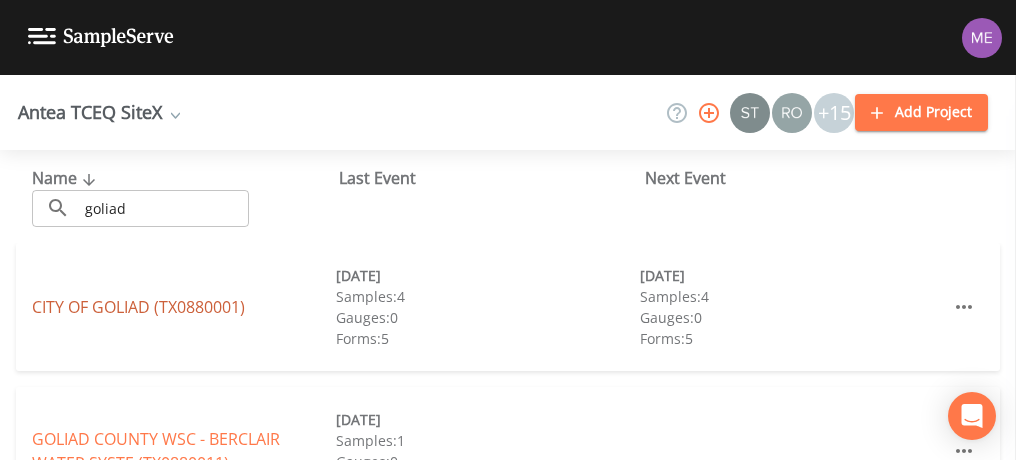 click on "CITY OF GOLIAD   (TX0880001)" at bounding box center [138, 307] 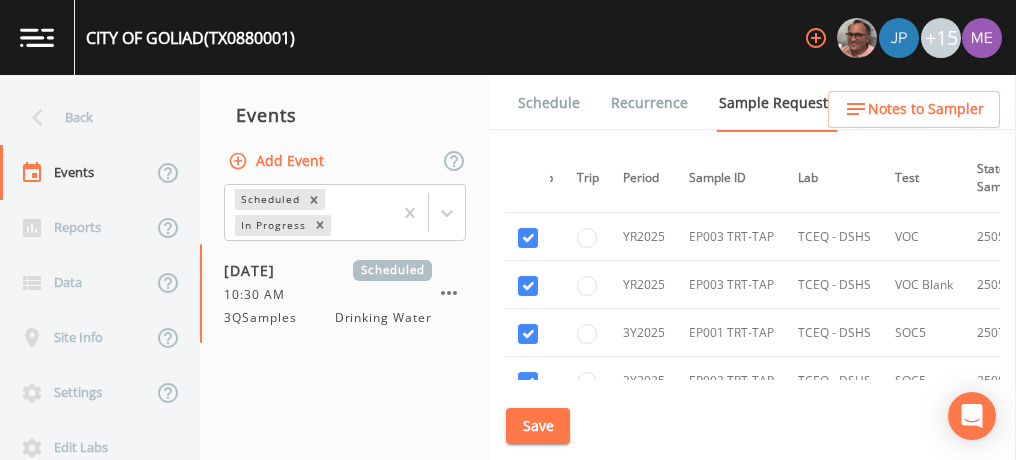 scroll, scrollTop: 1944, scrollLeft: 33, axis: both 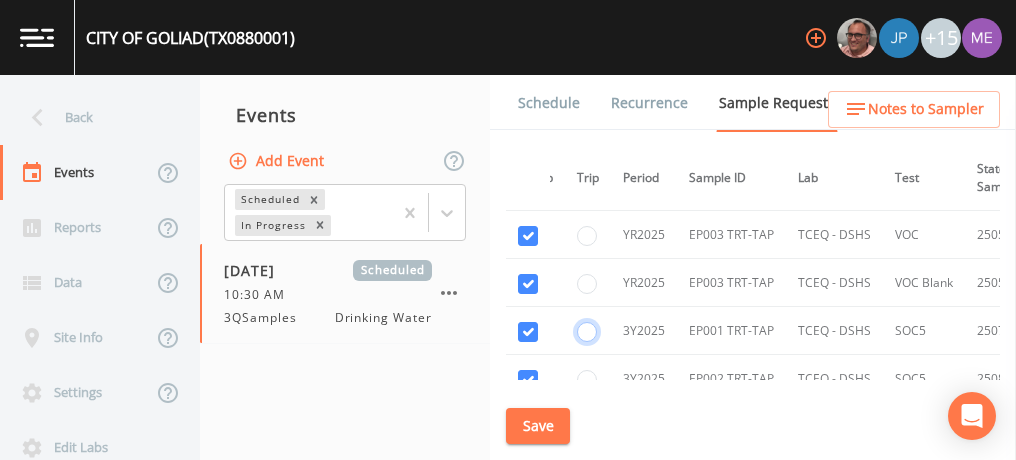 click at bounding box center (587, 332) 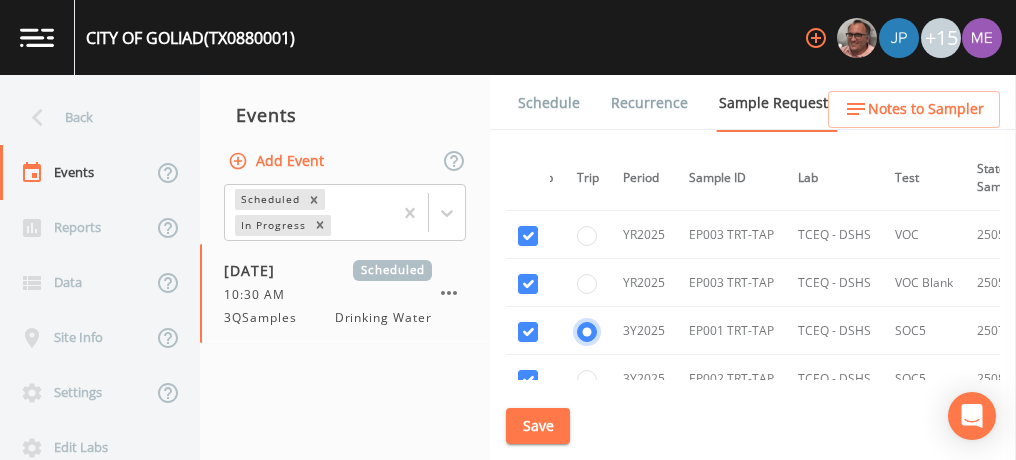 radio on "true" 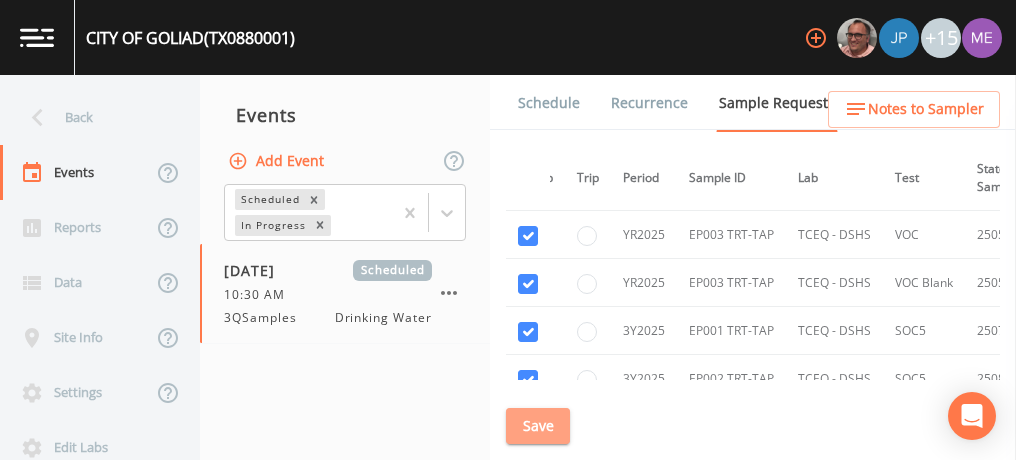 click on "Save" at bounding box center (538, 426) 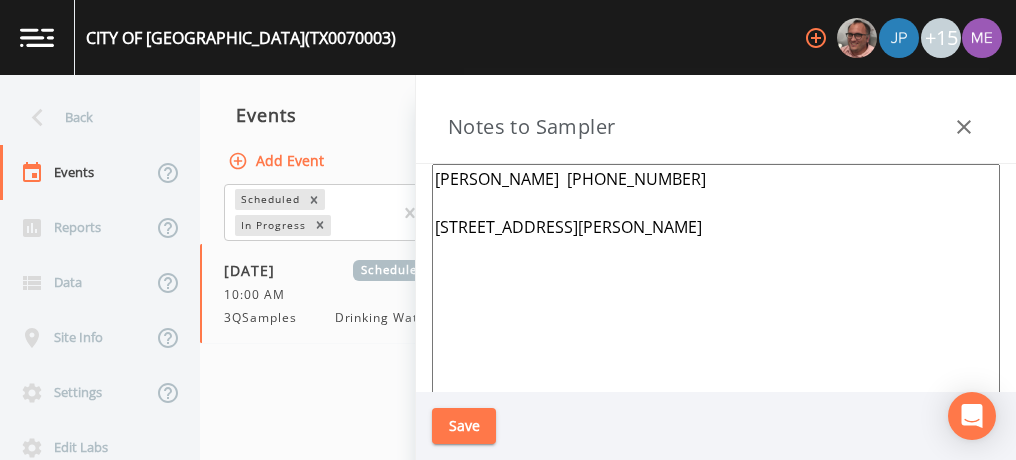 scroll, scrollTop: 0, scrollLeft: 0, axis: both 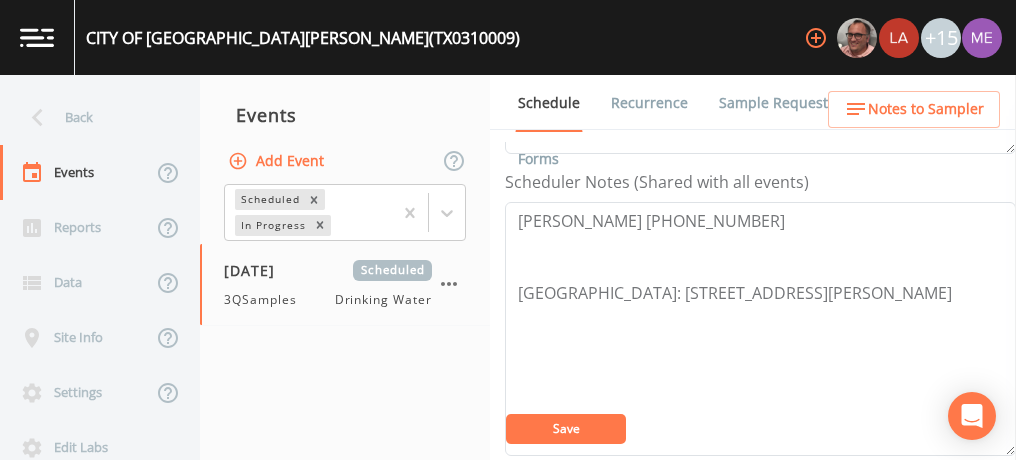 type on "Ismael 956-368-3374
Meeting Point: 411 6th St
Santa Rosa, 78593" 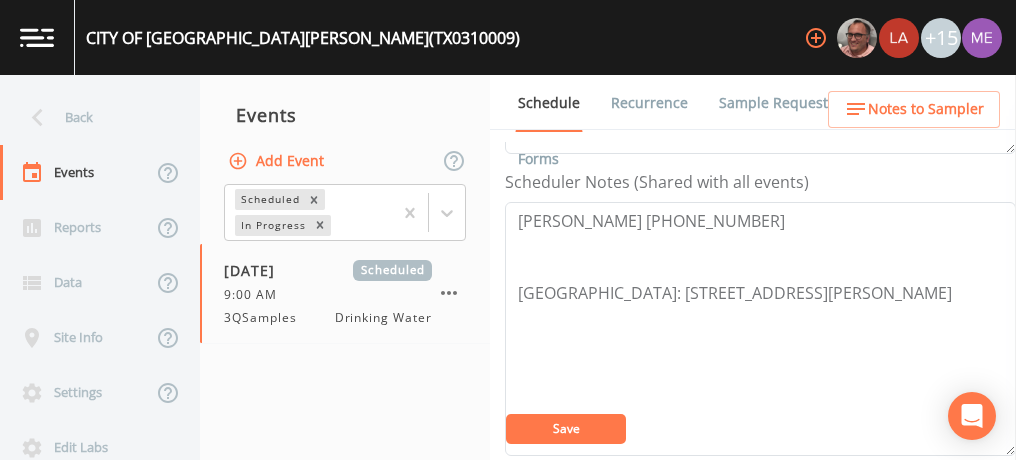 click on "Save" at bounding box center (566, 428) 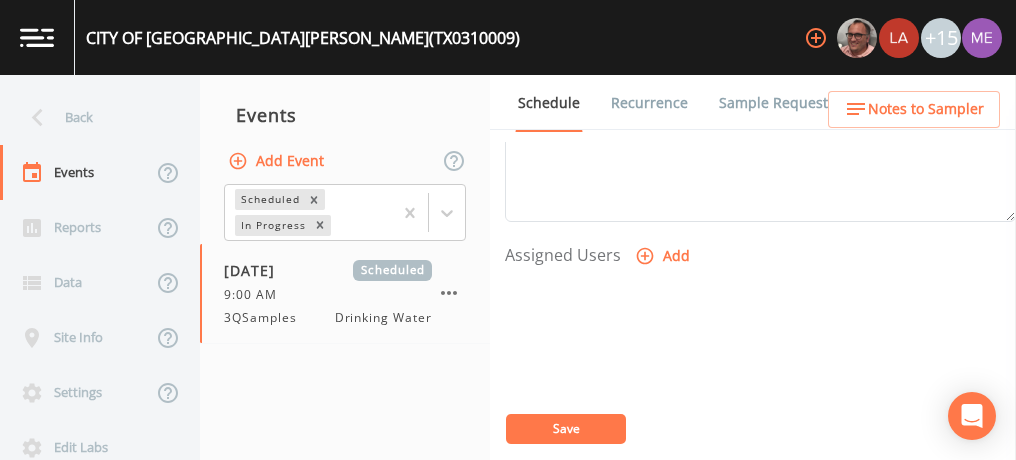 scroll, scrollTop: 768, scrollLeft: 0, axis: vertical 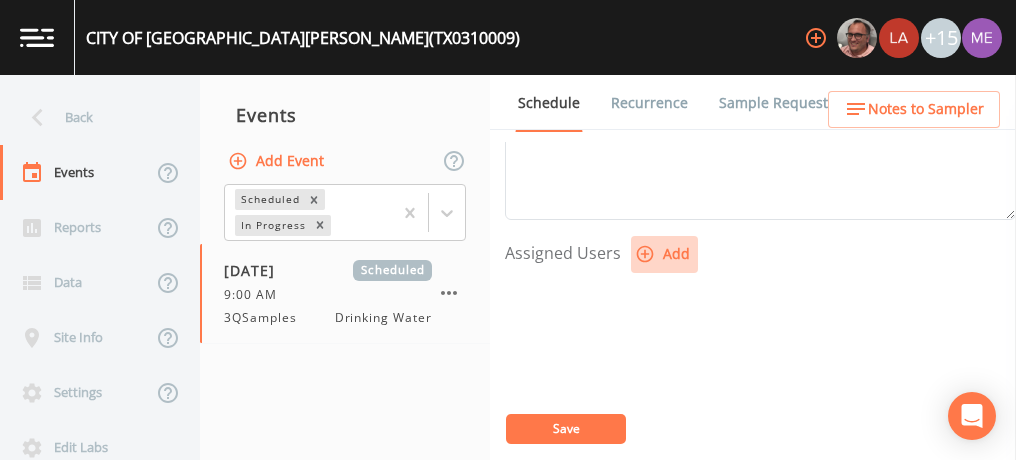 click 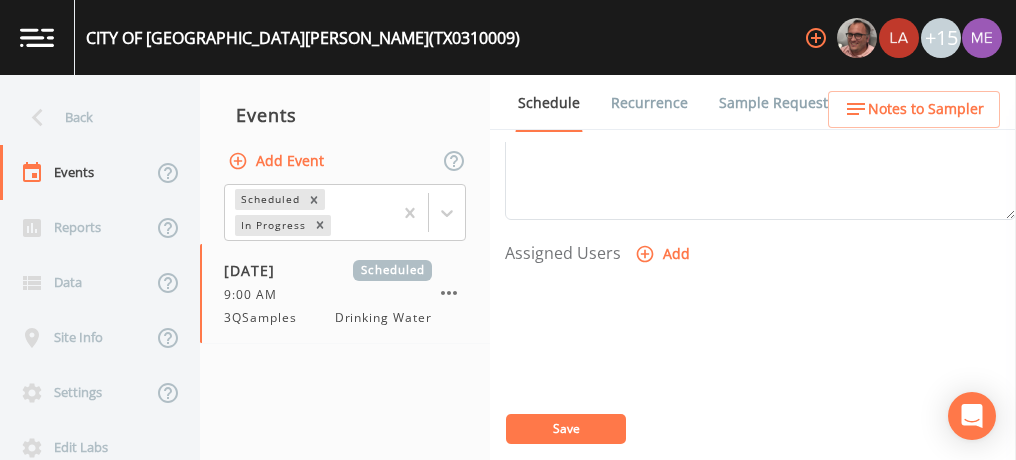 click on "Select User Mike  Franklin Lauren  Saenz Joshua gere  Paul Russell   Schindler  David  Weber Zachary  Evans Stafford  Johnson Sloan  Rigamonti chrisb@sitexsolutions.com Annie  Huebner Miriaha  Caddie Brandon  Fox Stan  Porter Melissa  Coleman Rodolfo  Ramirez Charles  Medina Mikeh@sitexsolutions.com" at bounding box center [508, 523] 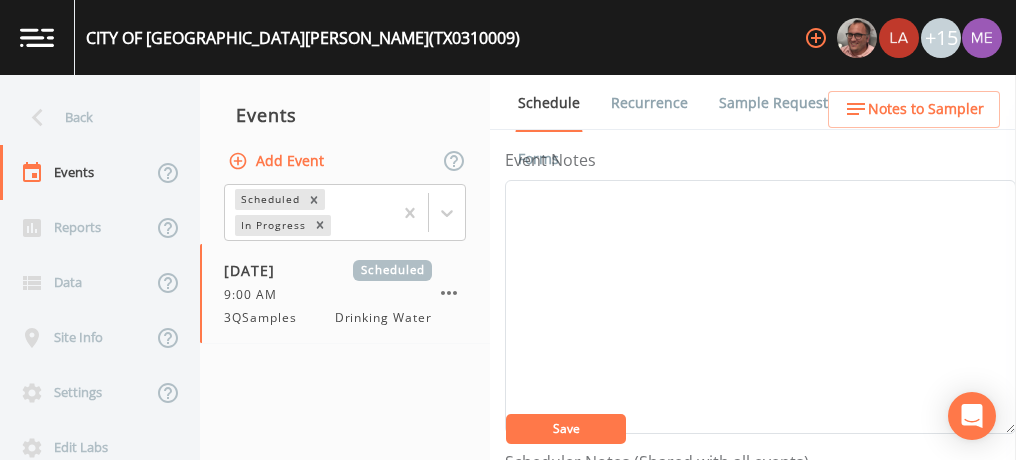 scroll, scrollTop: 0, scrollLeft: 0, axis: both 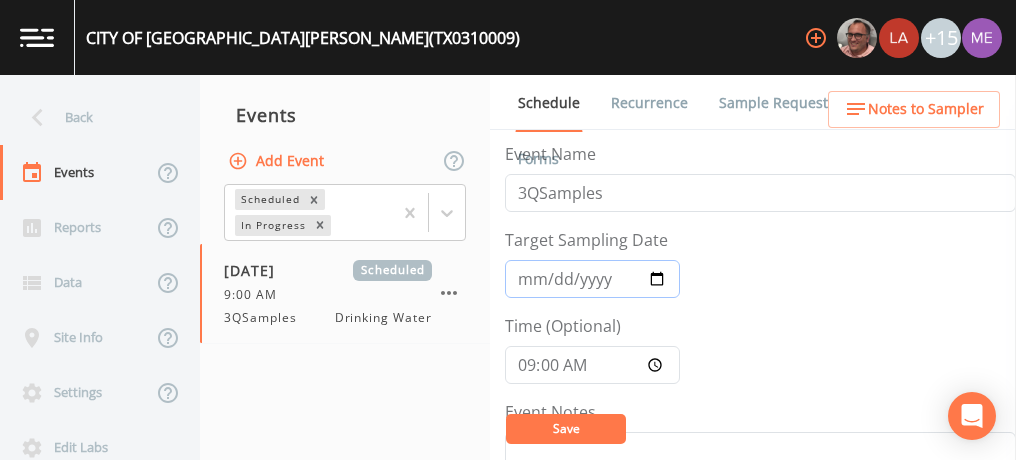 click on "[DATE]" at bounding box center [592, 279] 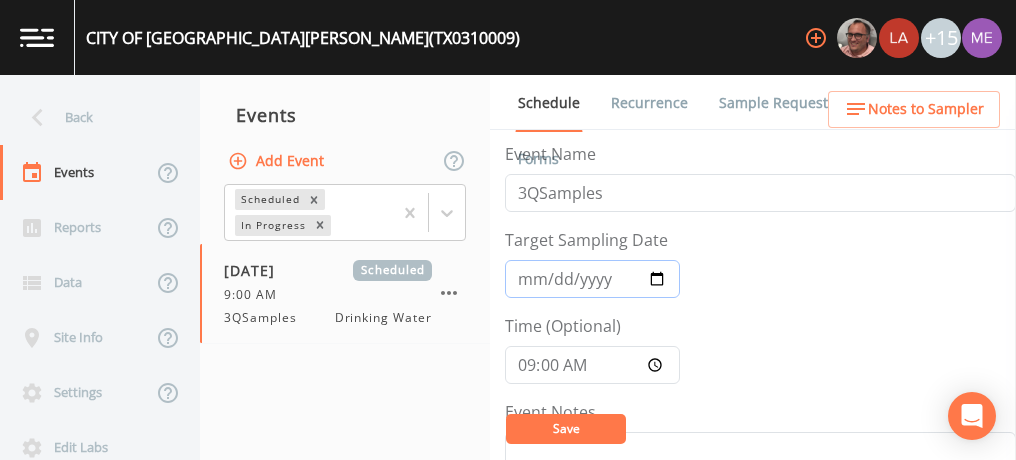 type on "2025-08-05" 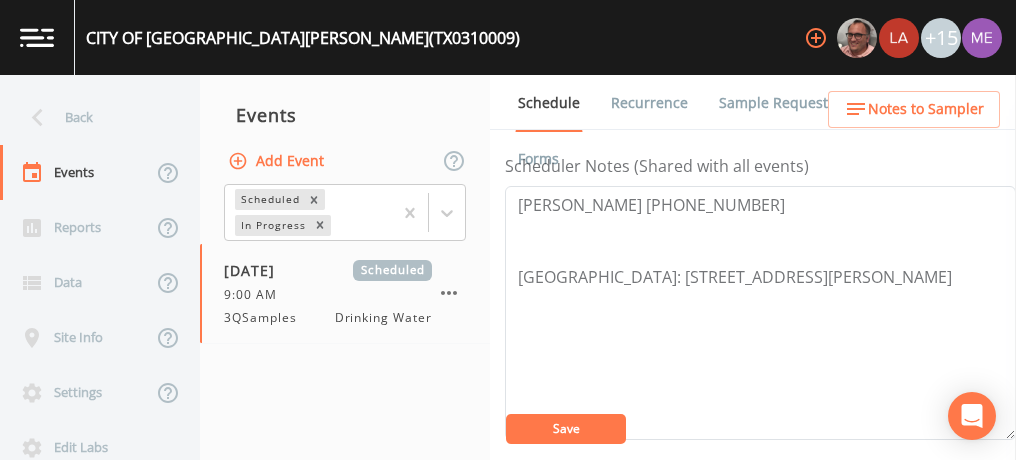 scroll, scrollTop: 548, scrollLeft: 0, axis: vertical 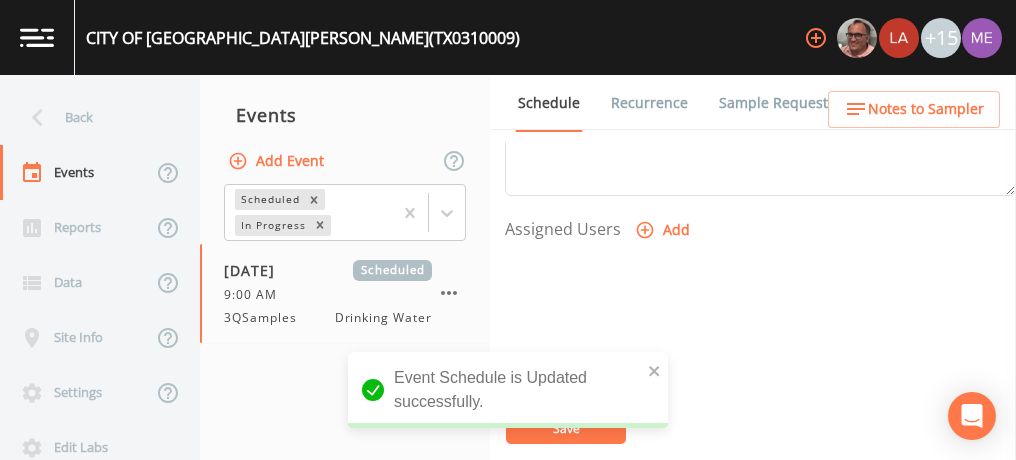click 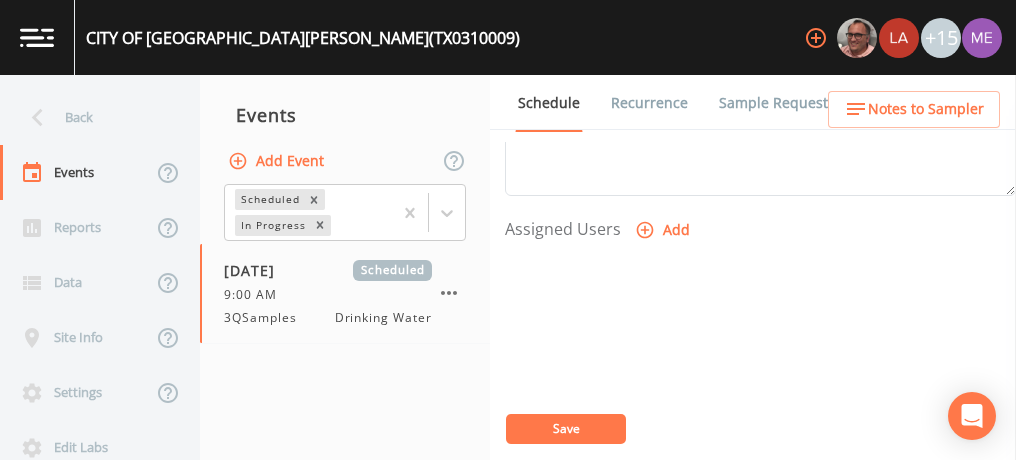 click on "Select User Mike  Franklin Lauren  Saenz Joshua gere  Paul Russell   Schindler  David  Weber Zachary  Evans Stafford  Johnson Sloan  Rigamonti chrisb@sitexsolutions.com Annie  Huebner Miriaha  Caddie Brandon  Fox Stan  Porter Melissa  Coleman Rodolfo  Ramirez Charles  Medina Mikeh@sitexsolutions.com" at bounding box center (508, 523) 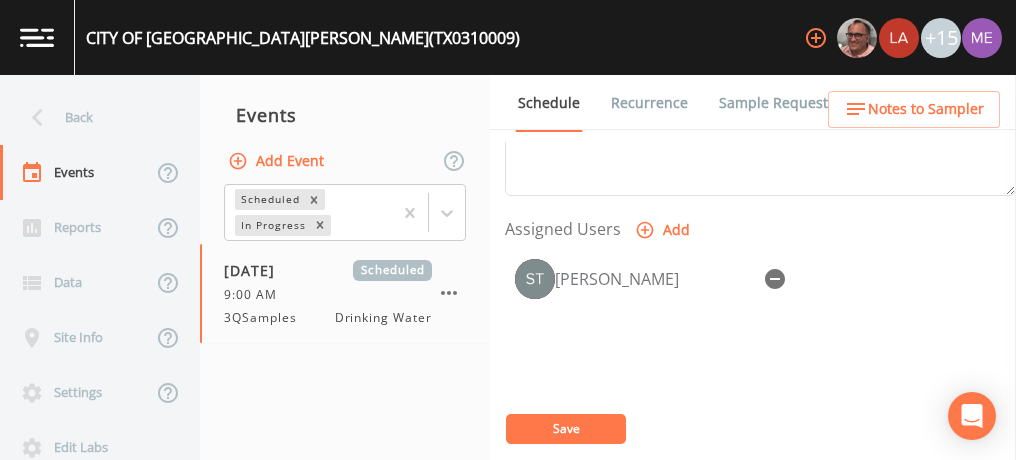 click on "Save" at bounding box center [566, 429] 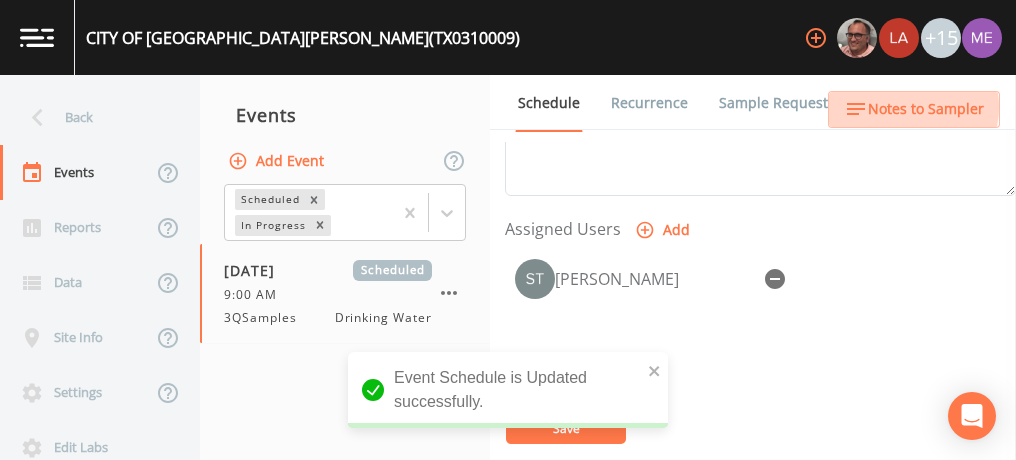 click on "Notes to Sampler" at bounding box center (926, 109) 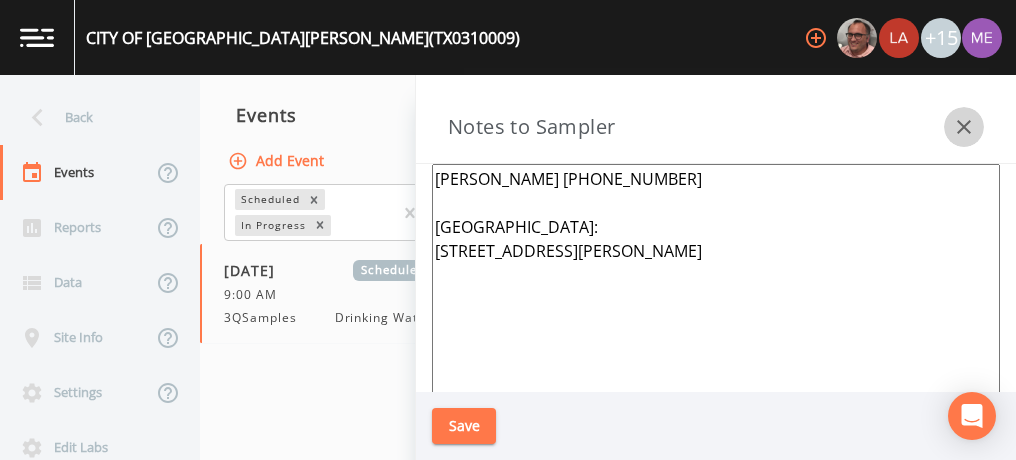 click 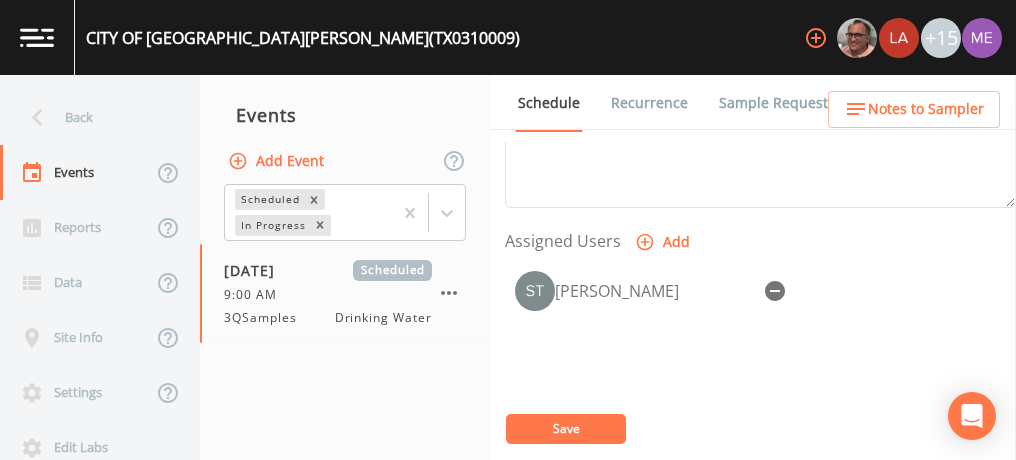 scroll, scrollTop: 781, scrollLeft: 0, axis: vertical 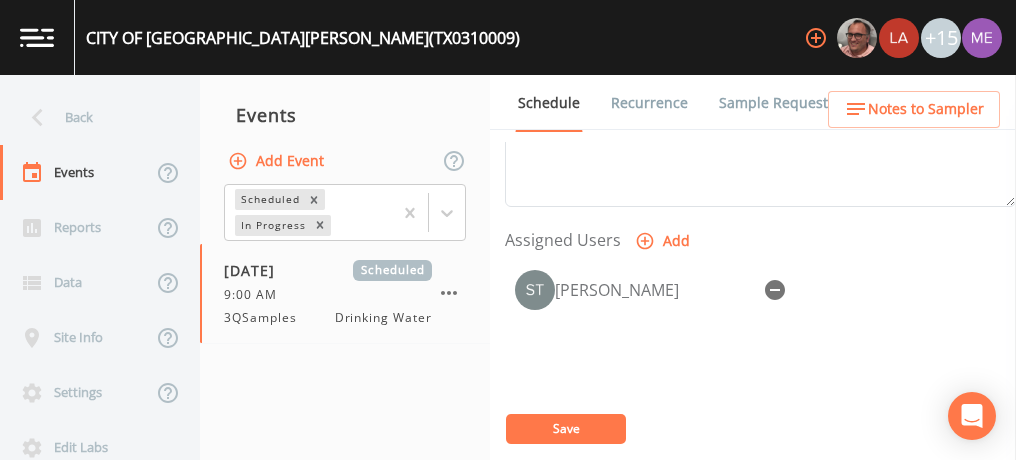 click on "Save" at bounding box center (566, 429) 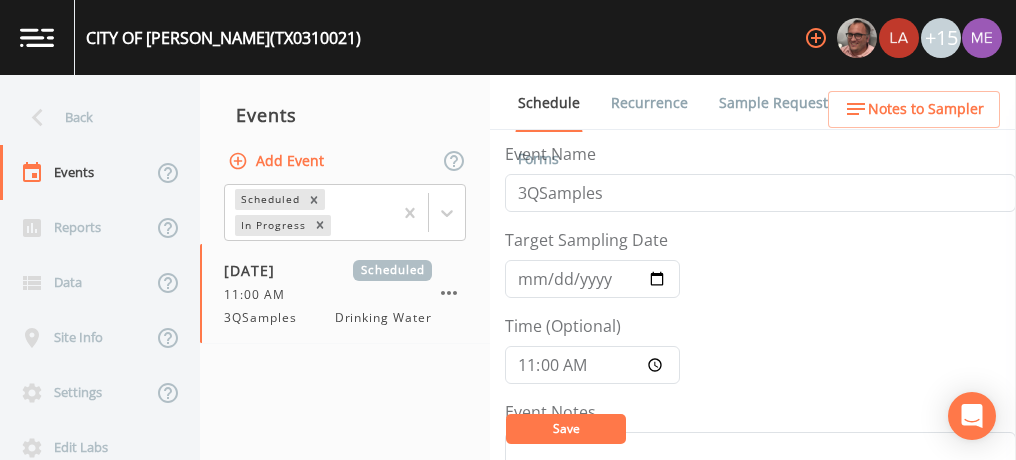 scroll, scrollTop: 0, scrollLeft: 0, axis: both 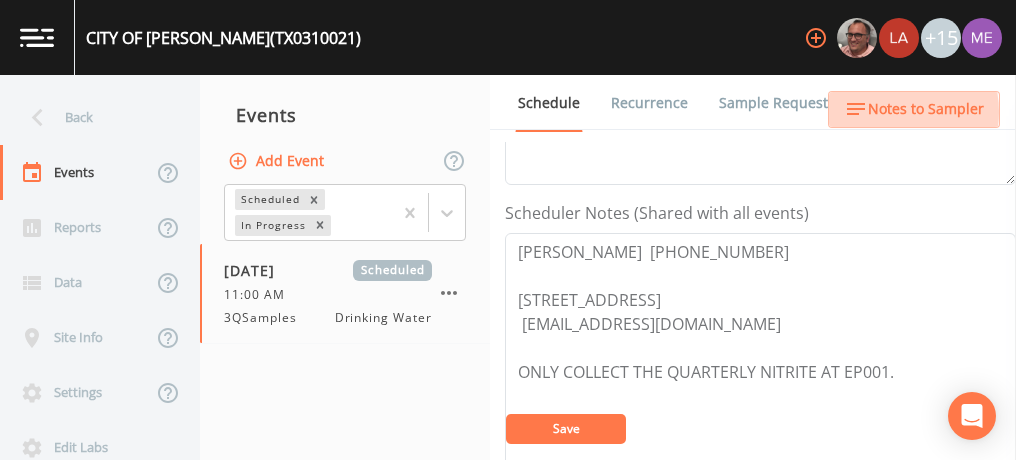 click on "Notes to Sampler" at bounding box center [926, 109] 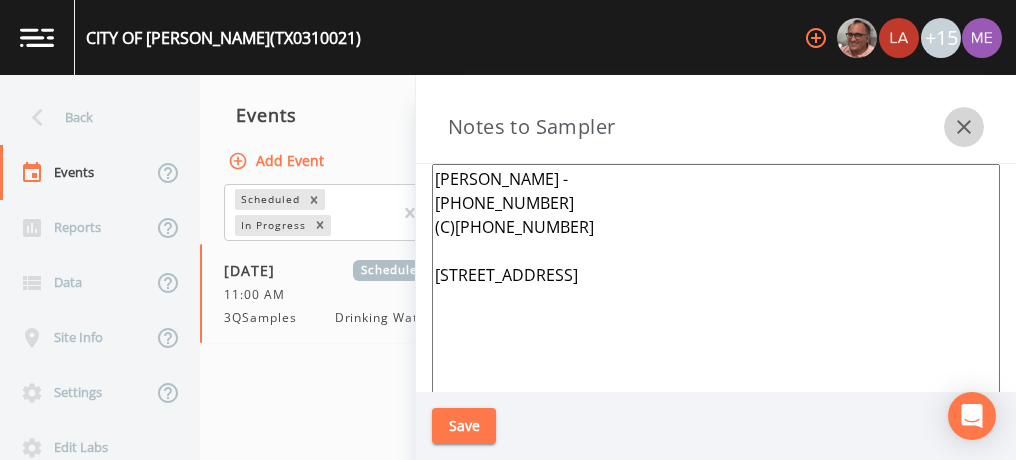 click 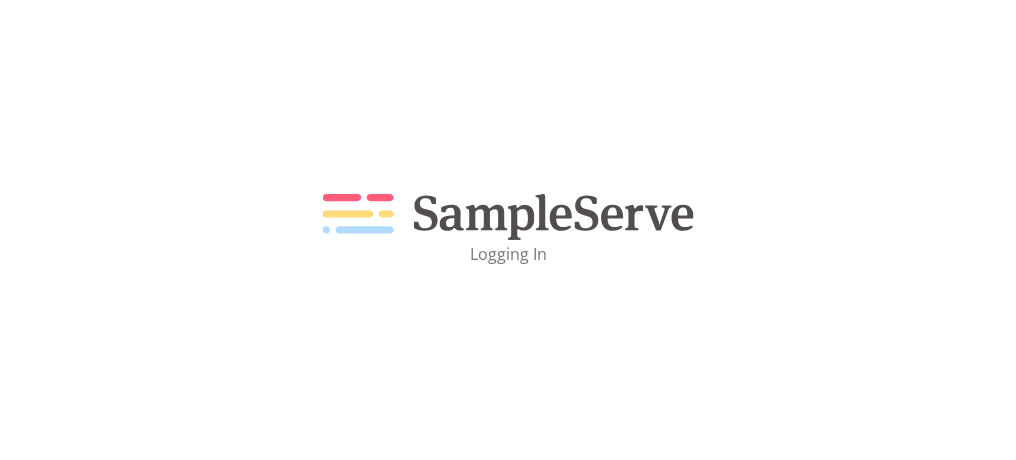 scroll, scrollTop: 0, scrollLeft: 0, axis: both 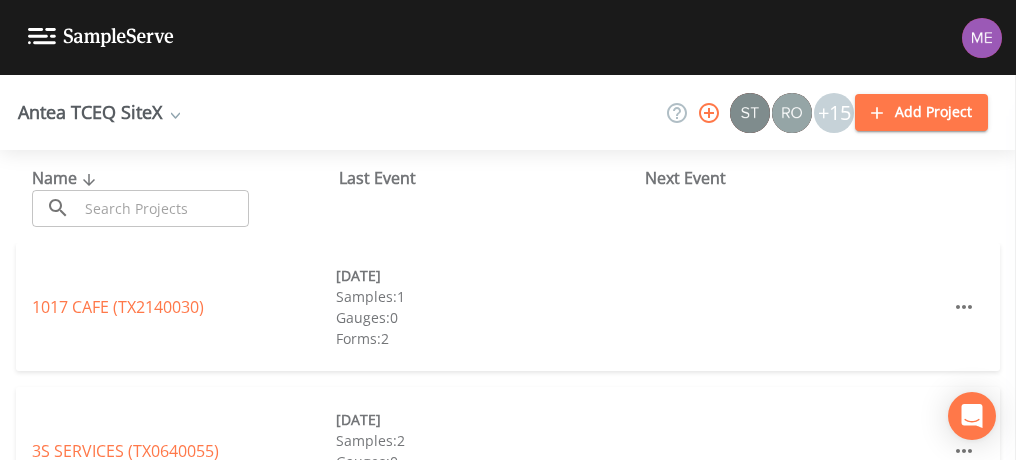 click at bounding box center [163, 208] 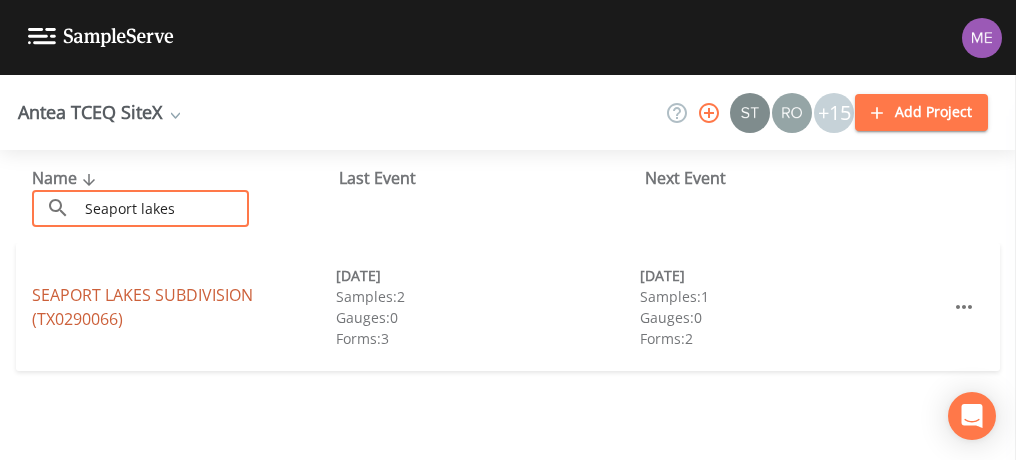 type on "Seaport lakes" 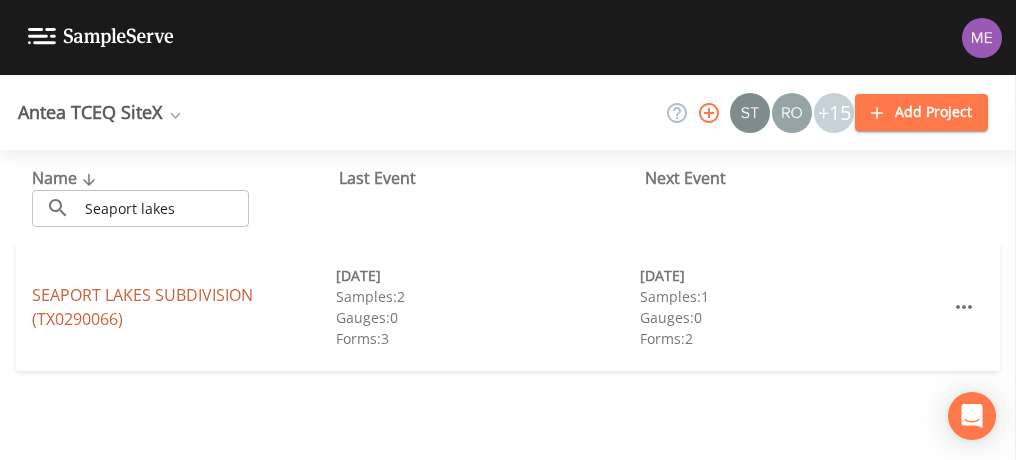 click on "[GEOGRAPHIC_DATA]   (TX0290066)" at bounding box center (142, 307) 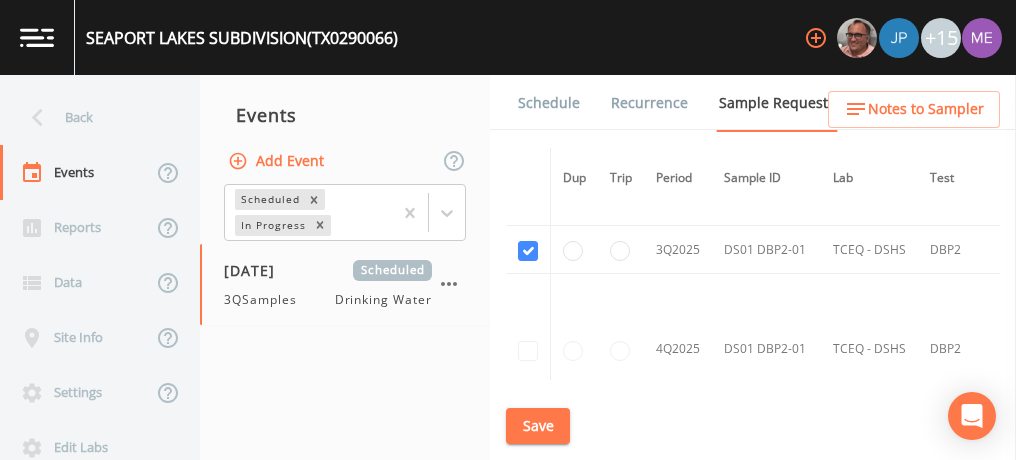 scroll, scrollTop: 1404, scrollLeft: 0, axis: vertical 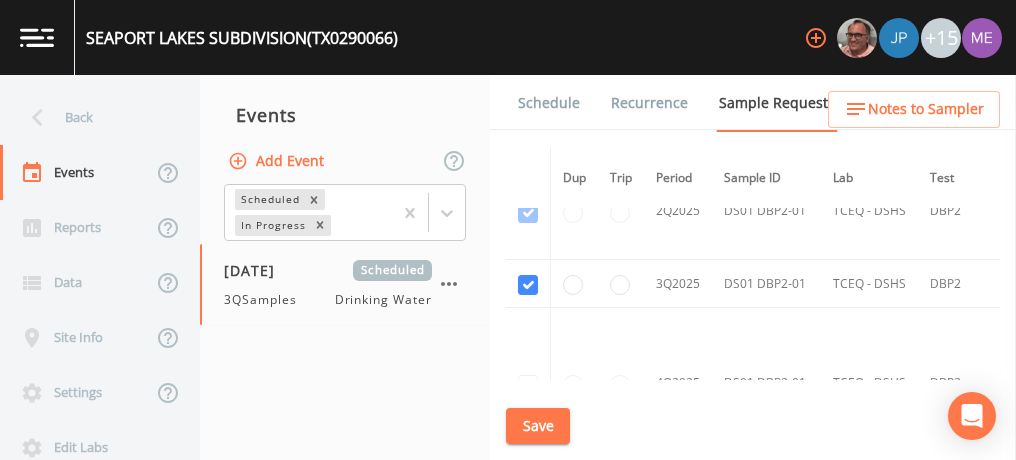 click on "Schedule" at bounding box center [549, 103] 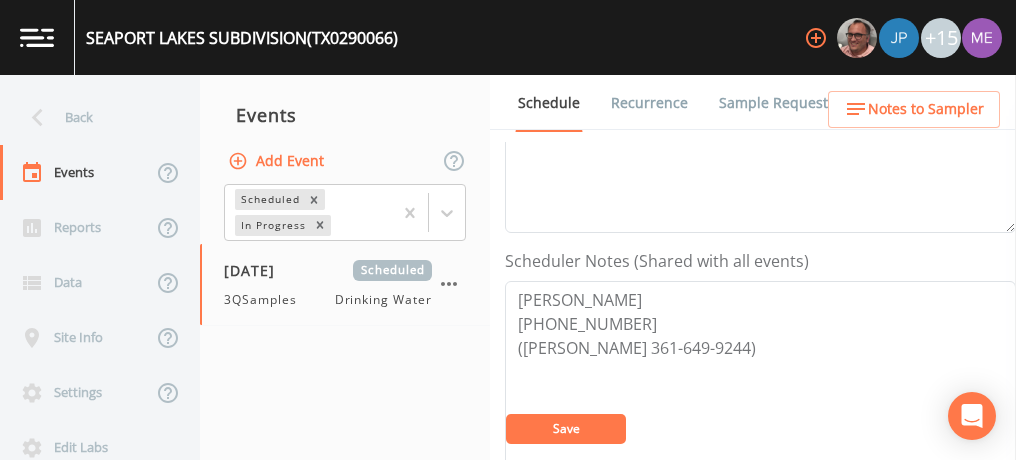 scroll, scrollTop: 454, scrollLeft: 0, axis: vertical 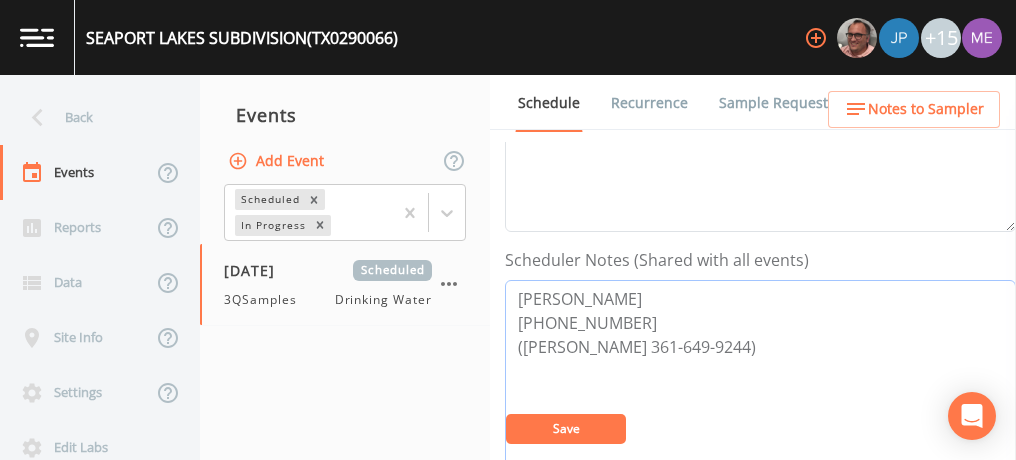click on "[PERSON_NAME]
[PHONE_NUMBER]
([PERSON_NAME] 361-649-9244)" at bounding box center (760, 407) 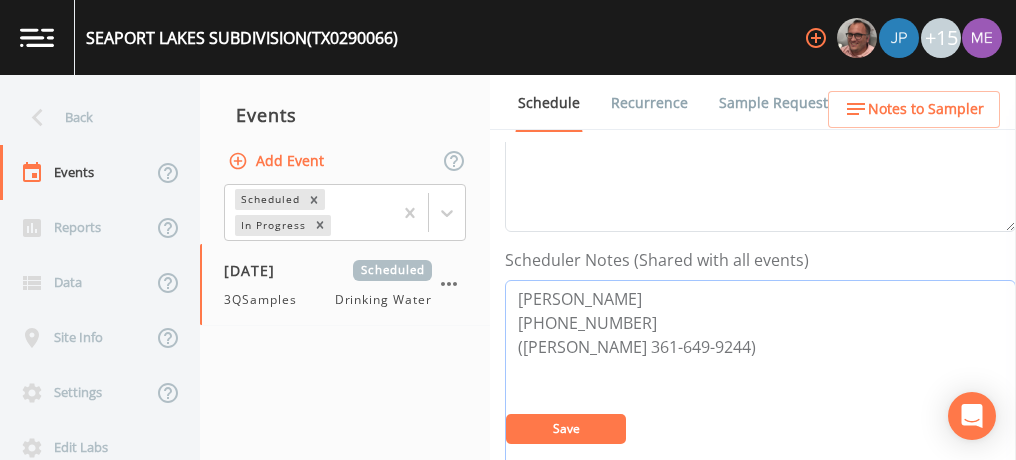 paste on "3618944544 [PERSON_NAME]" 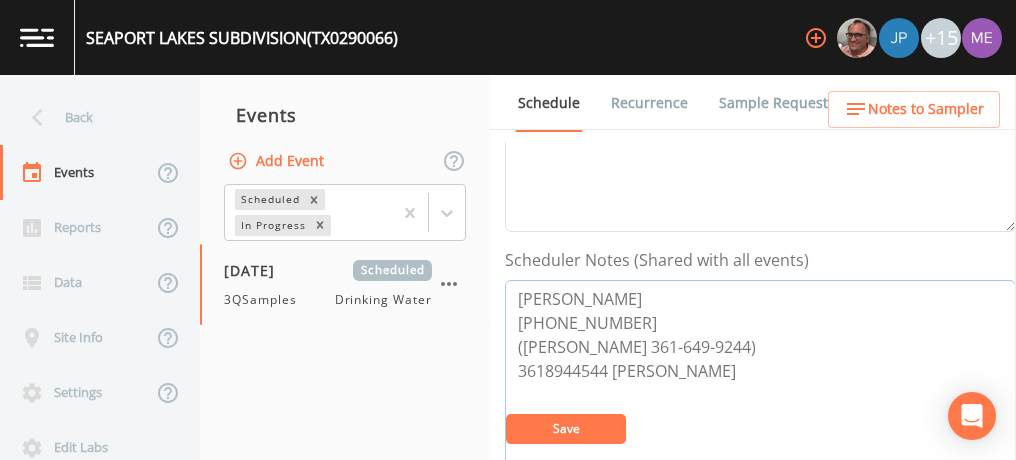 type on "[PERSON_NAME]
[PHONE_NUMBER]
([PERSON_NAME] 361-649-9244)
3618944544 [PERSON_NAME]" 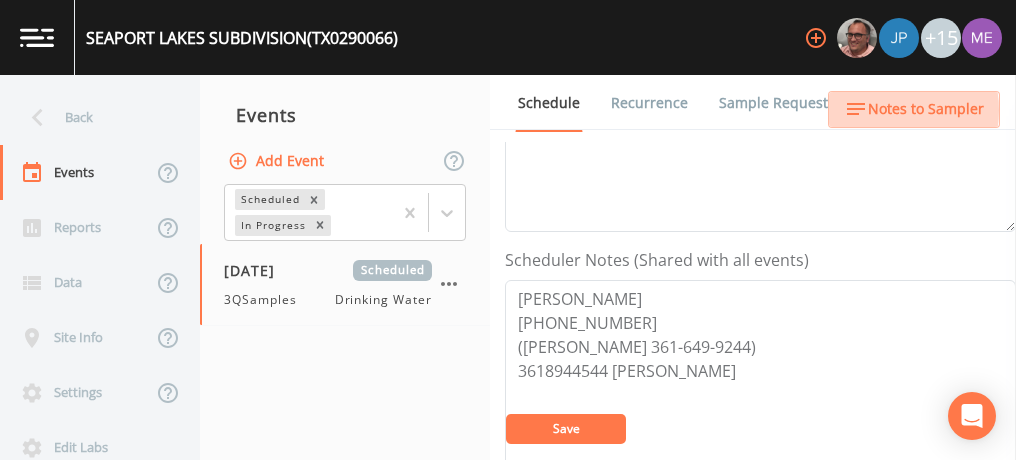 click on "Notes to Sampler" at bounding box center (926, 109) 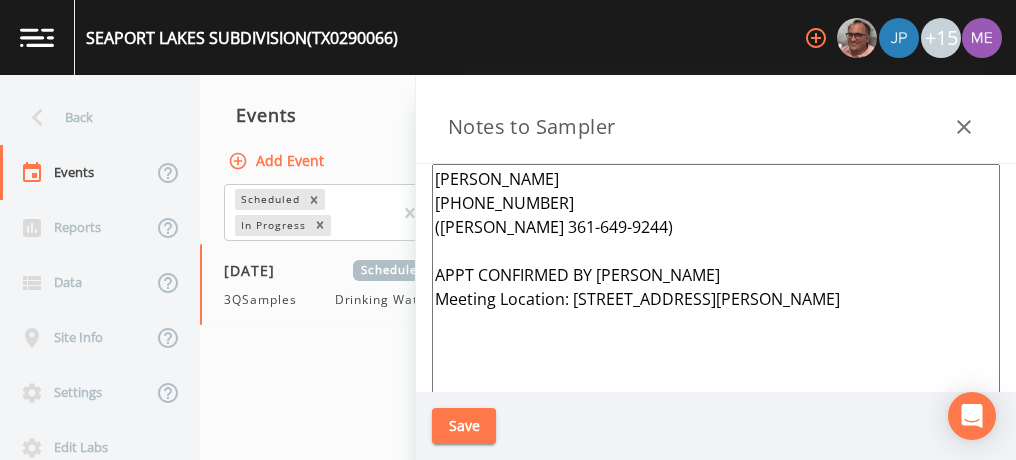 click on "[PERSON_NAME]
[PHONE_NUMBER]
([PERSON_NAME] 361-649-9244)
APPT CONFIRMED BY [PERSON_NAME]
Meeting Location: [STREET_ADDRESS][PERSON_NAME]" at bounding box center (716, 407) 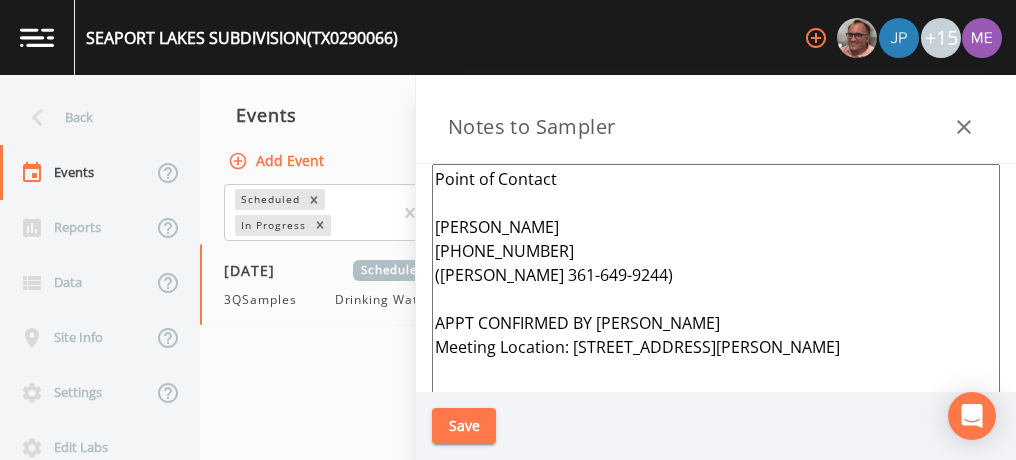 click on "Point of Contact
[PERSON_NAME]
[PHONE_NUMBER]
([PERSON_NAME] 361-649-9244)
APPT CONFIRMED BY [PERSON_NAME]
Meeting Location: [STREET_ADDRESS][PERSON_NAME]" at bounding box center (716, 407) 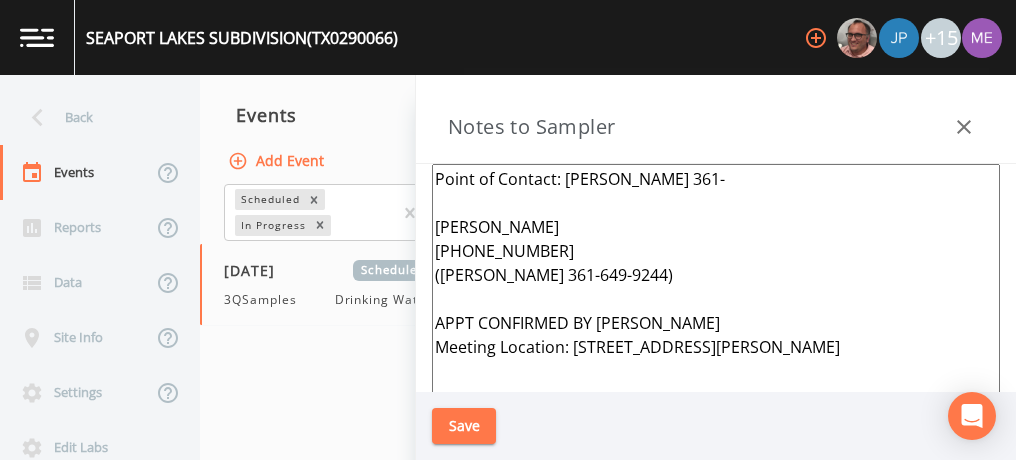 paste on "3618944544 [PERSON_NAME]" 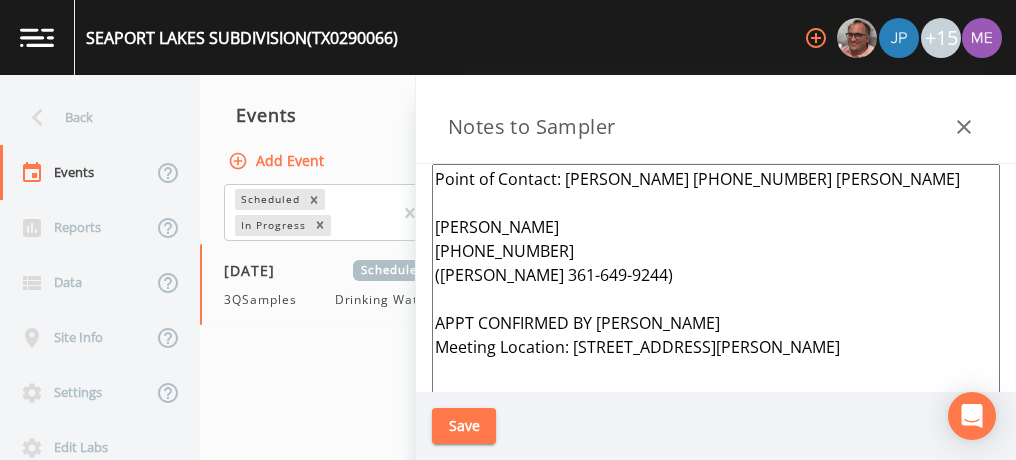 click on "Point of Contact: [PERSON_NAME] [PHONE_NUMBER] [PERSON_NAME]
[PERSON_NAME]
[PHONE_NUMBER]
([PERSON_NAME] 361-649-9244)
APPT CONFIRMED BY [PERSON_NAME]
Meeting Location: [STREET_ADDRESS][PERSON_NAME]" at bounding box center [716, 407] 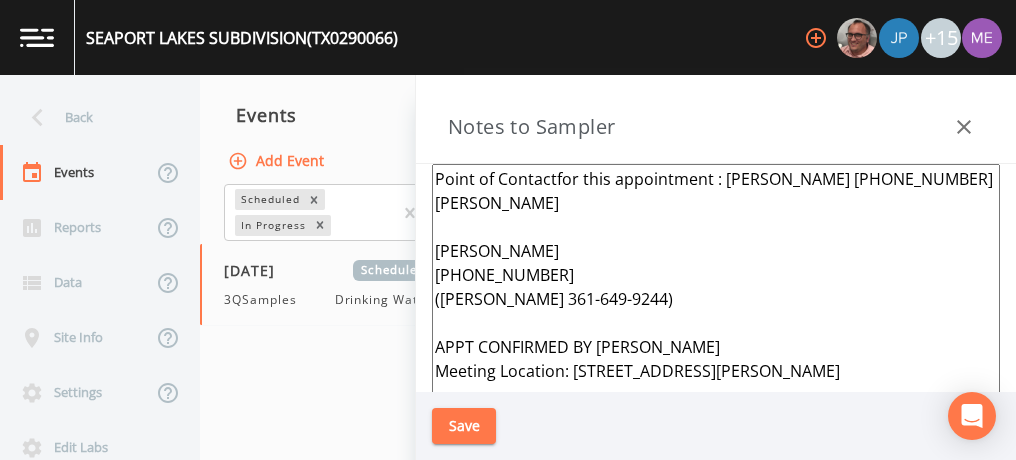 click on "Point of Contactfor this appointment : [PERSON_NAME] [PHONE_NUMBER] [PERSON_NAME]
[PERSON_NAME]
[PHONE_NUMBER]
([PERSON_NAME] 361-649-9244)
APPT CONFIRMED BY [PERSON_NAME]
Meeting Location: [STREET_ADDRESS][PERSON_NAME]" at bounding box center [716, 407] 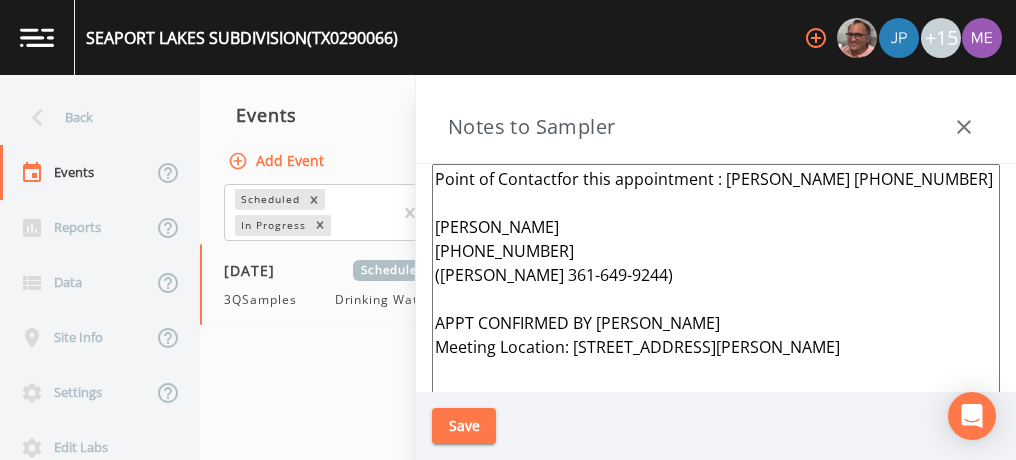 click on "Point of Contactfor this appointment : [PERSON_NAME] [PHONE_NUMBER]
[PERSON_NAME]
[PHONE_NUMBER]
([PERSON_NAME] 361-649-9244)
APPT CONFIRMED BY [PERSON_NAME]
Meeting Location: [STREET_ADDRESS][PERSON_NAME]" at bounding box center [716, 407] 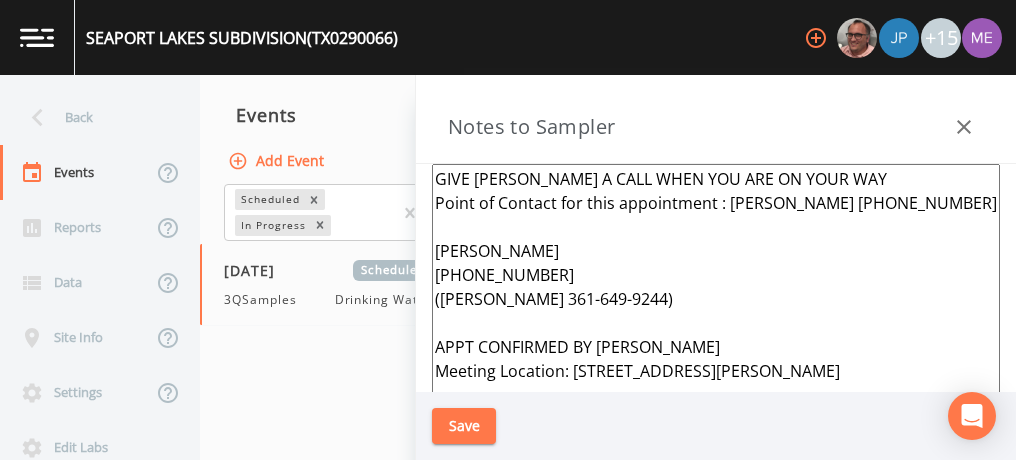 drag, startPoint x: 725, startPoint y: 225, endPoint x: 921, endPoint y: 223, distance: 196.01021 